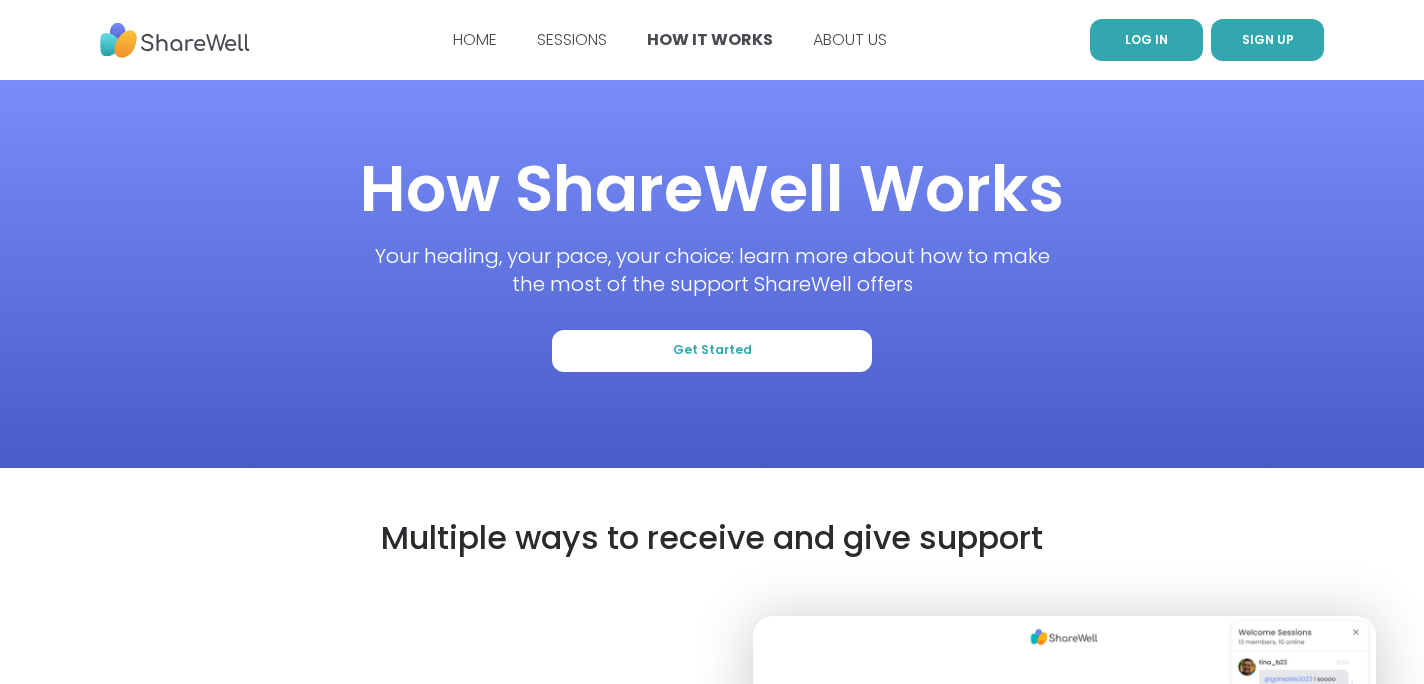 scroll, scrollTop: 0, scrollLeft: 0, axis: both 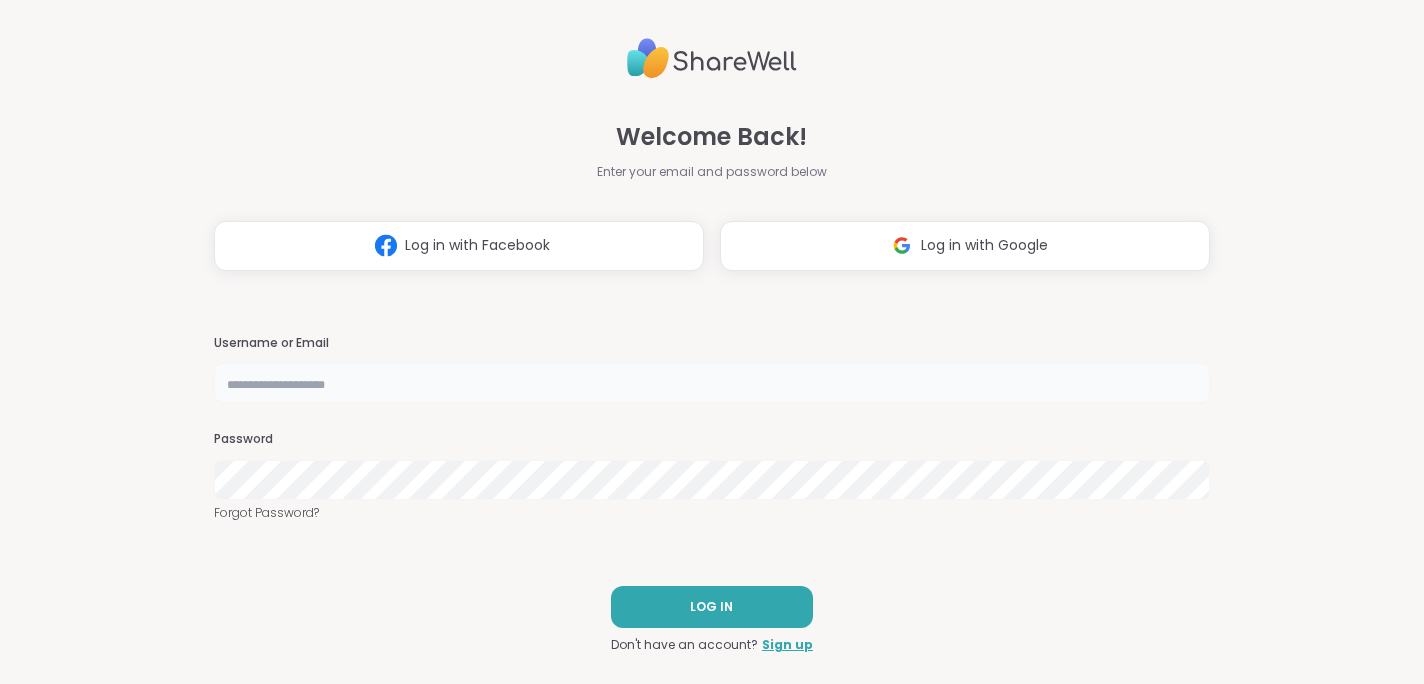 type on "**********" 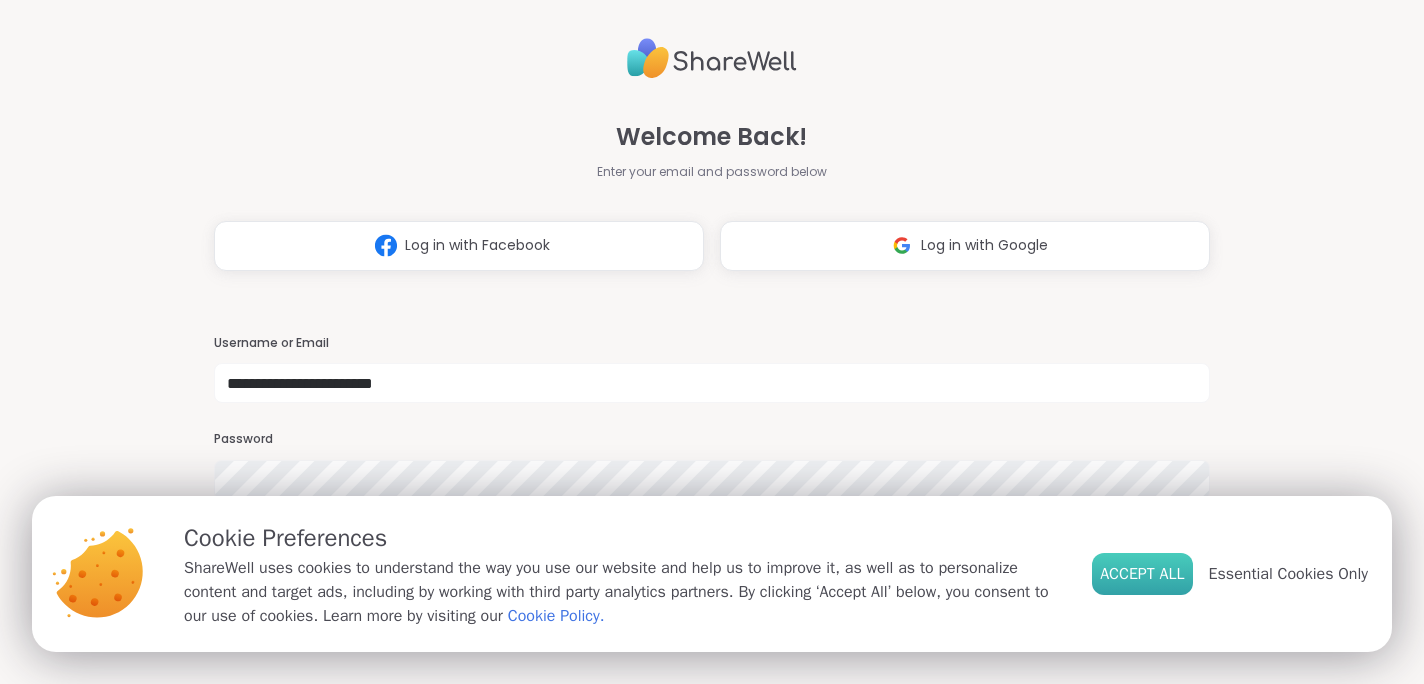 click on "Accept All" at bounding box center [1142, 574] 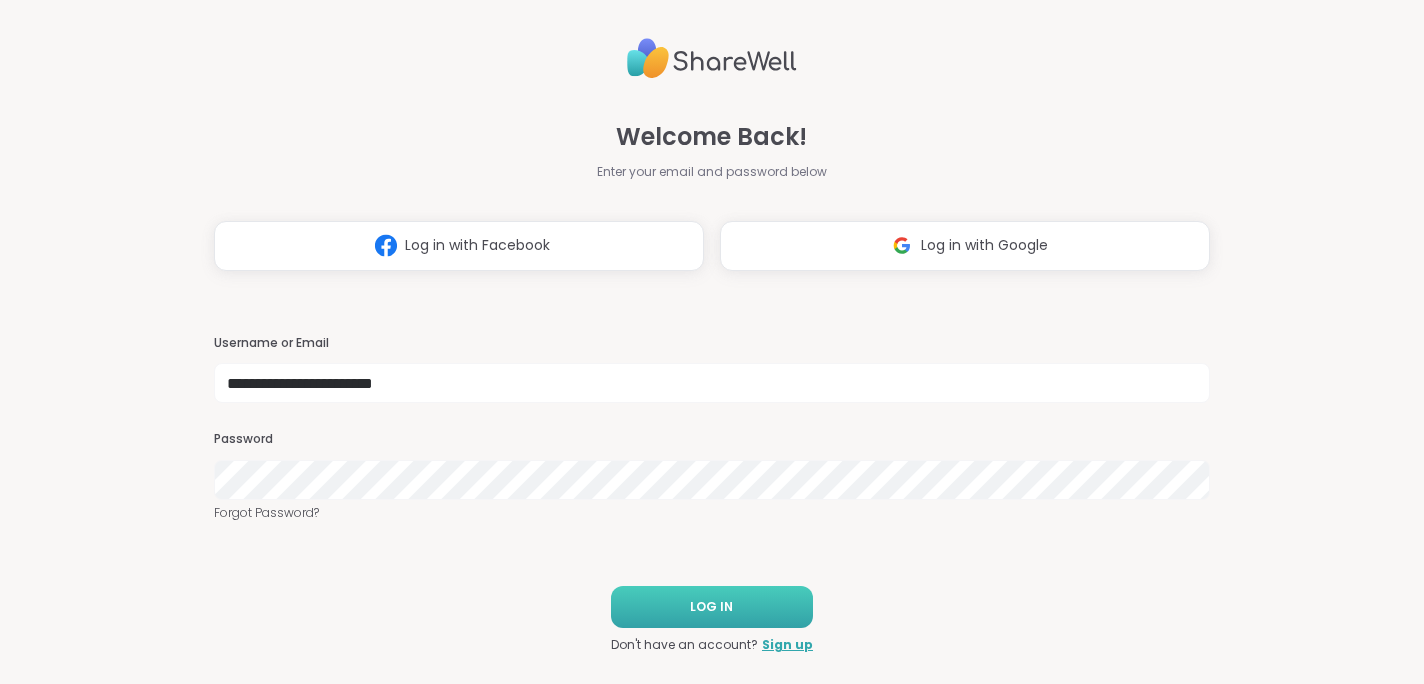 click on "LOG IN" at bounding box center (712, 607) 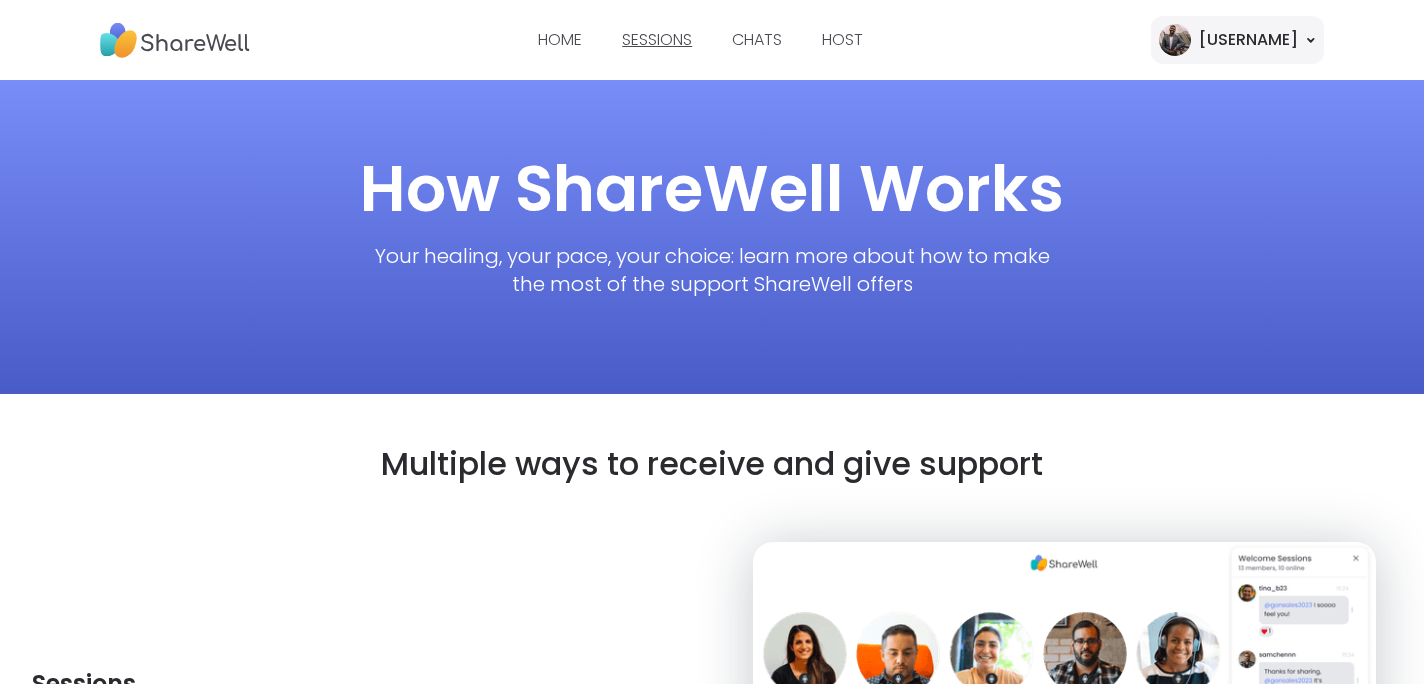 click on "SESSIONS" at bounding box center (657, 39) 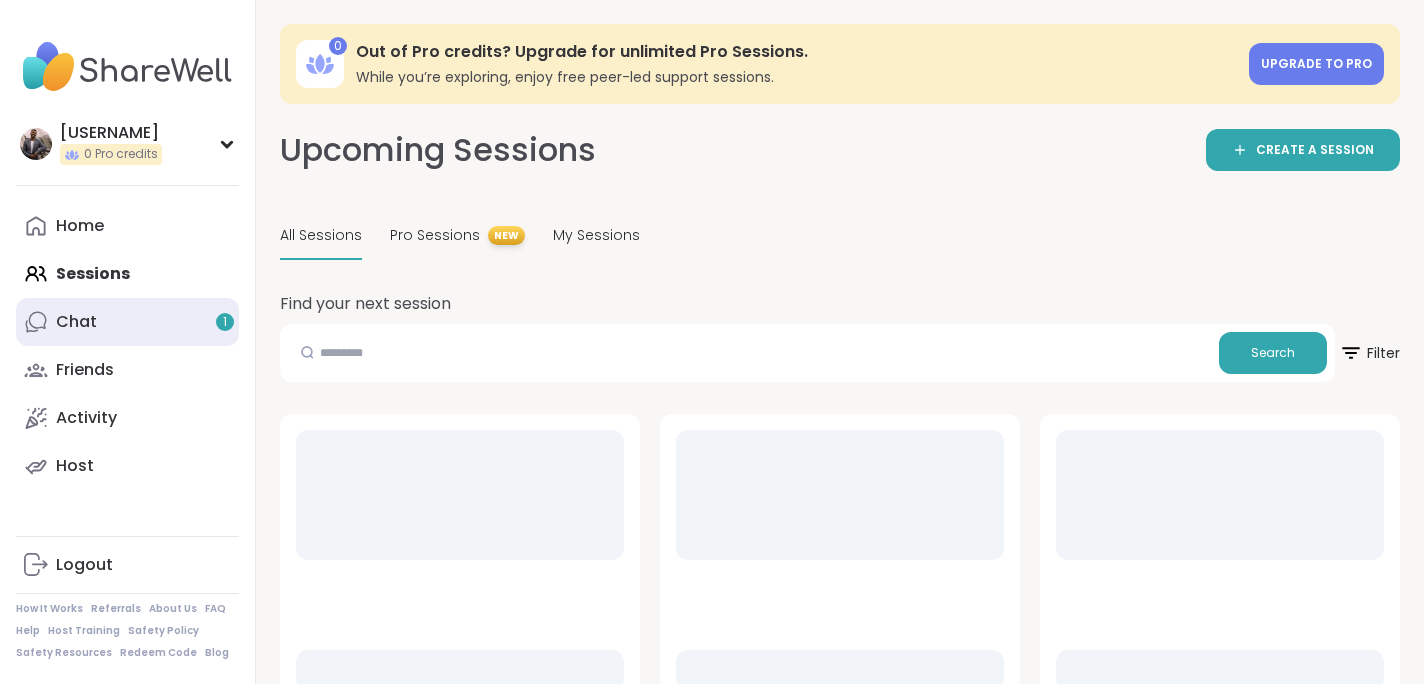 click on "Chat 1" at bounding box center (127, 322) 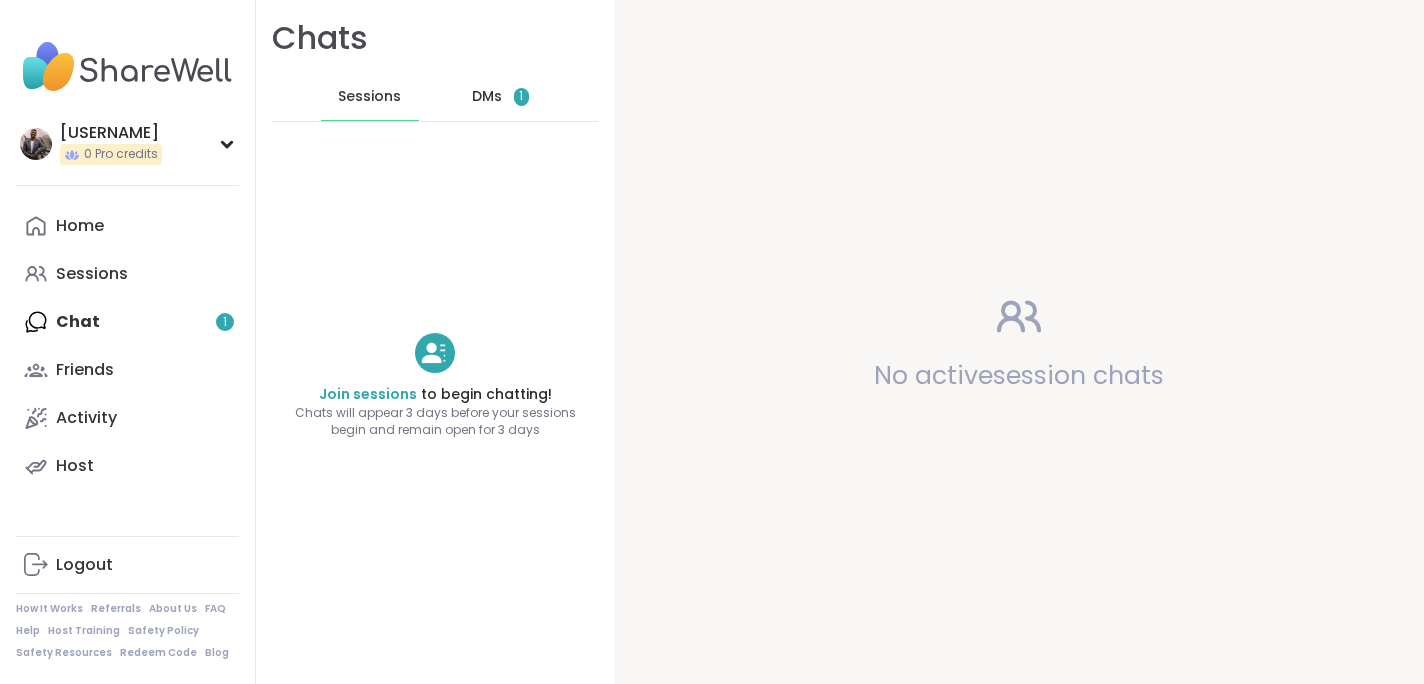 scroll, scrollTop: 0, scrollLeft: 0, axis: both 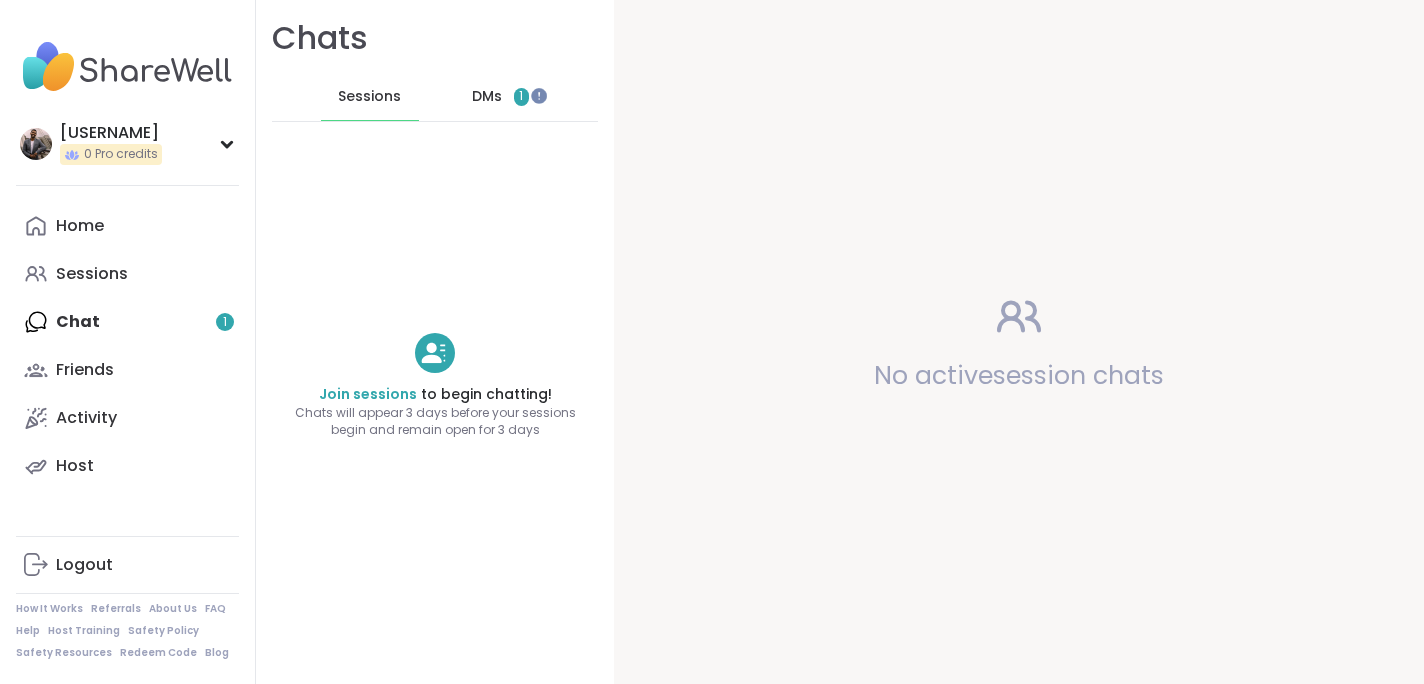 click on "DMs 1" at bounding box center [501, 97] 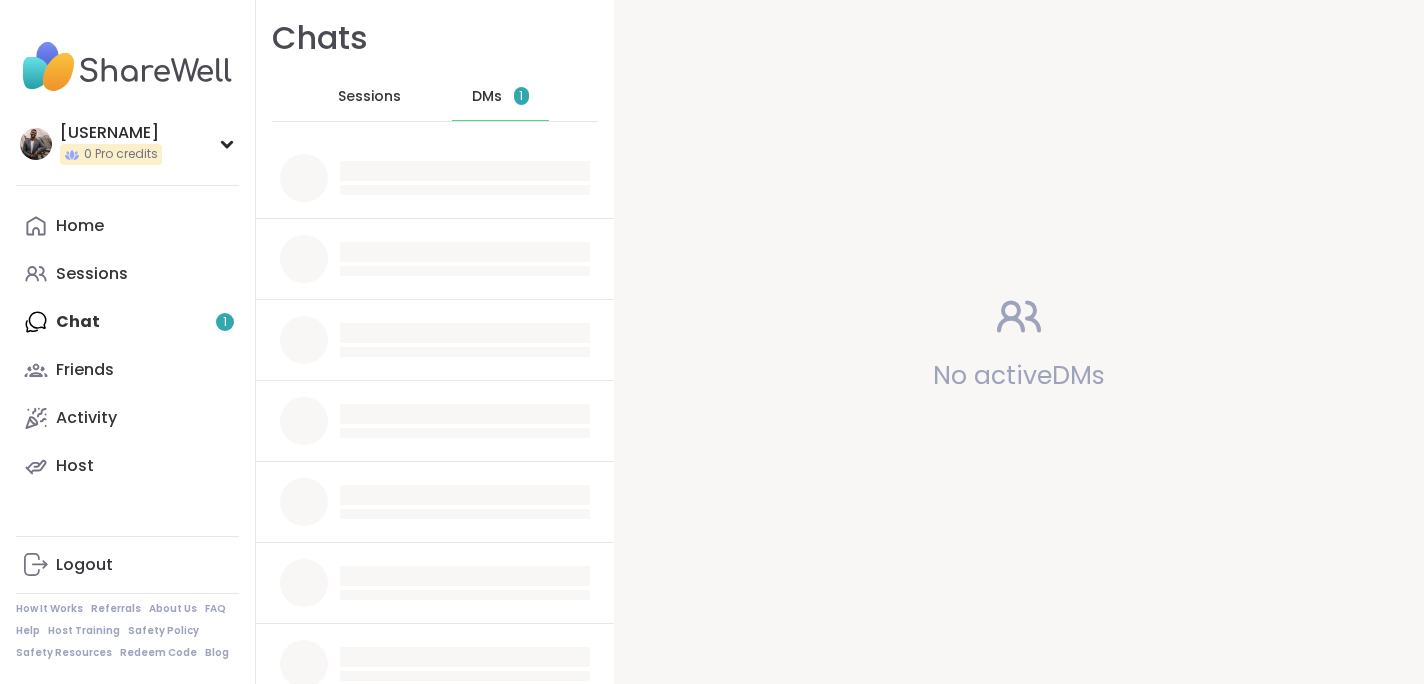 click on "DMs 1" at bounding box center [501, 97] 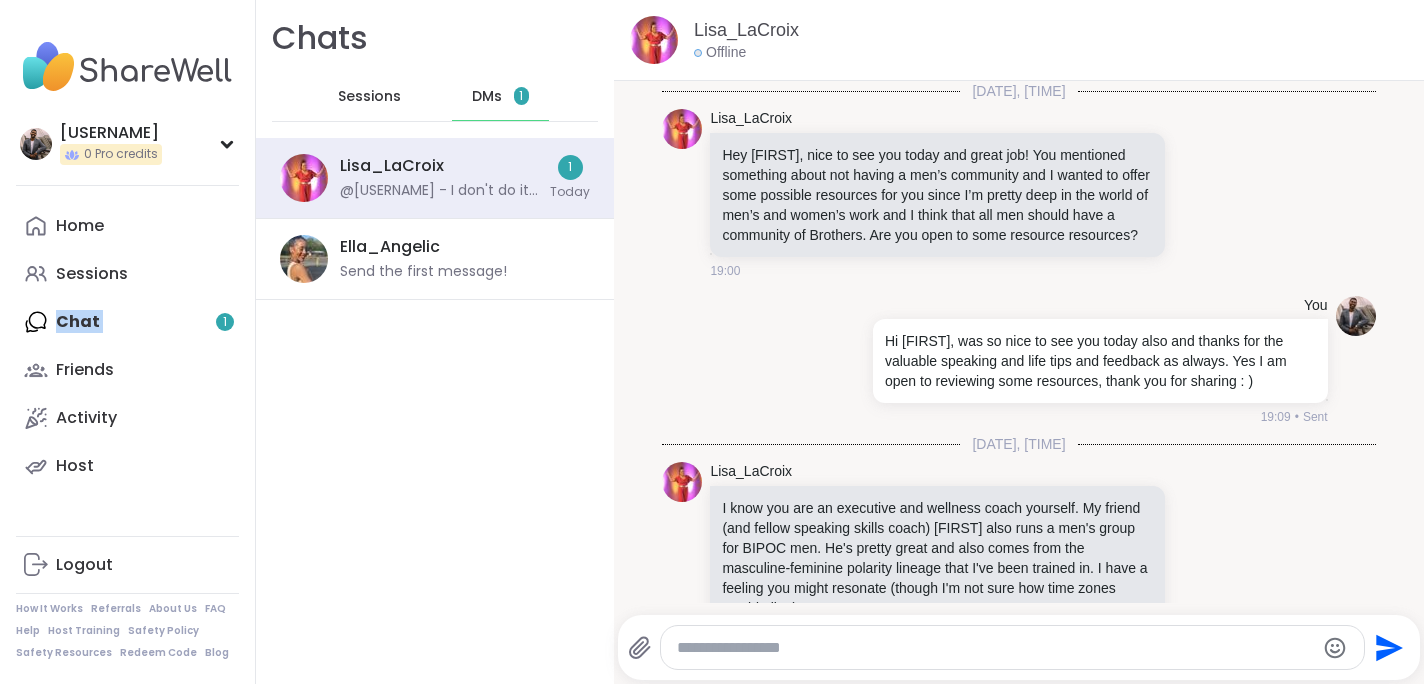 click on "Home Sessions Chat 1 Friends Activity Host" at bounding box center (127, 346) 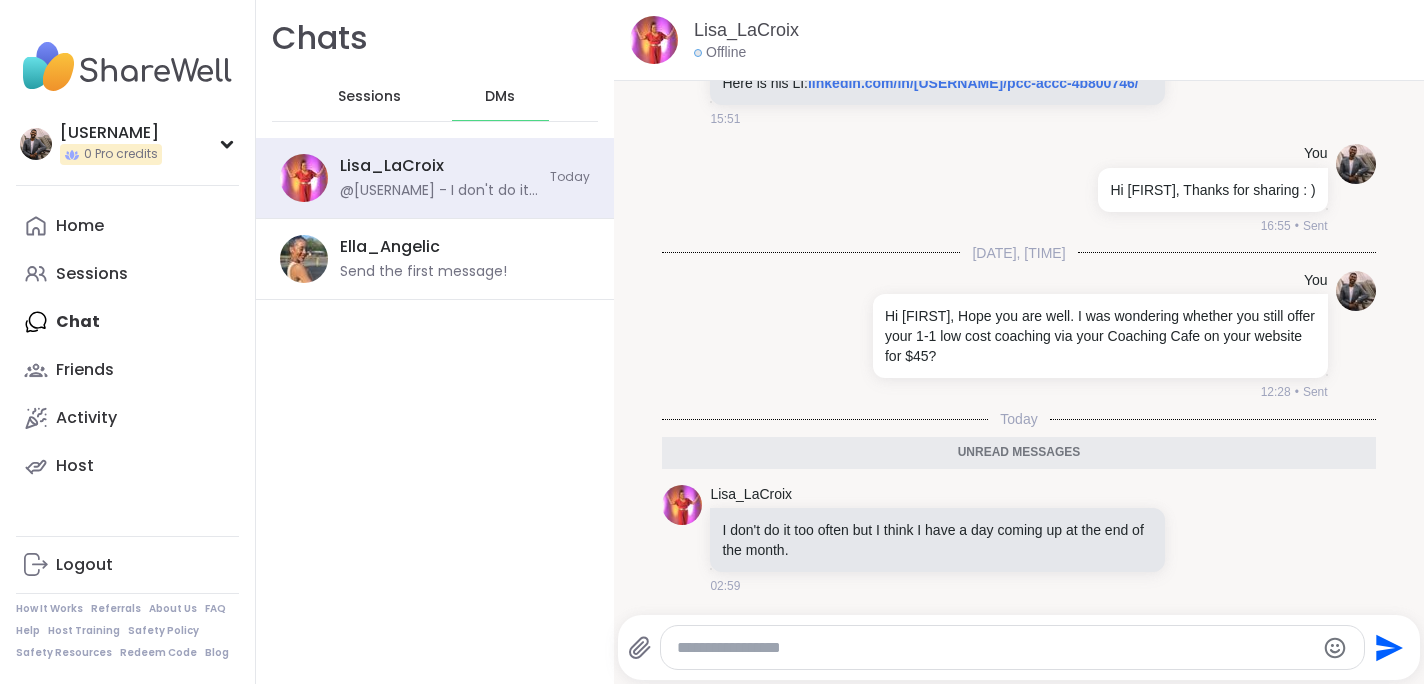 click at bounding box center [1012, 647] 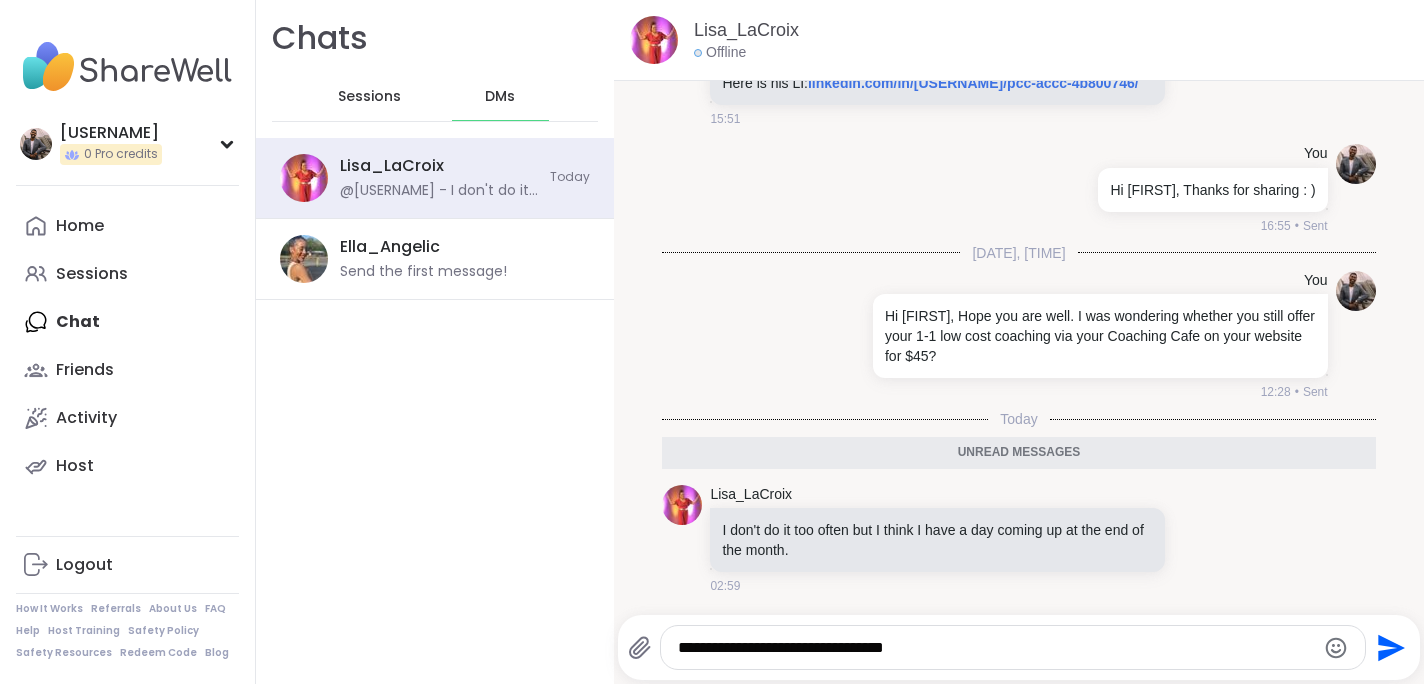 type on "**********" 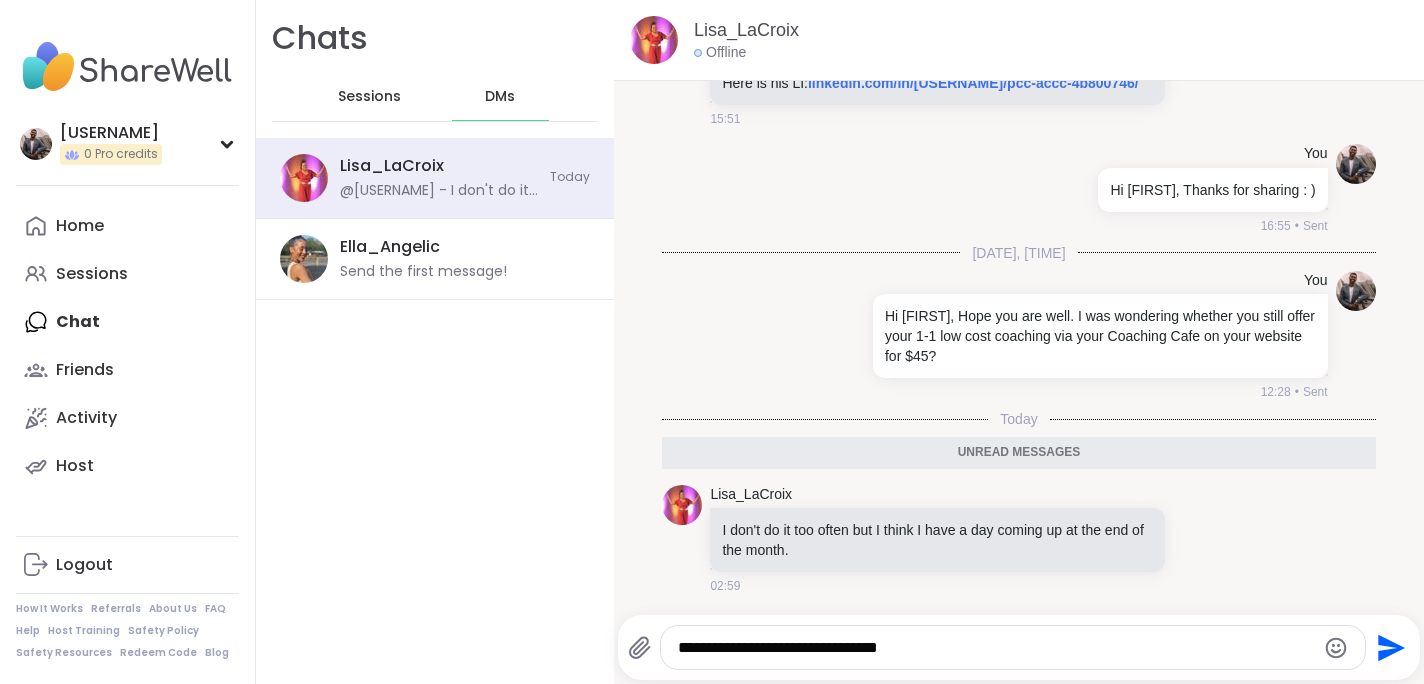 drag, startPoint x: 948, startPoint y: 645, endPoint x: 672, endPoint y: 627, distance: 276.58633 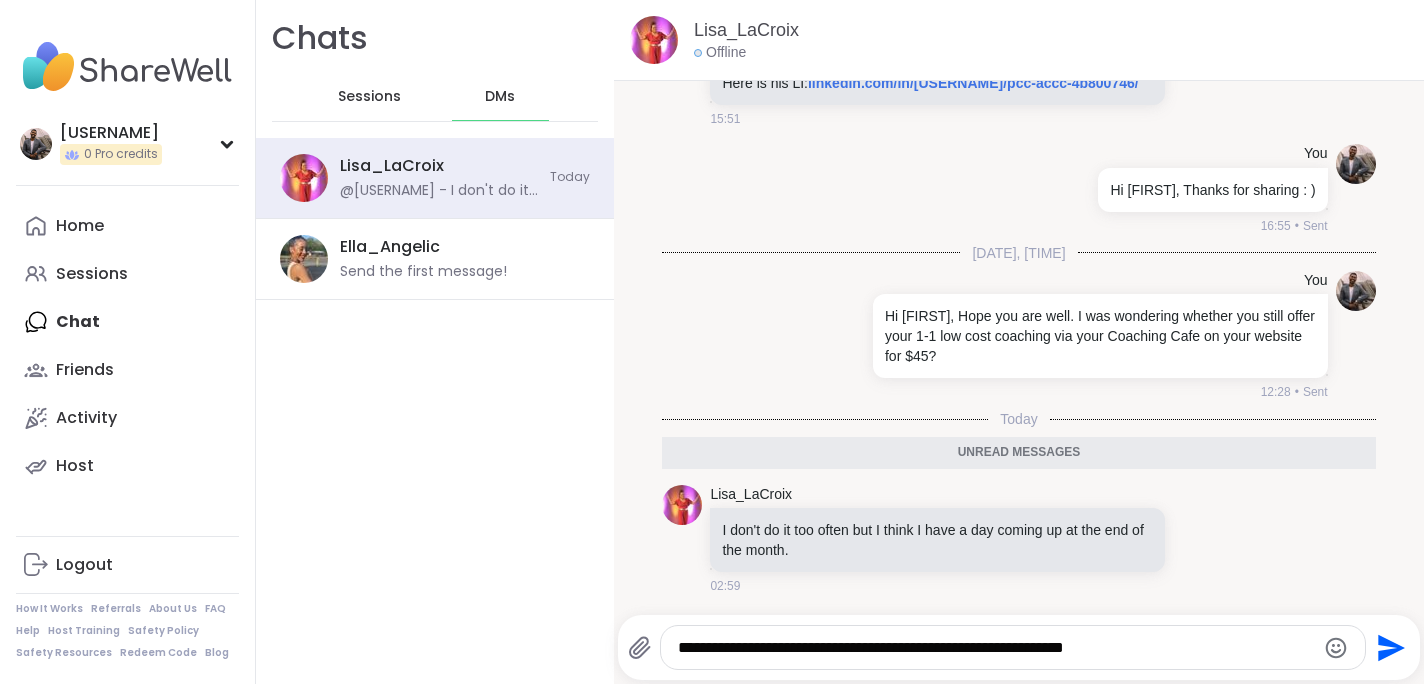 drag, startPoint x: 1385, startPoint y: 650, endPoint x: 1240, endPoint y: 611, distance: 150.15326 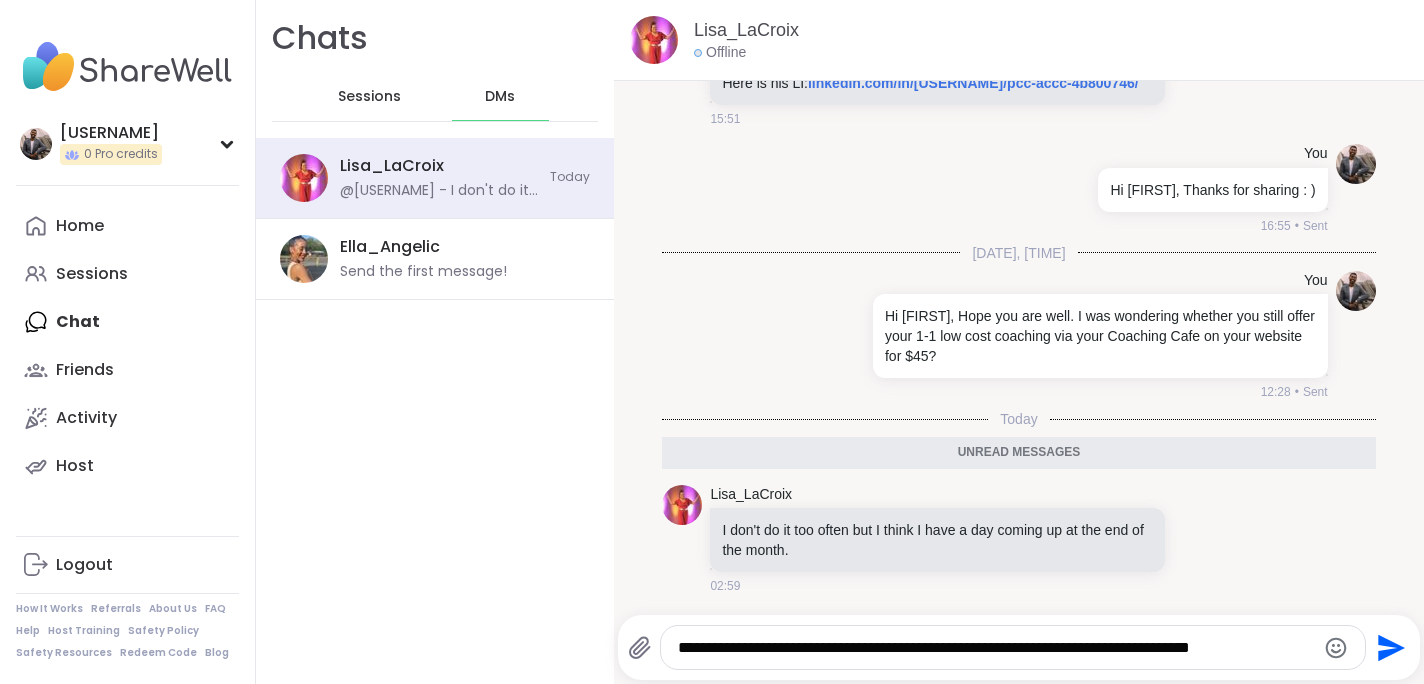 type on "**********" 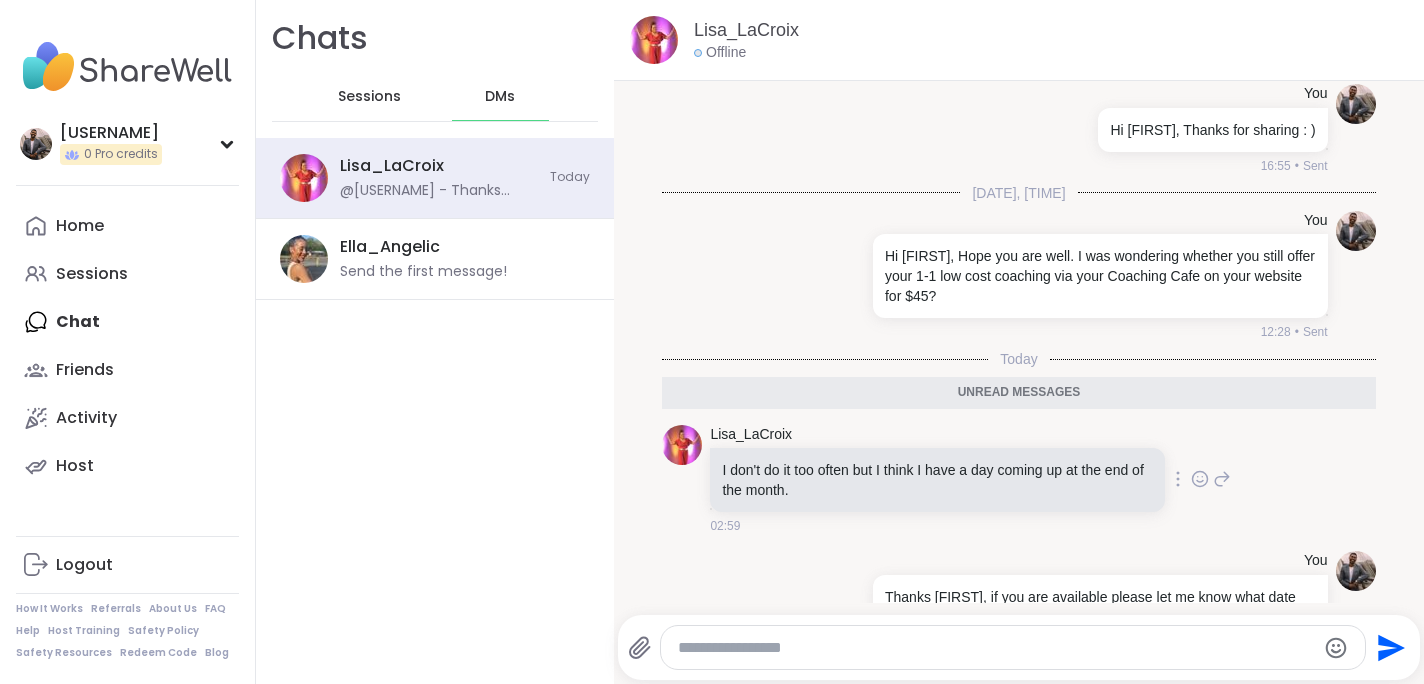 scroll, scrollTop: 1950, scrollLeft: 0, axis: vertical 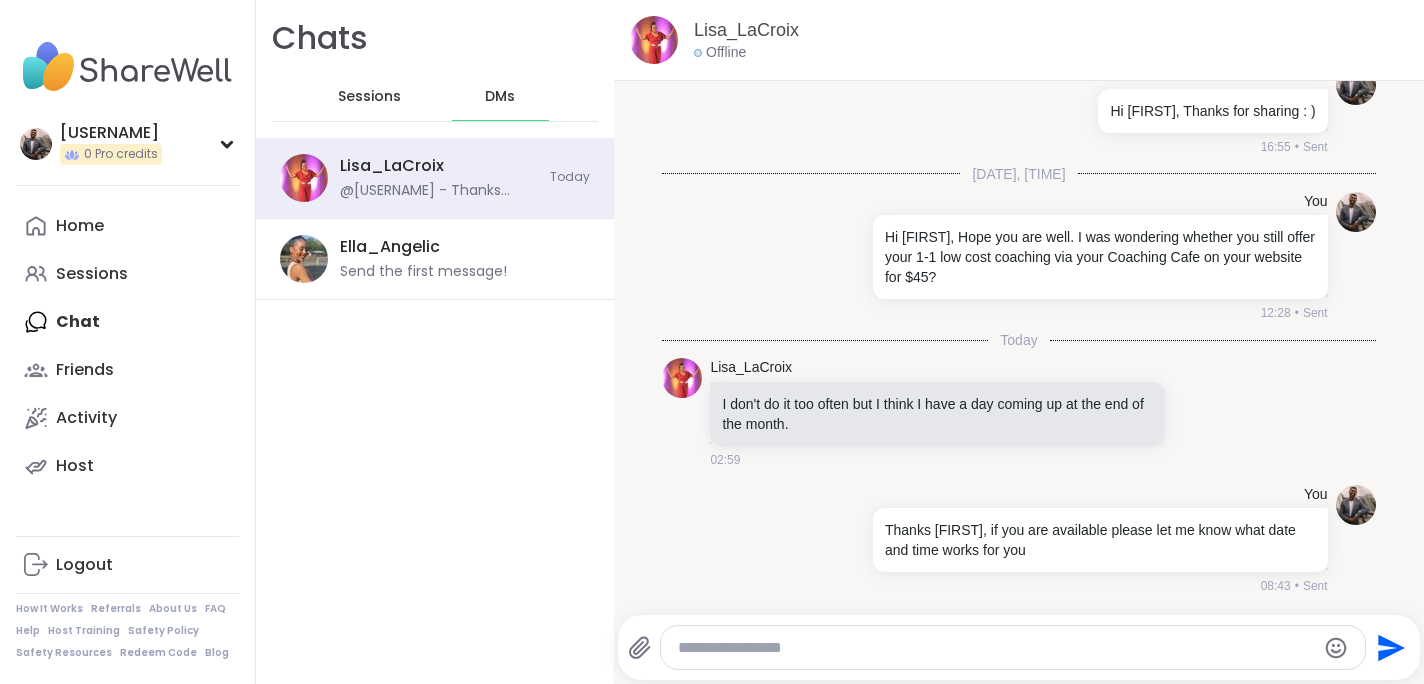 click at bounding box center (127, 67) 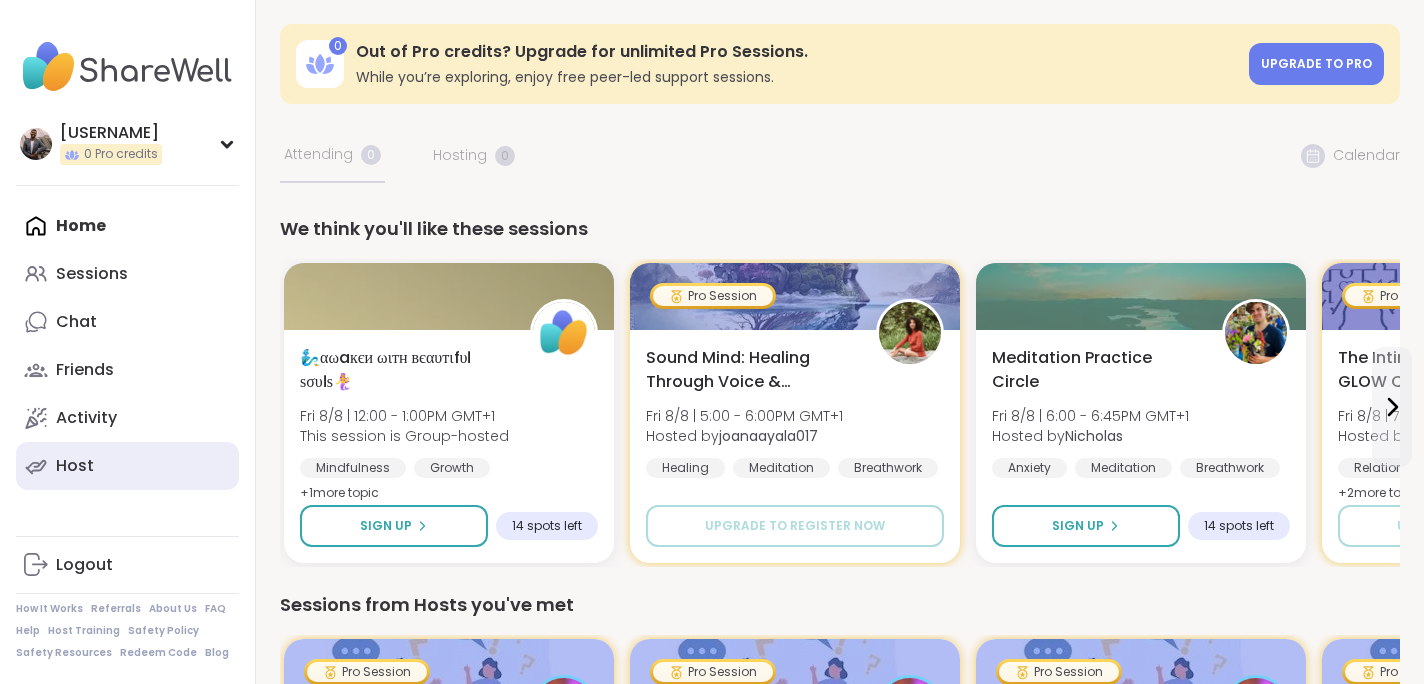 click on "Host" at bounding box center [127, 466] 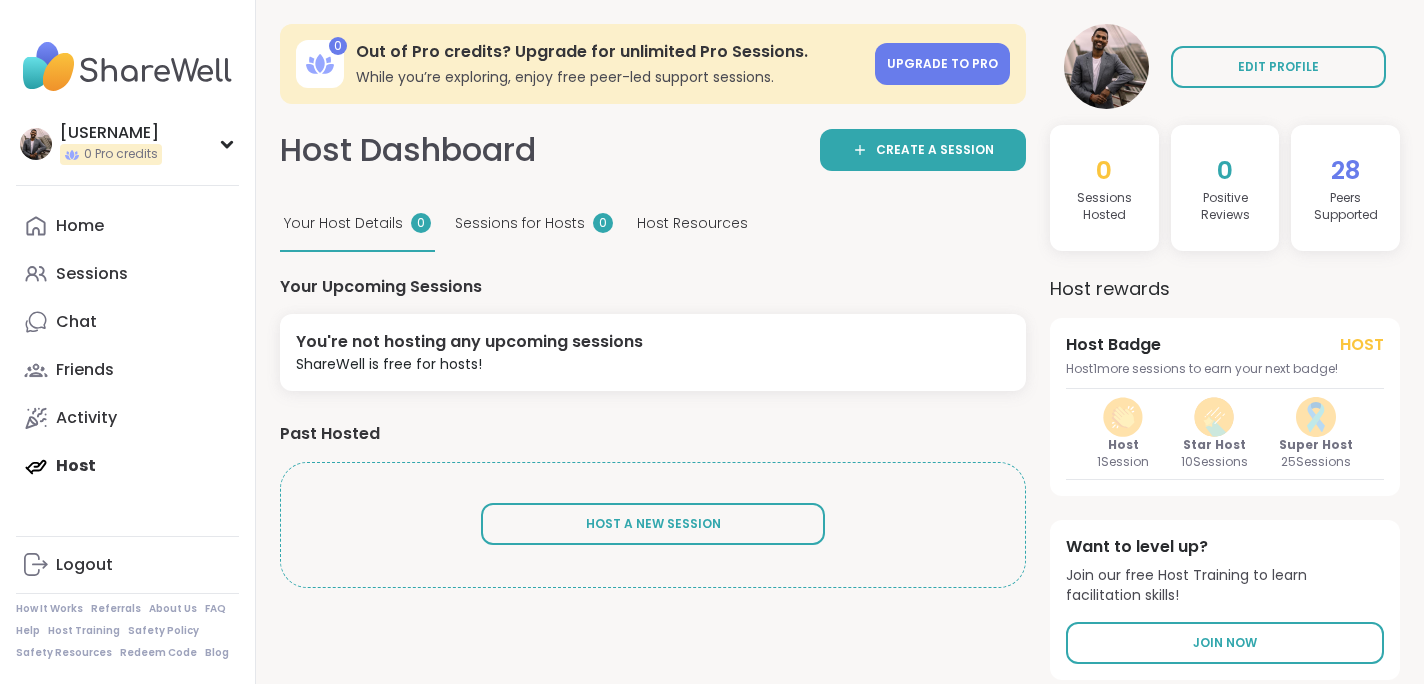 scroll, scrollTop: 0, scrollLeft: 0, axis: both 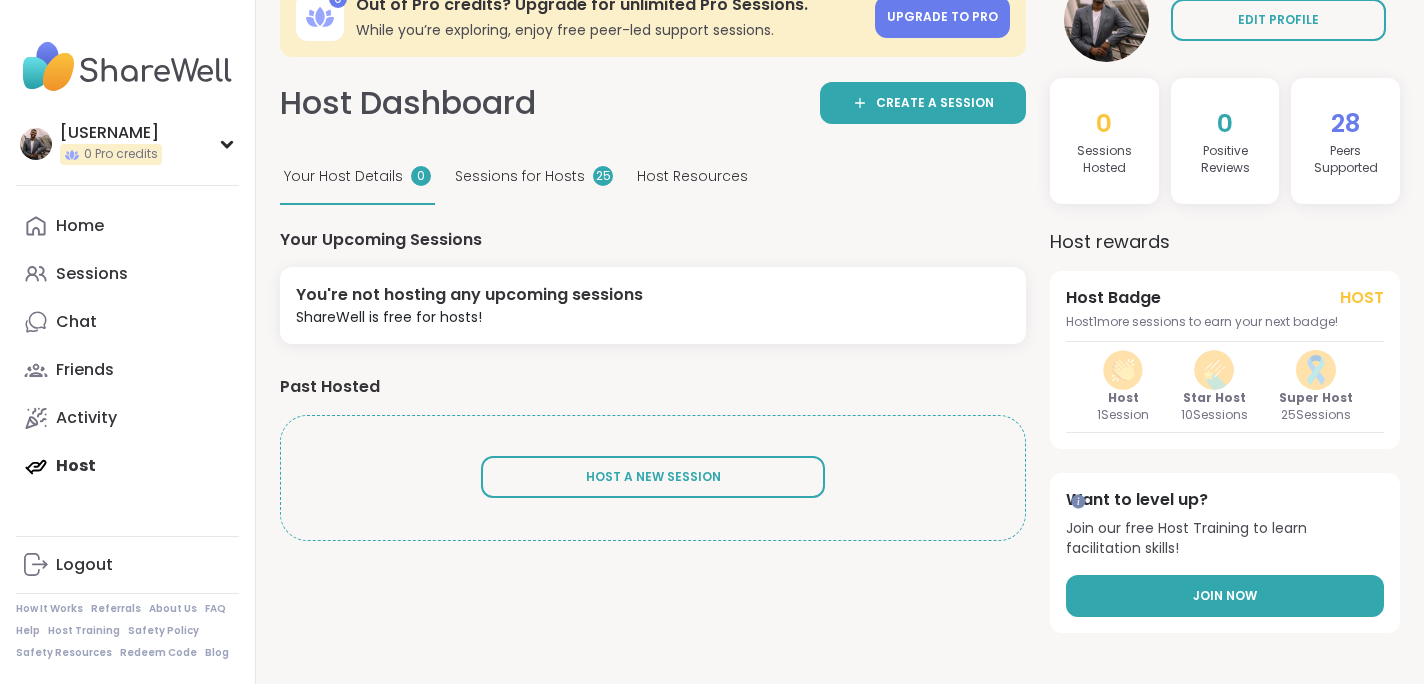 click on "Join Now" at bounding box center (1225, 596) 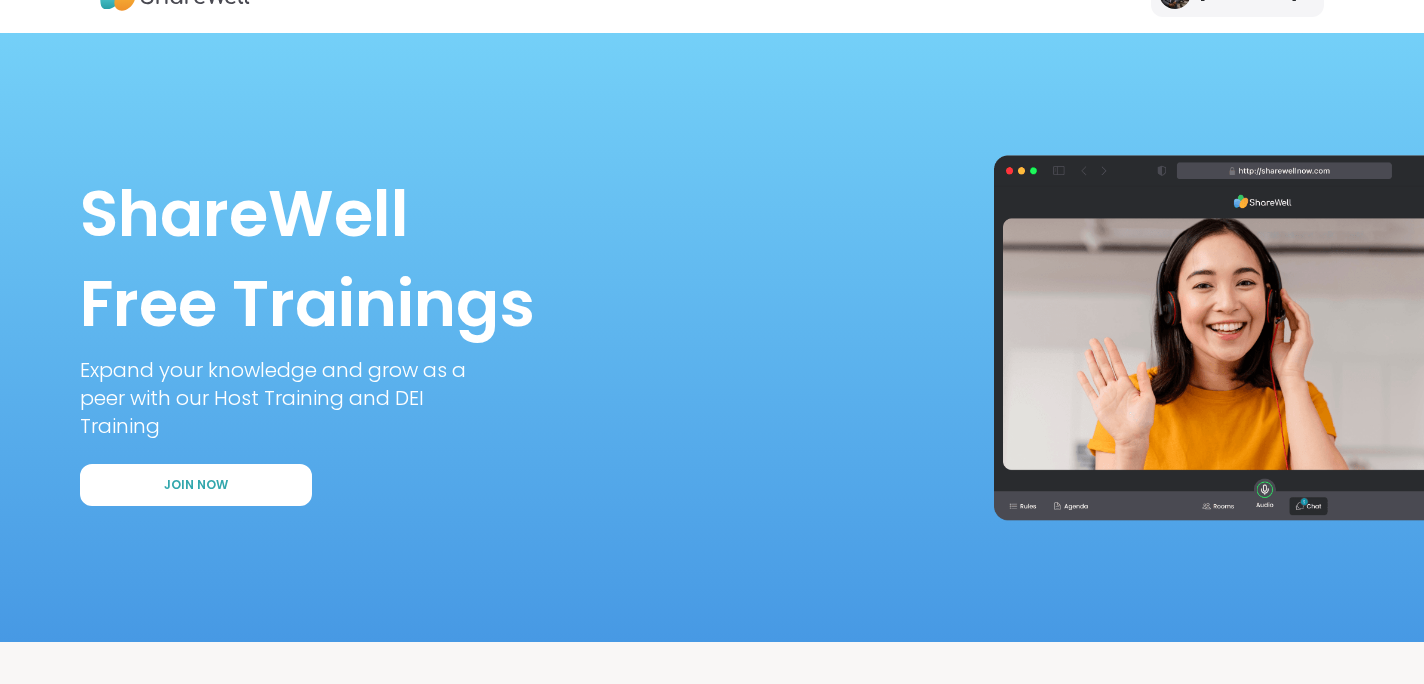 scroll, scrollTop: 0, scrollLeft: 0, axis: both 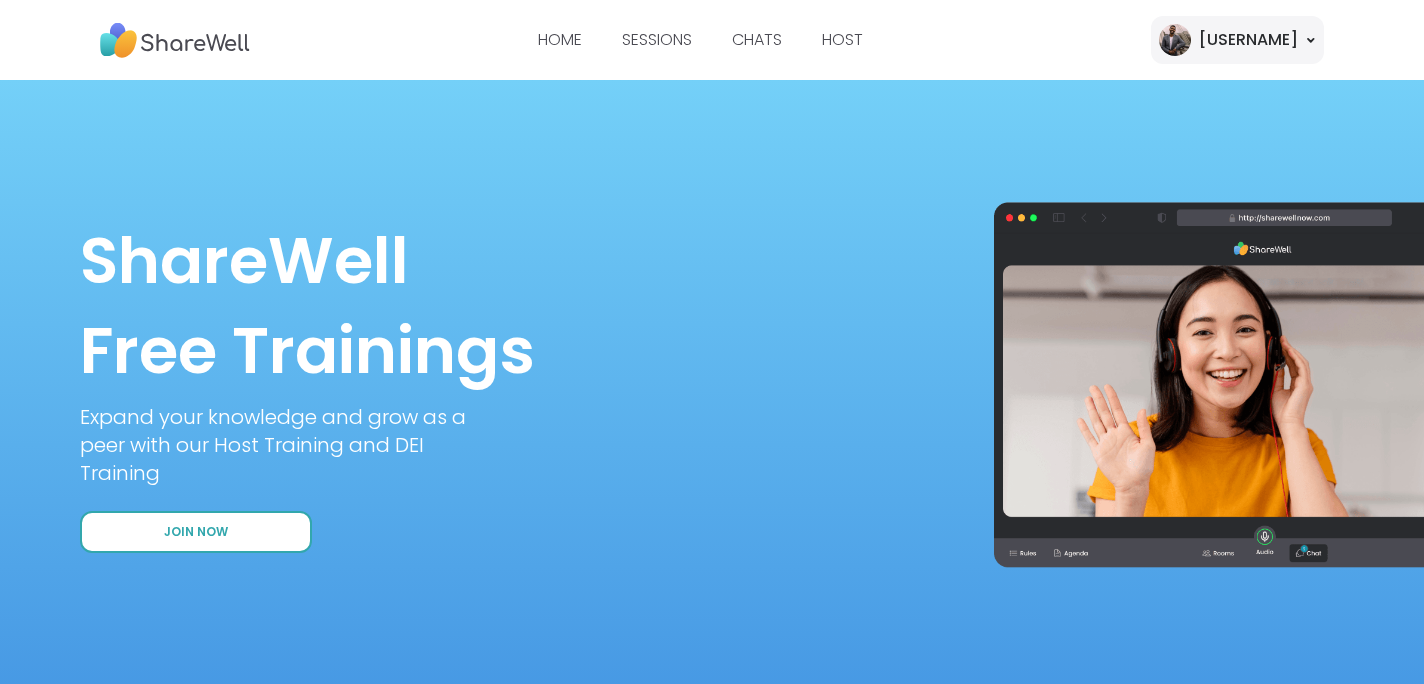 click on "Join Now" at bounding box center [196, 532] 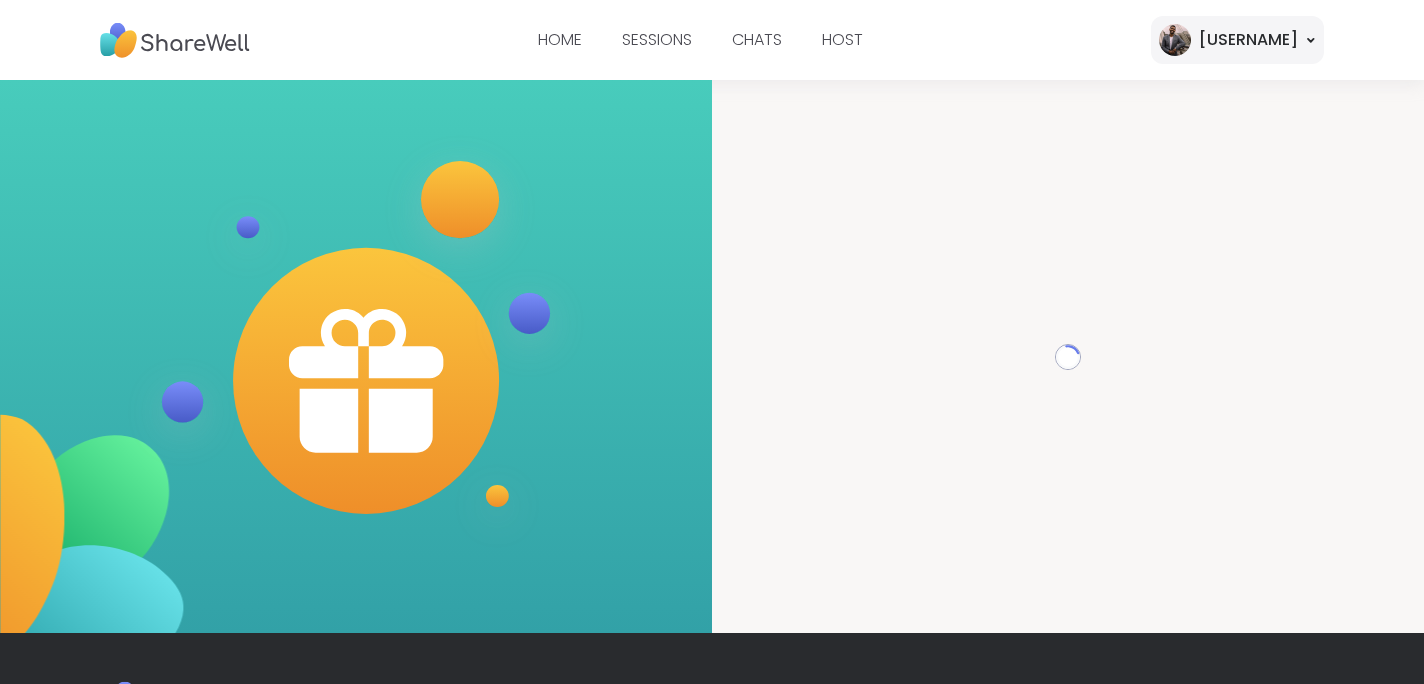 scroll, scrollTop: 0, scrollLeft: 0, axis: both 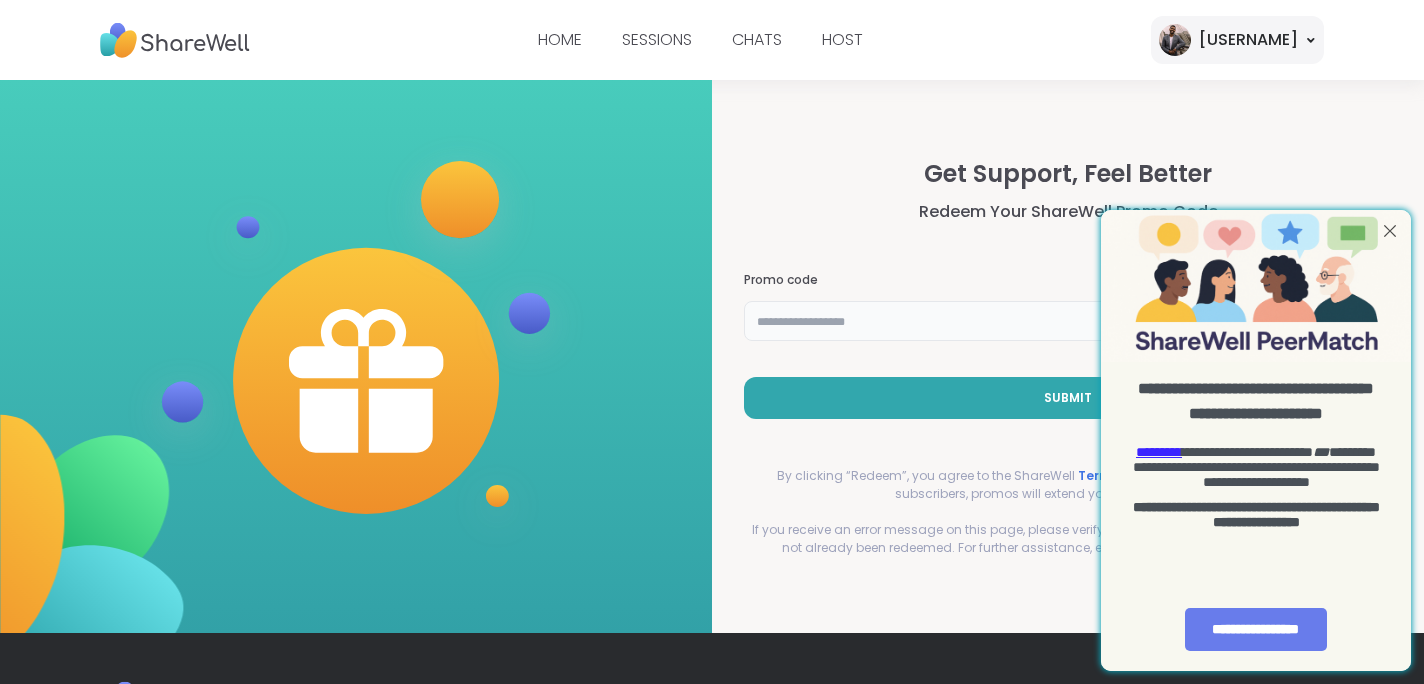click at bounding box center [1068, 321] 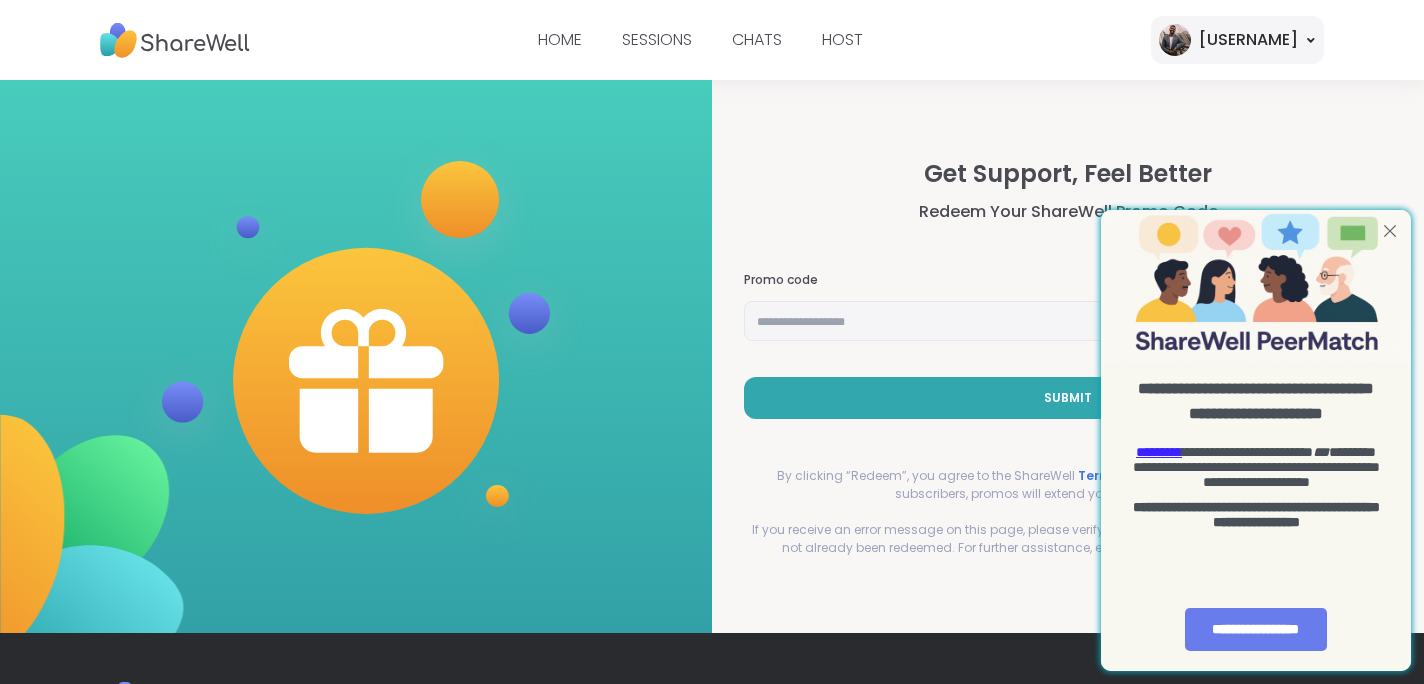 click at bounding box center [1390, 231] 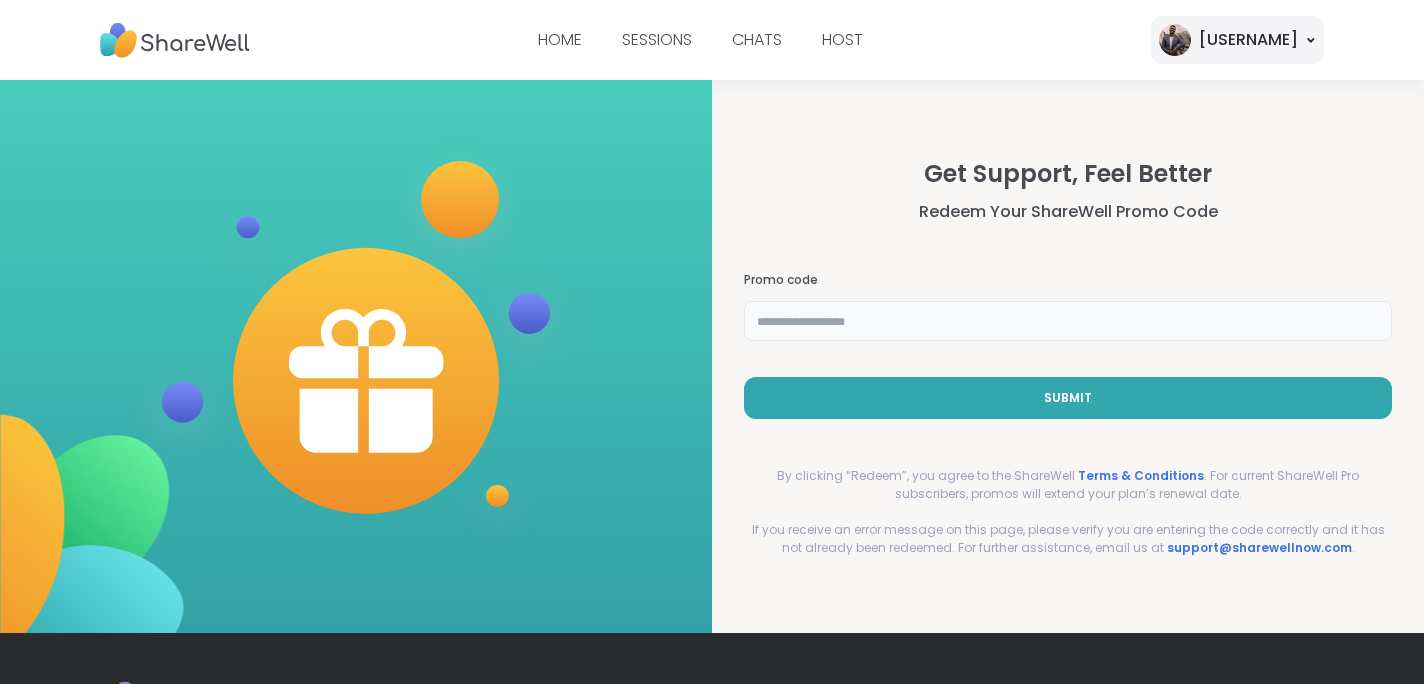 click at bounding box center [1068, 321] 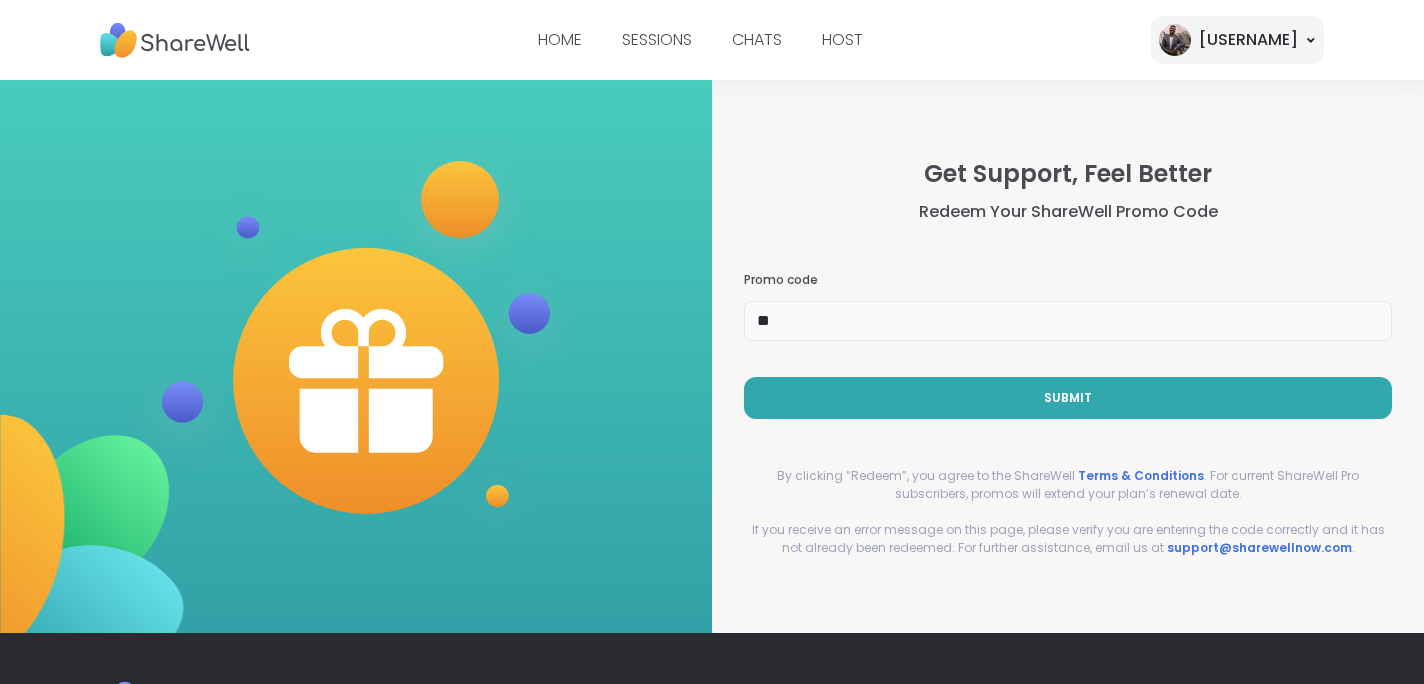 type on "*" 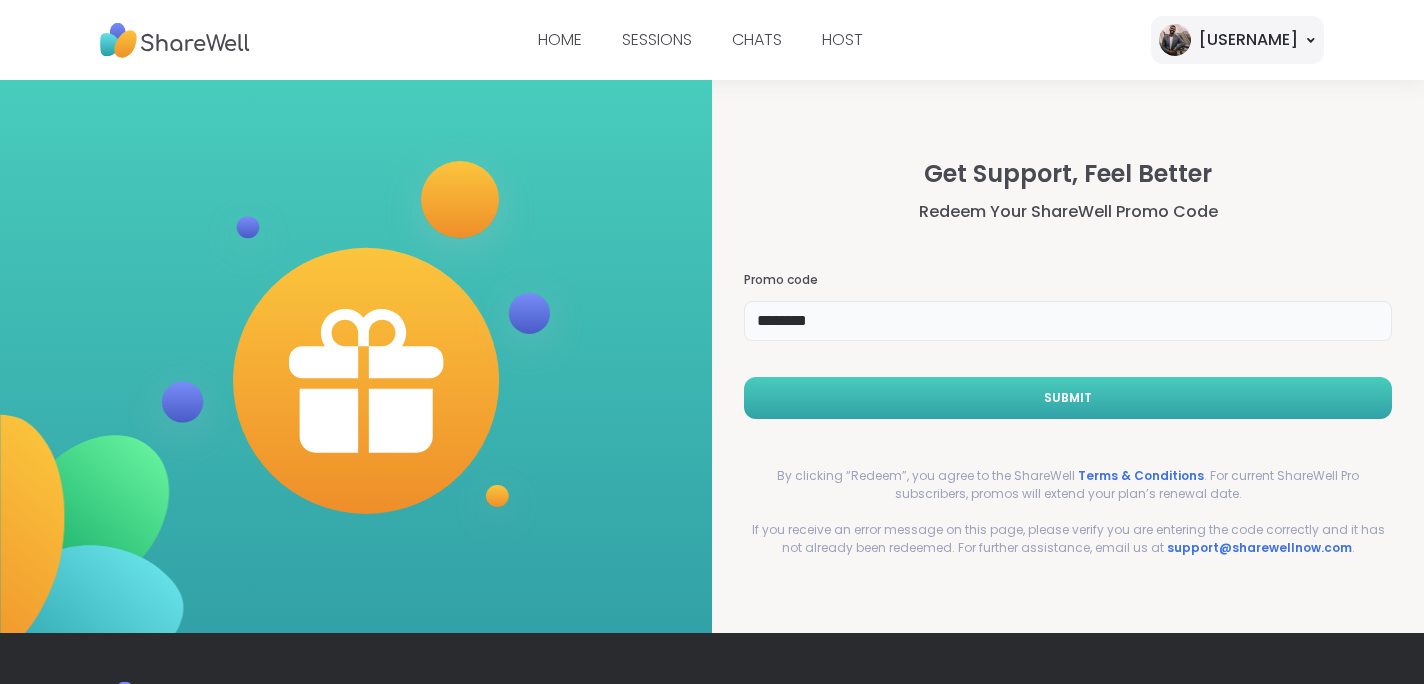 type on "********" 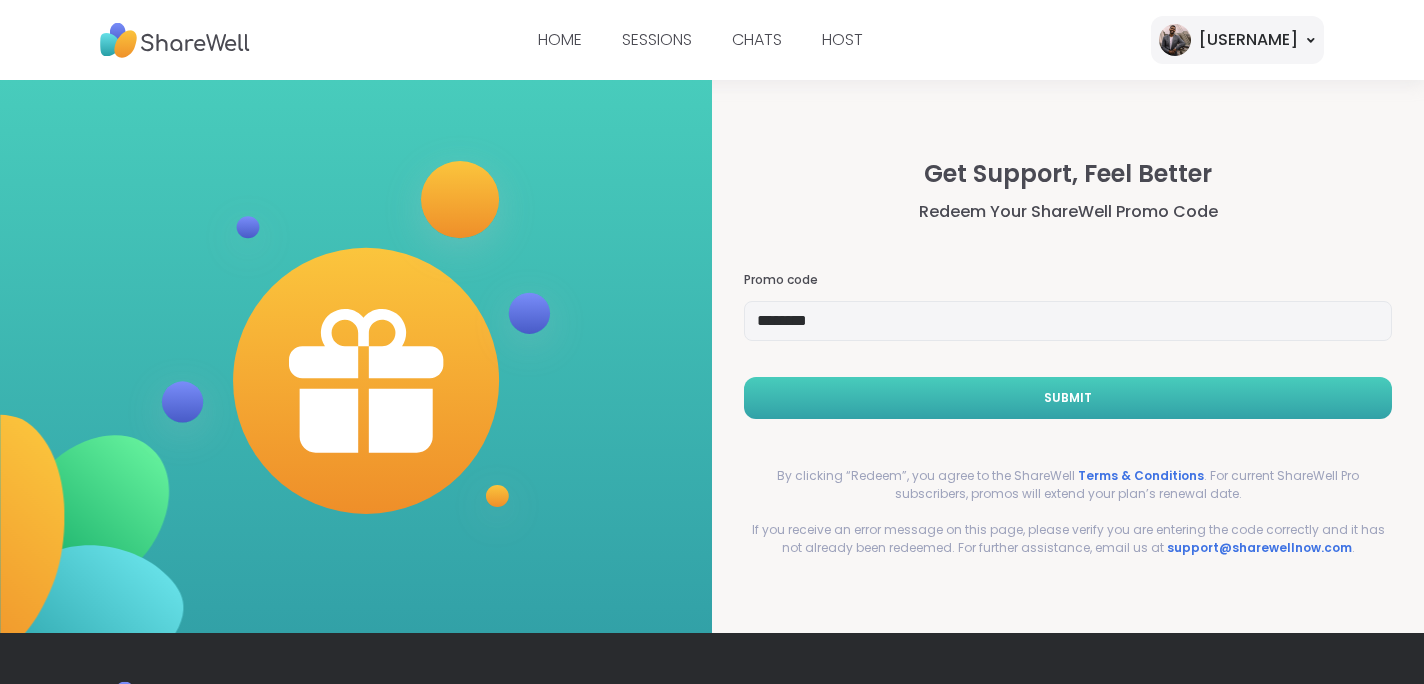 click on "Submit" at bounding box center (1068, 398) 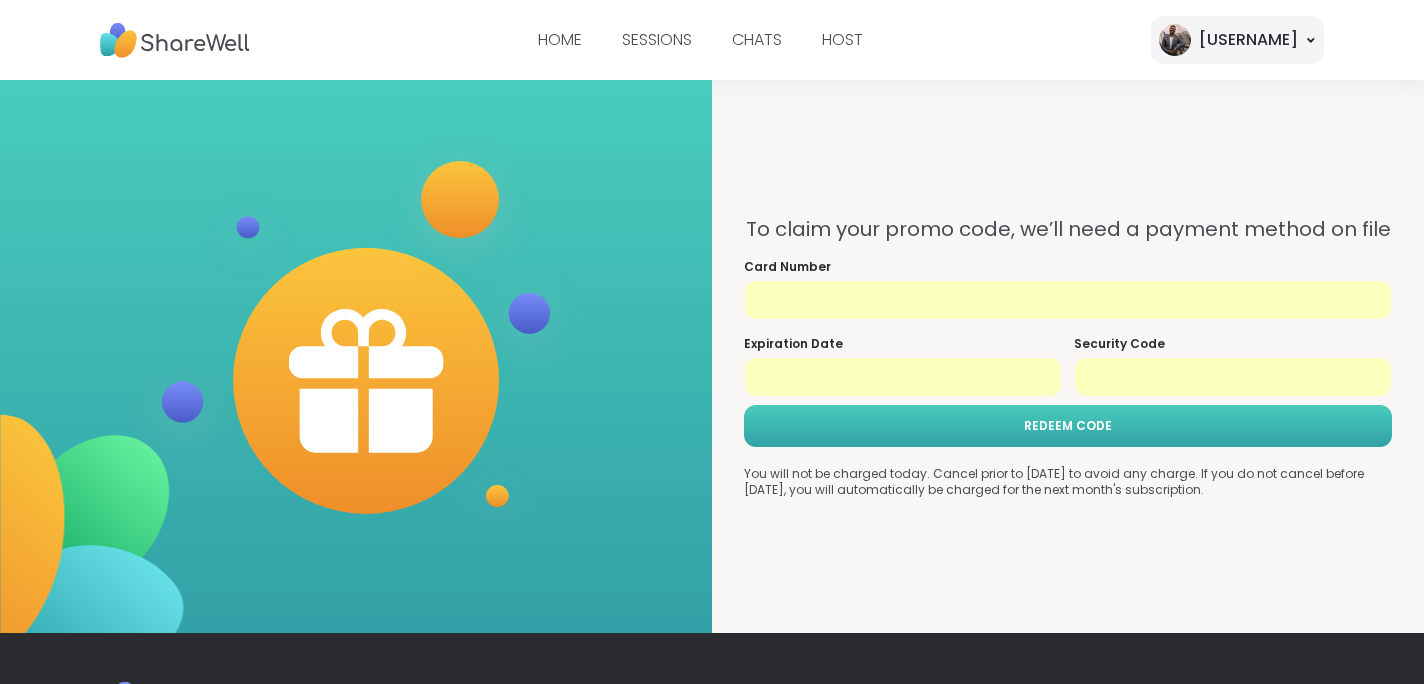 click on "REDEEM CODE" at bounding box center [1068, 426] 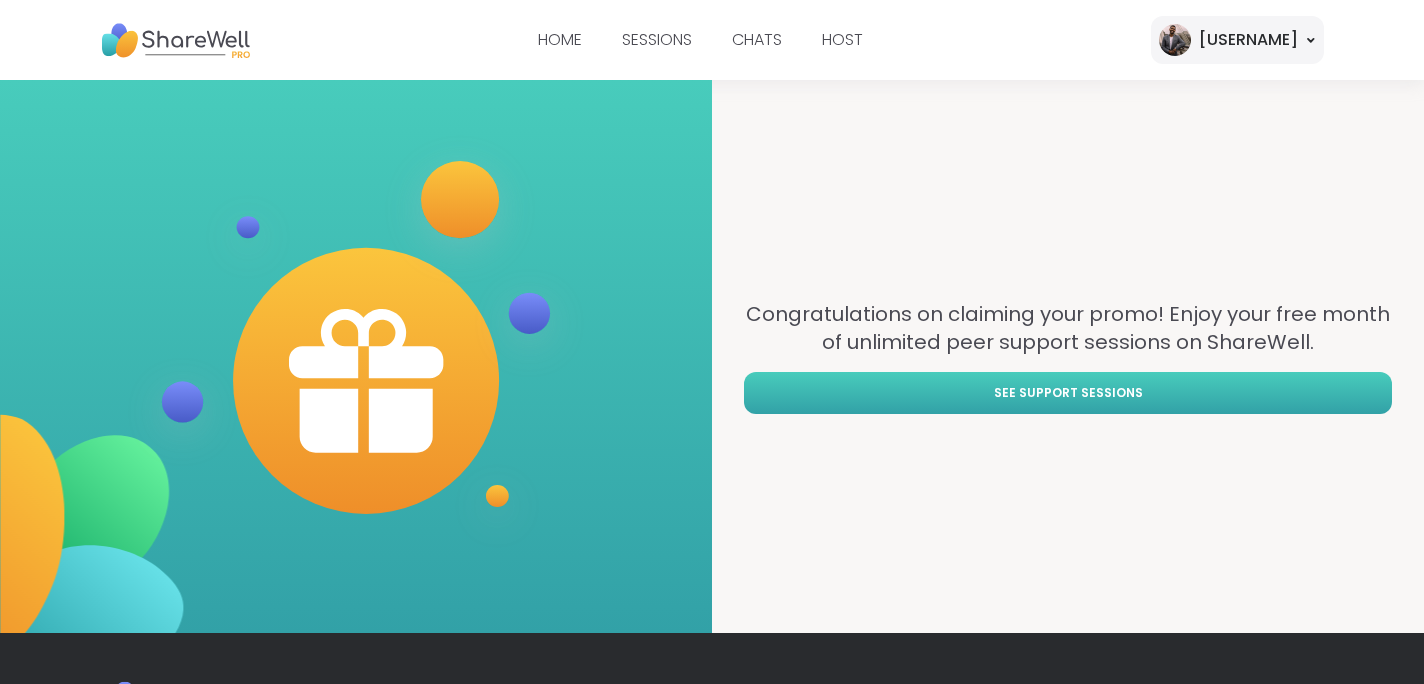 click on "See support sessions" at bounding box center (1068, 393) 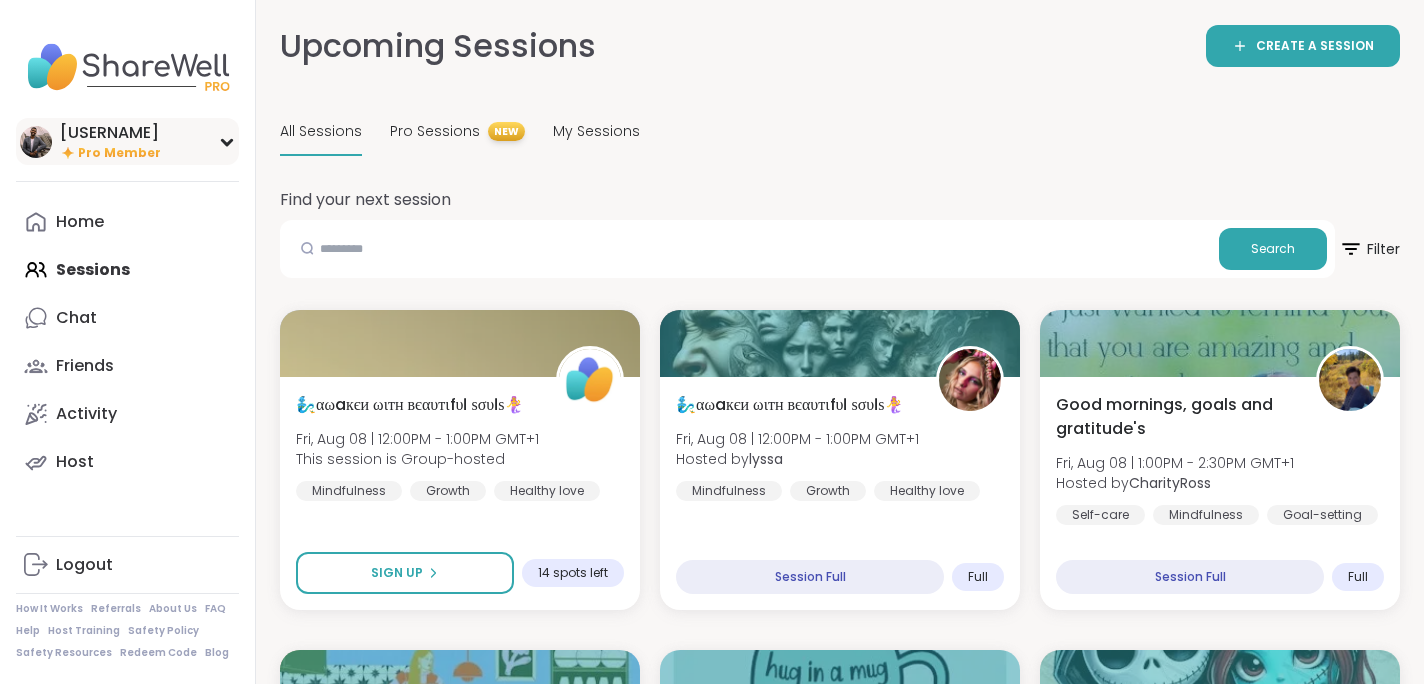 click on "ryanlakhan333 Pro Member" at bounding box center [127, 141] 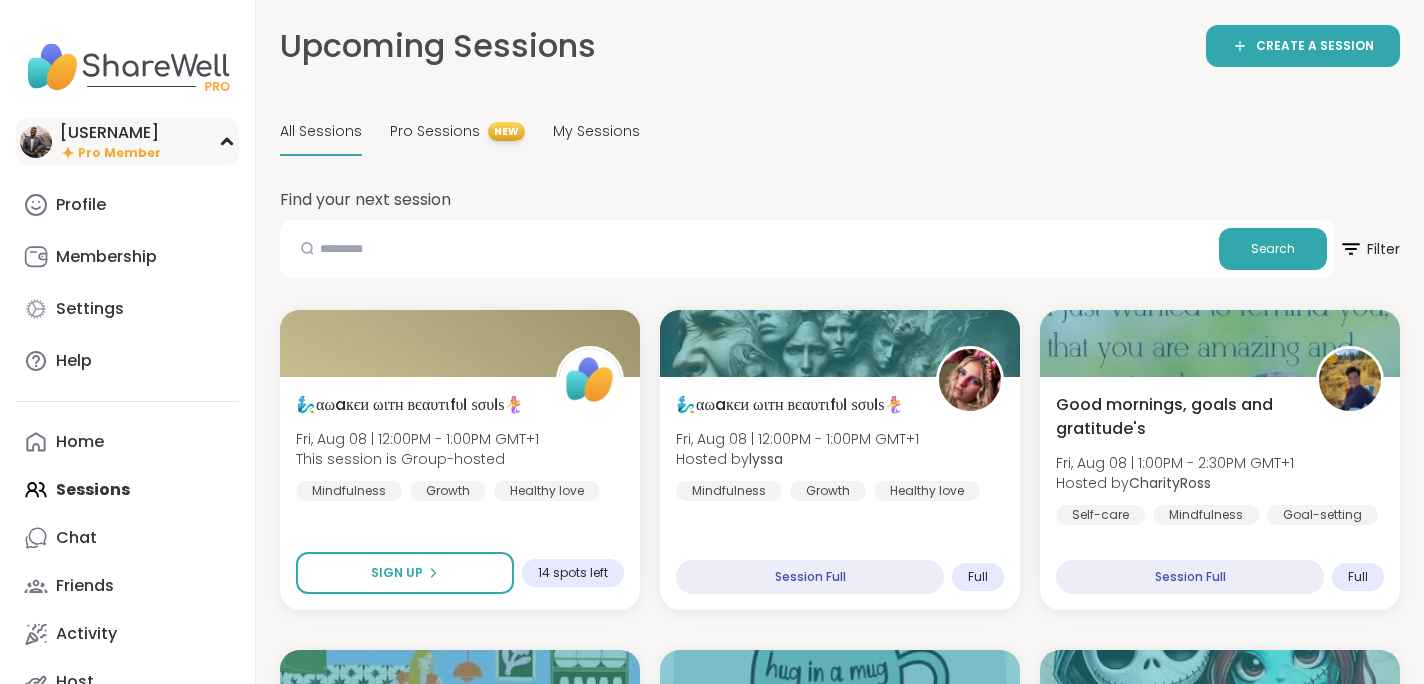 click 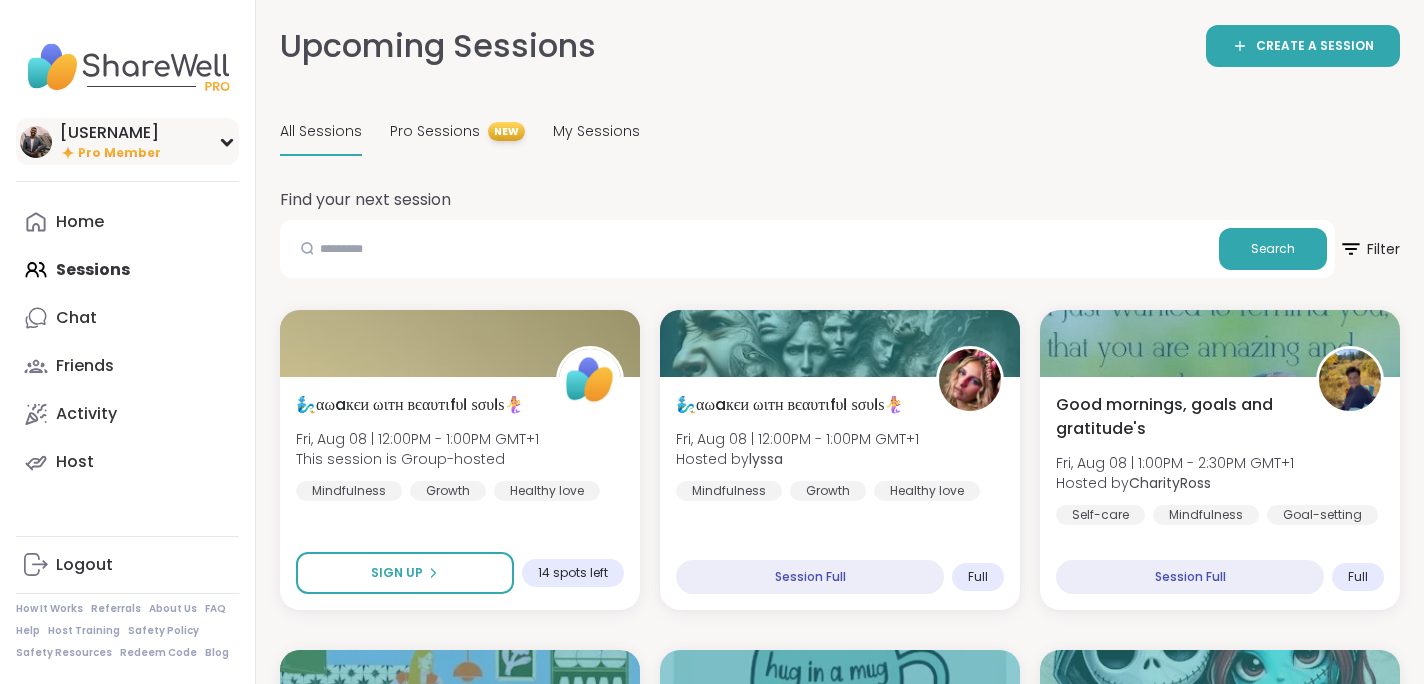 click 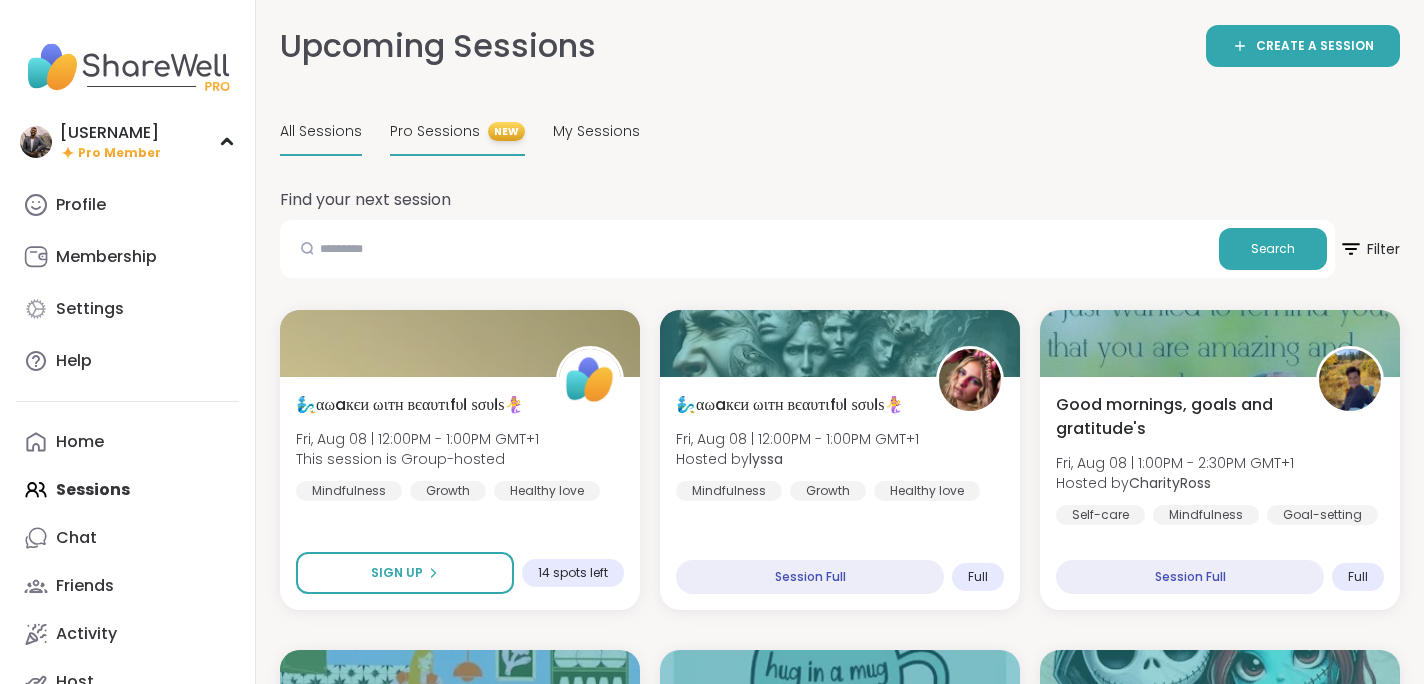click on "Pro Sessions" at bounding box center [435, 131] 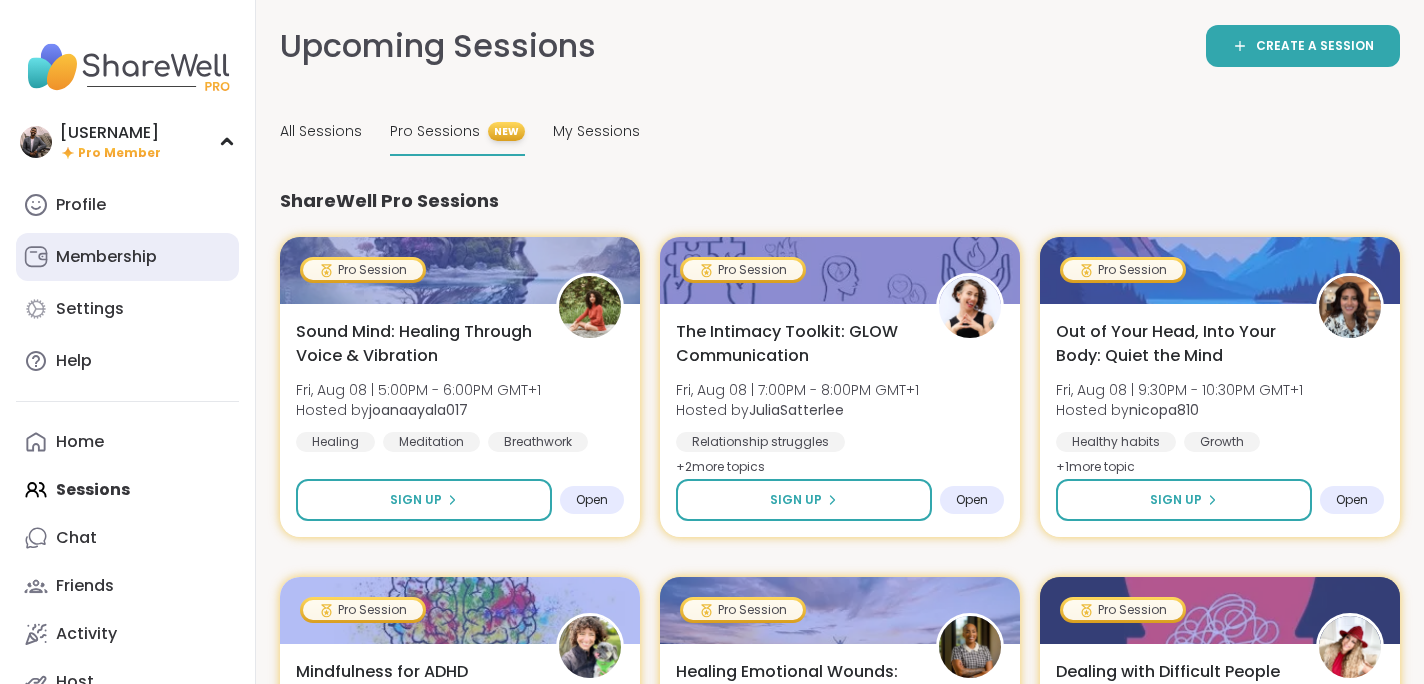 click on "Membership" at bounding box center [127, 257] 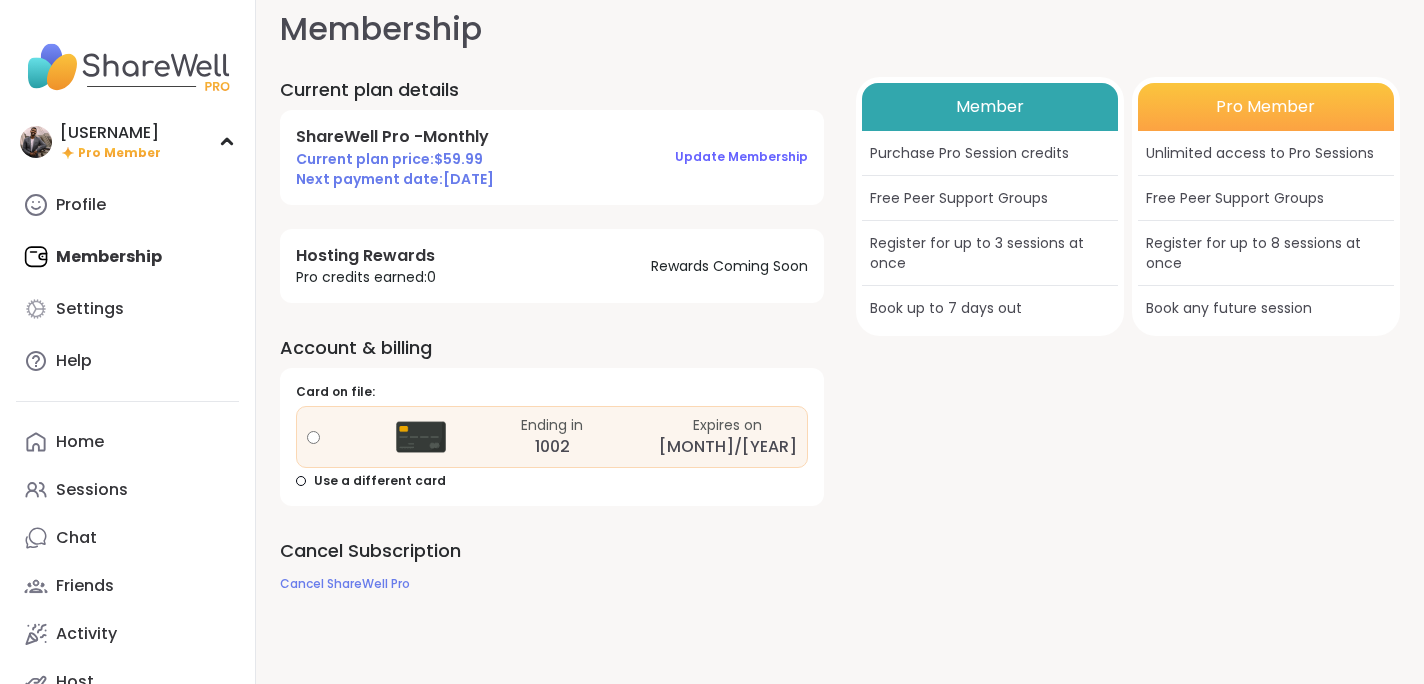 scroll, scrollTop: 20, scrollLeft: 0, axis: vertical 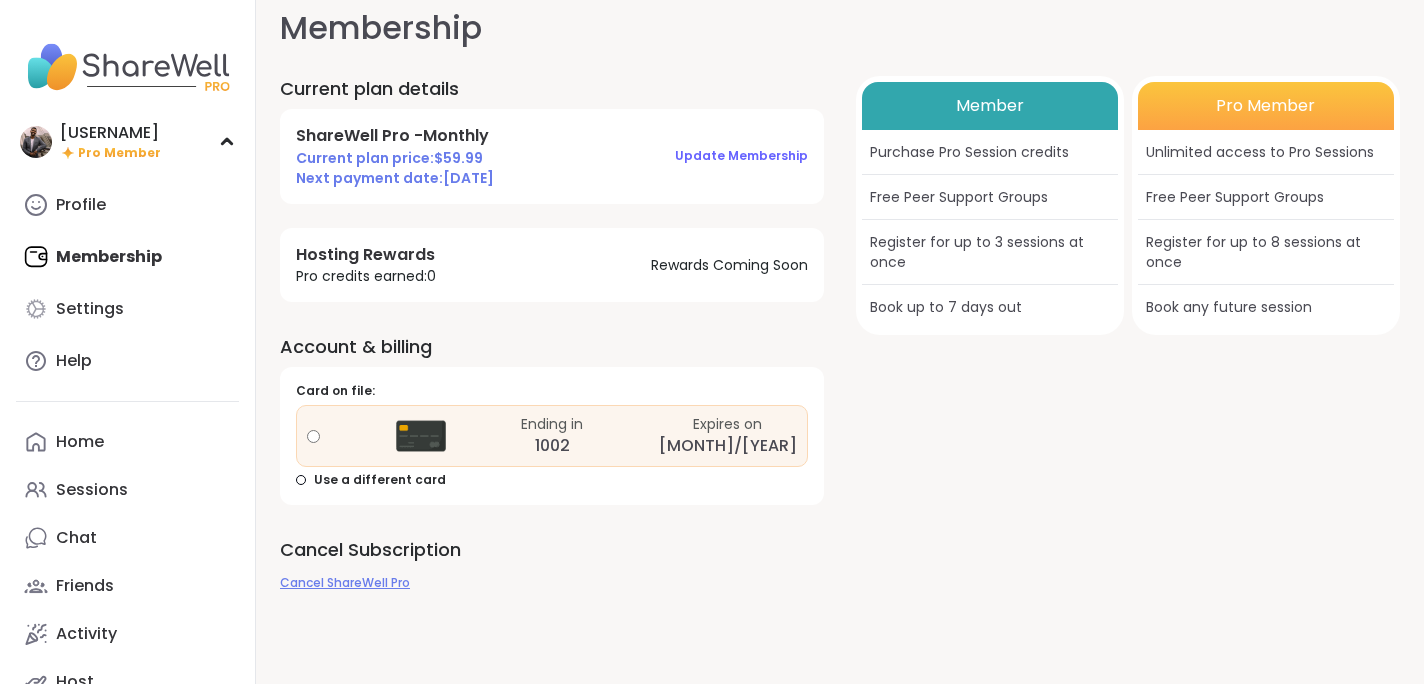 click on "Cancel ShareWell Pro" at bounding box center (345, 582) 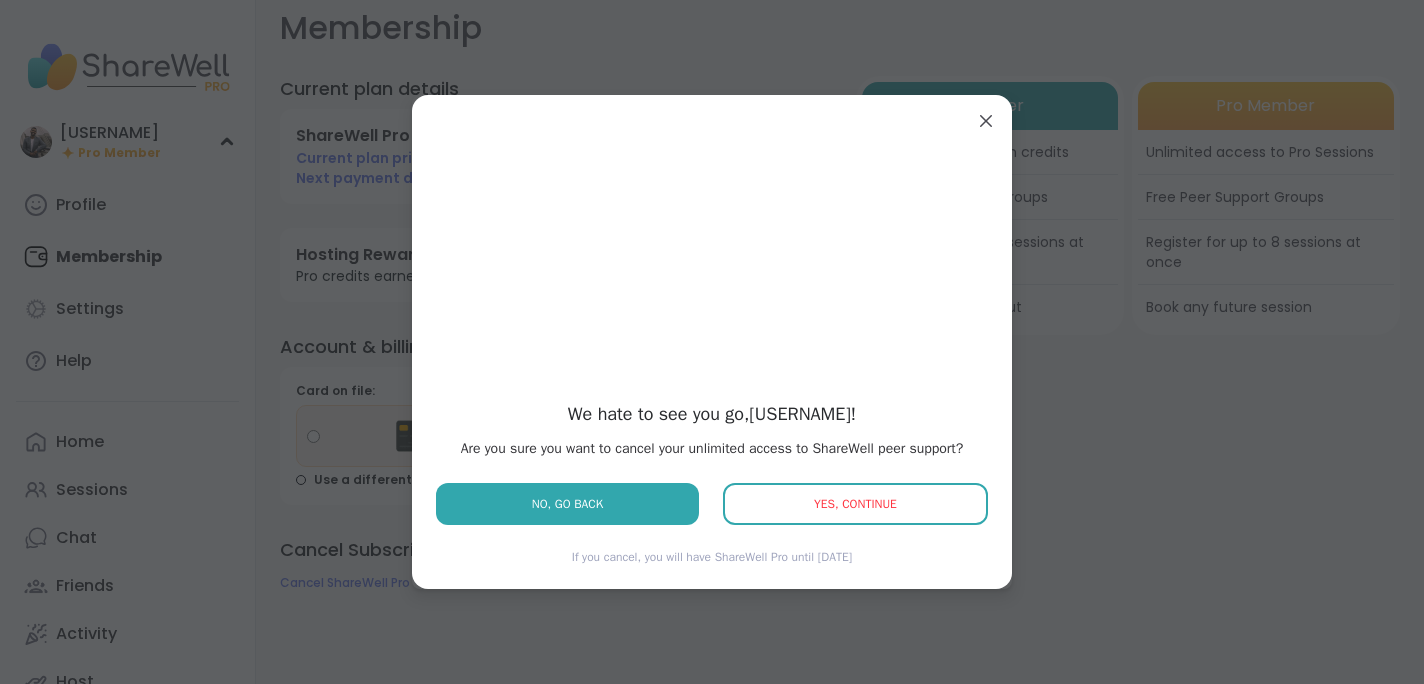 click on "Yes, Continue" at bounding box center (855, 504) 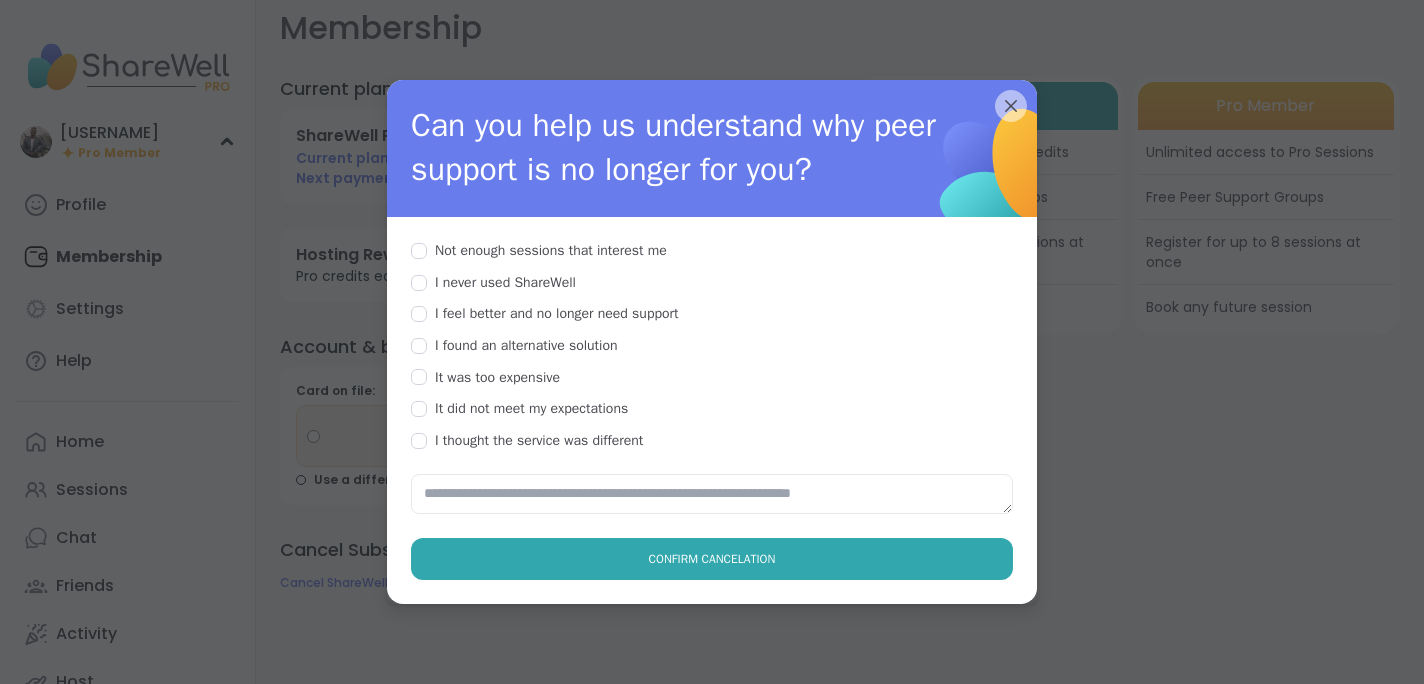 click on "It was too expensive" at bounding box center (497, 378) 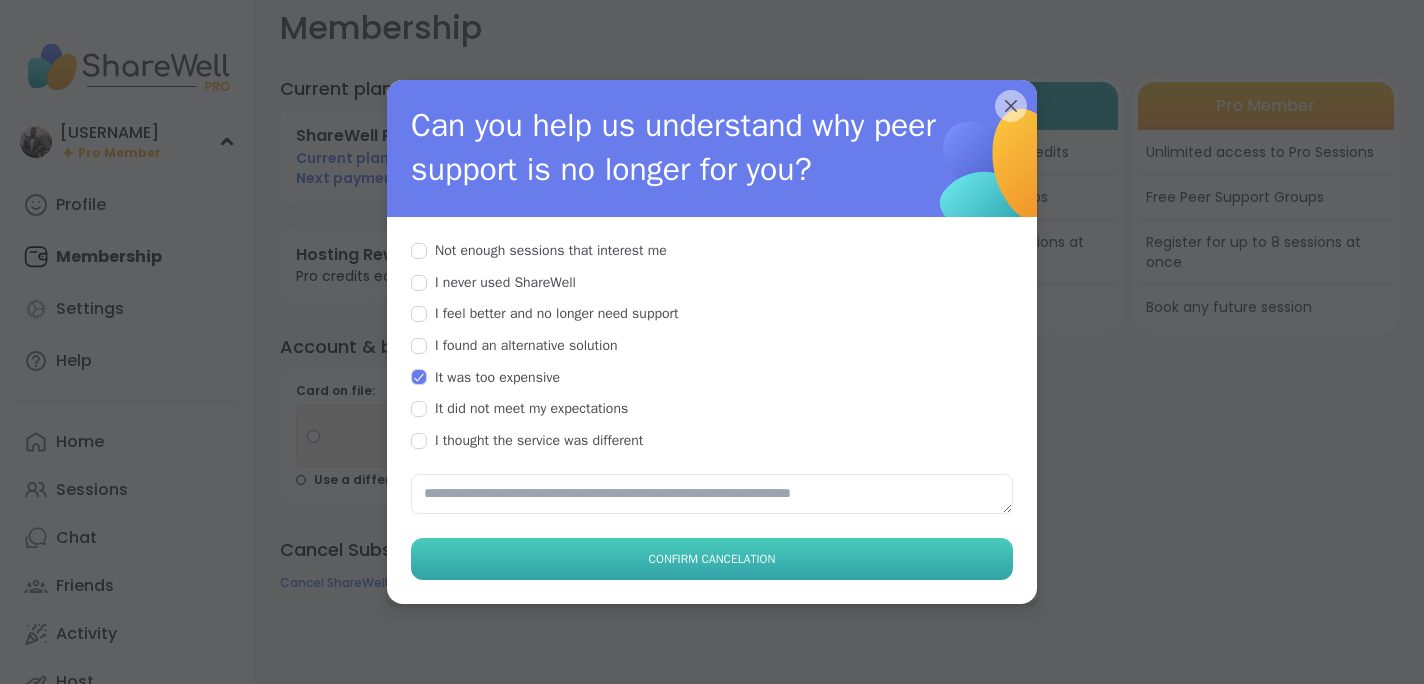 click on "Confirm Cancelation" at bounding box center [712, 559] 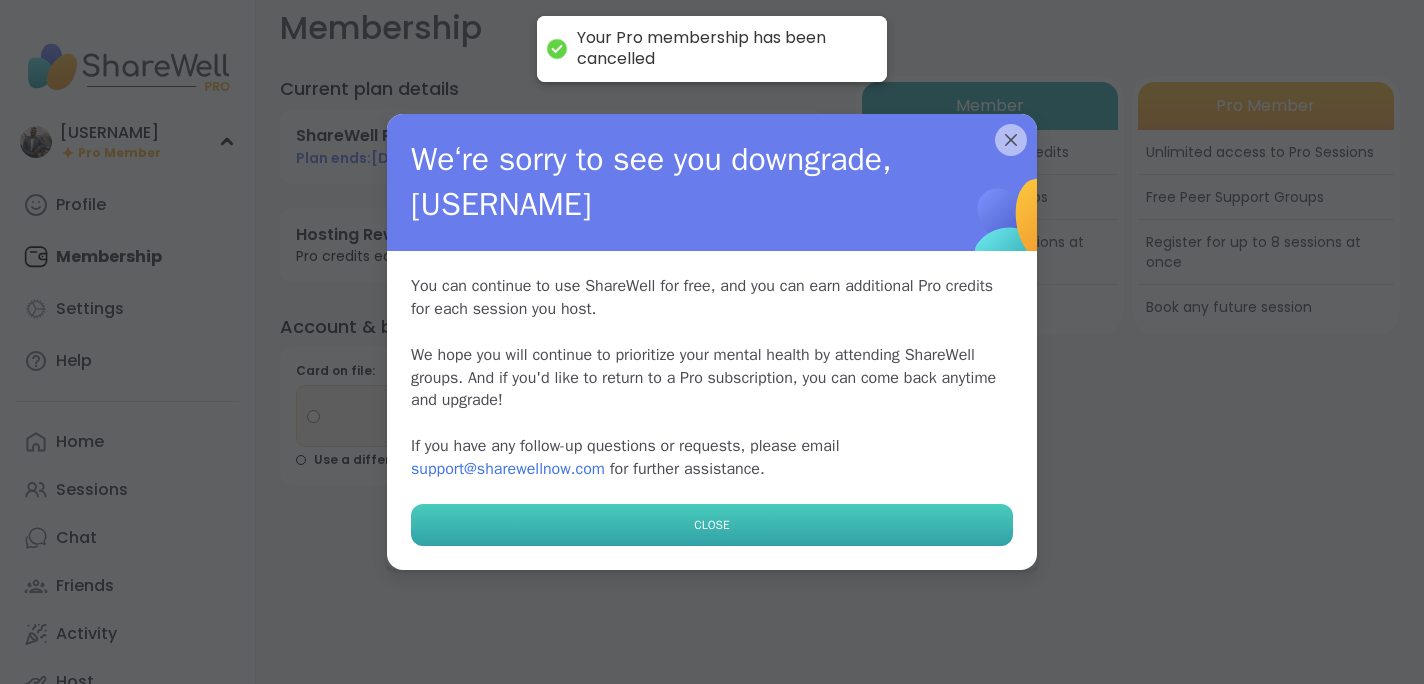 click on "CLOSE" at bounding box center [712, 525] 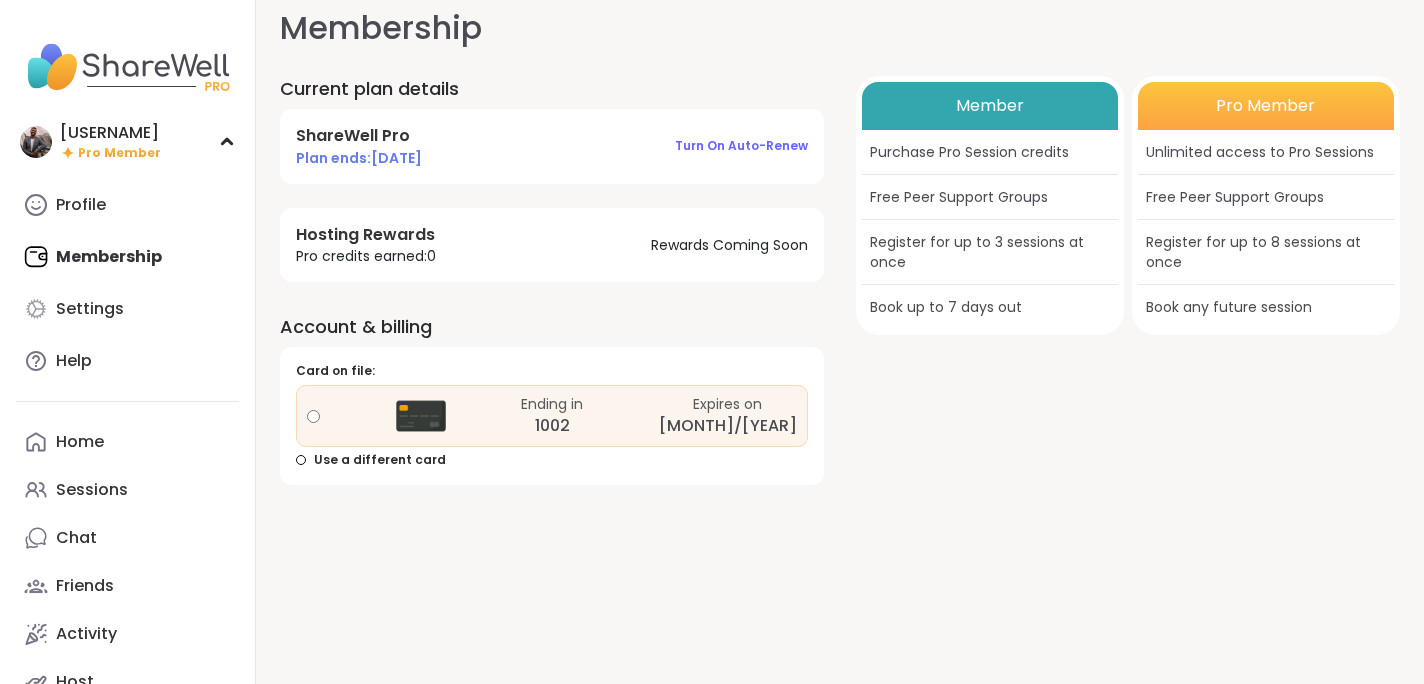 scroll, scrollTop: 0, scrollLeft: 0, axis: both 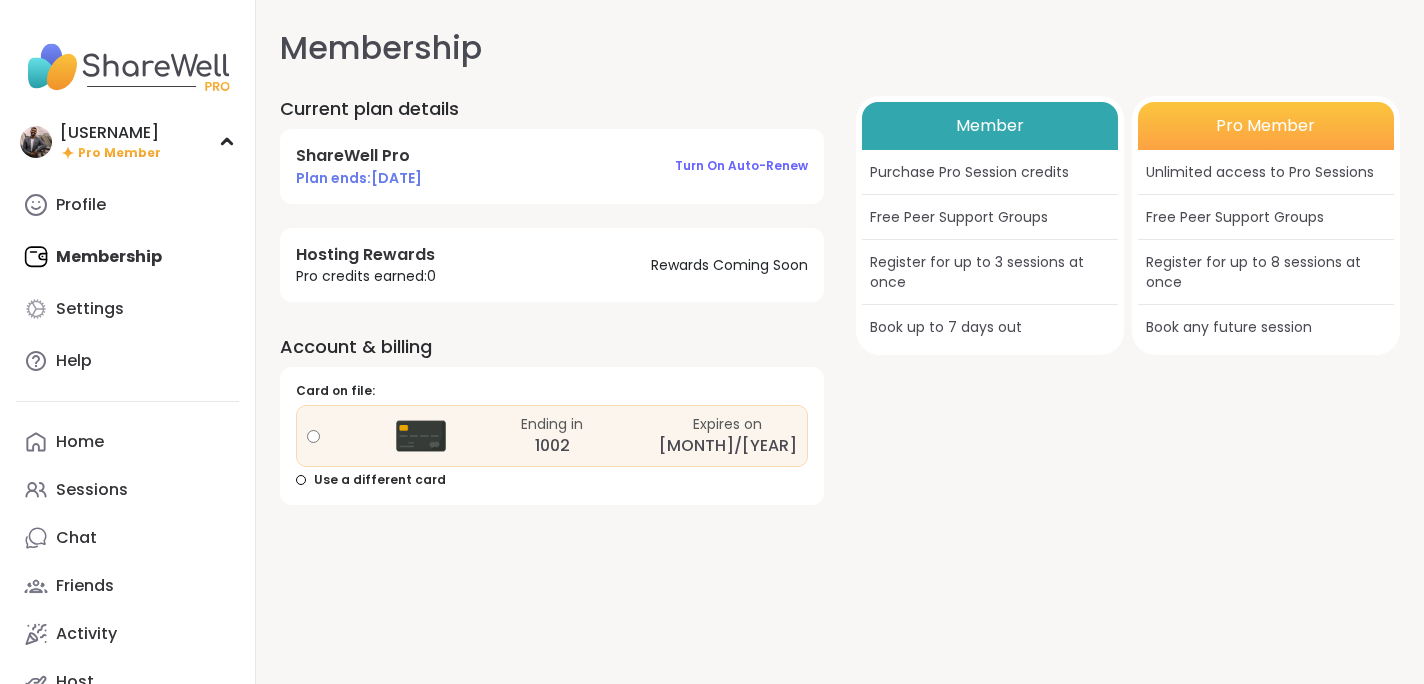 click on "Hosting Rewards Pro credits earned:  0 Rewards Coming Soon" at bounding box center (552, 265) 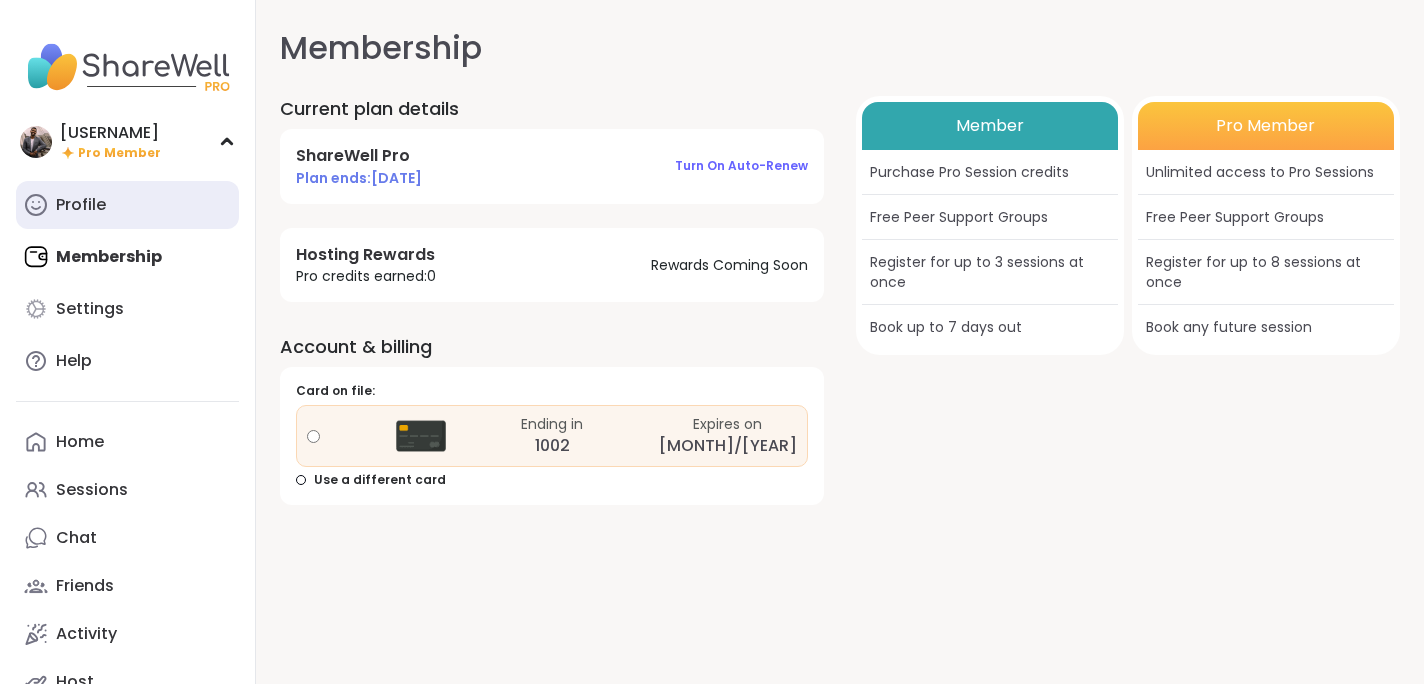 click on "Profile" at bounding box center (127, 205) 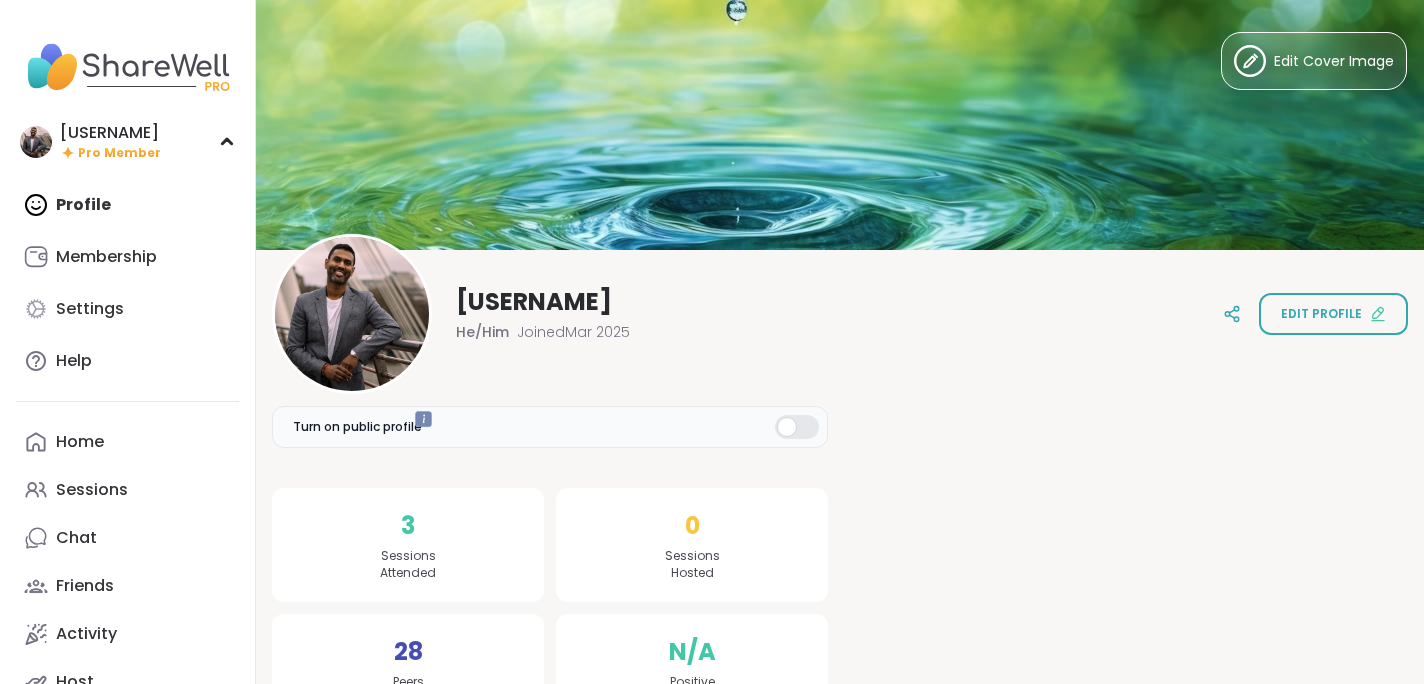 scroll, scrollTop: 0, scrollLeft: 0, axis: both 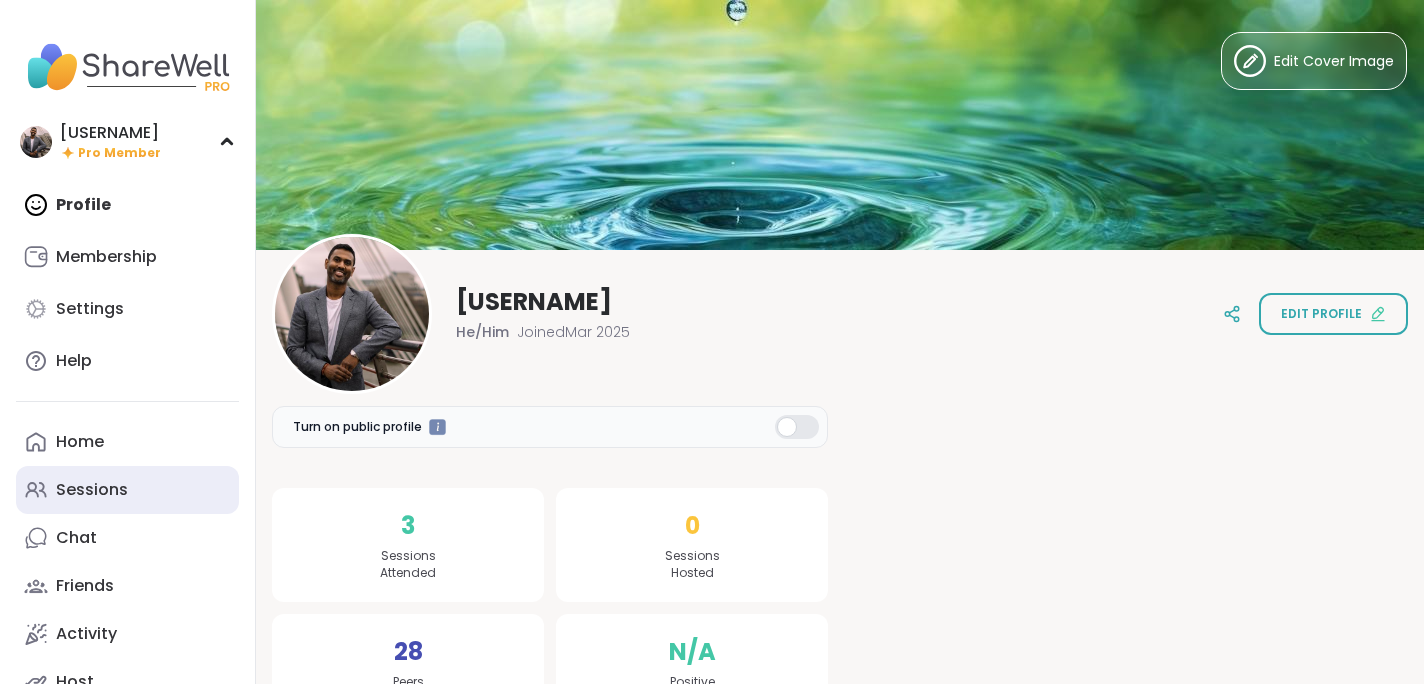 click on "Sessions" at bounding box center [127, 490] 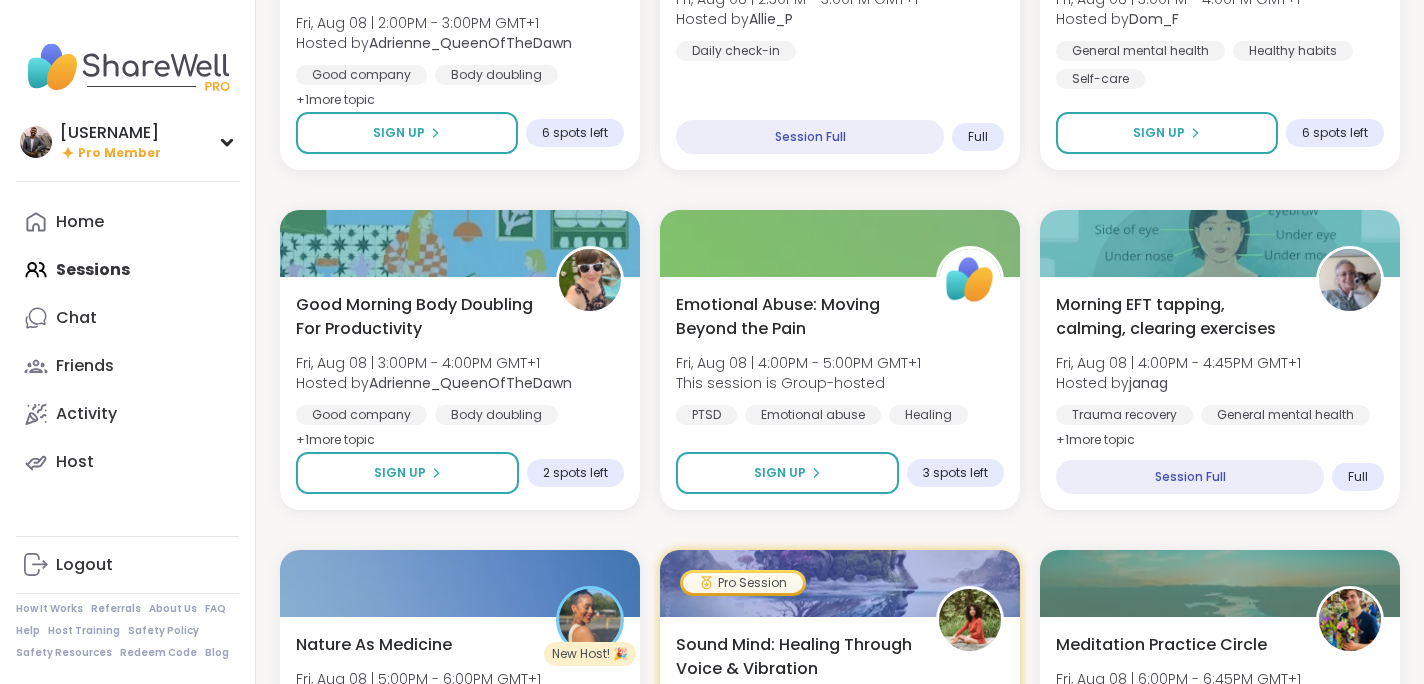 scroll, scrollTop: 0, scrollLeft: 0, axis: both 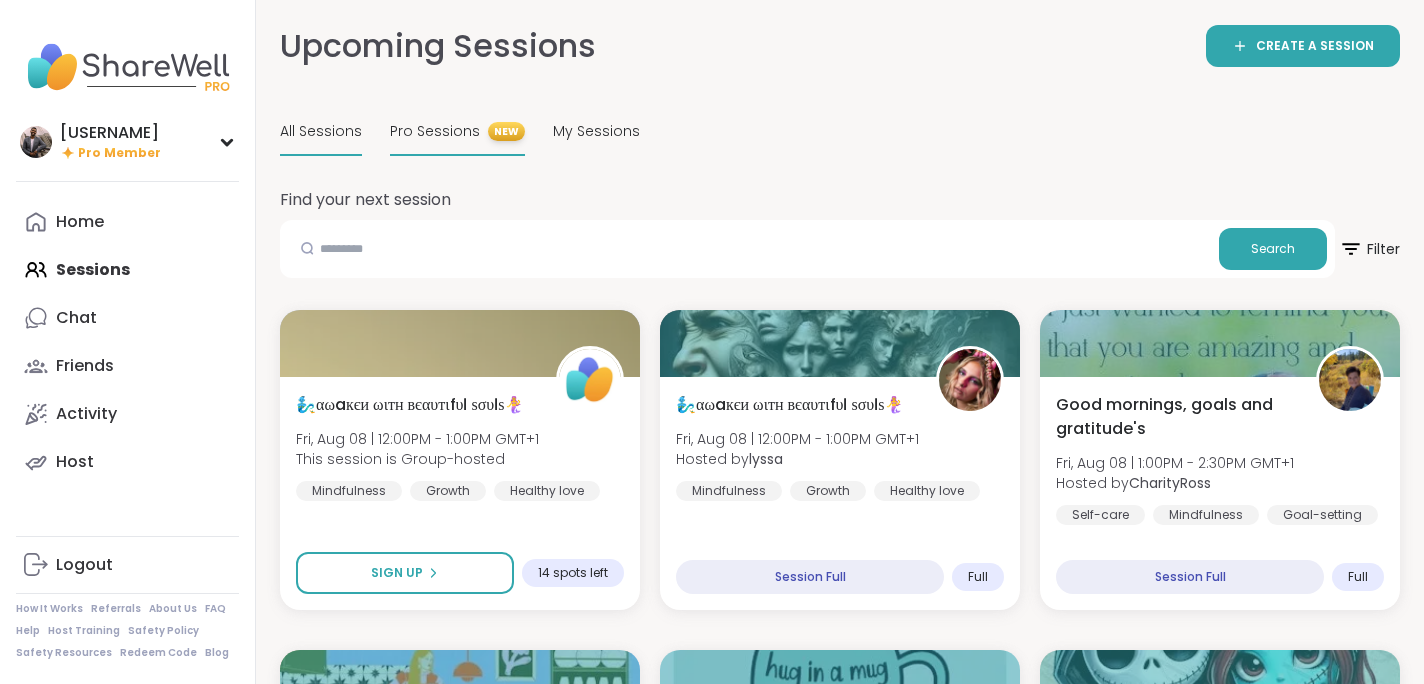 click on "Pro Sessions" at bounding box center (435, 131) 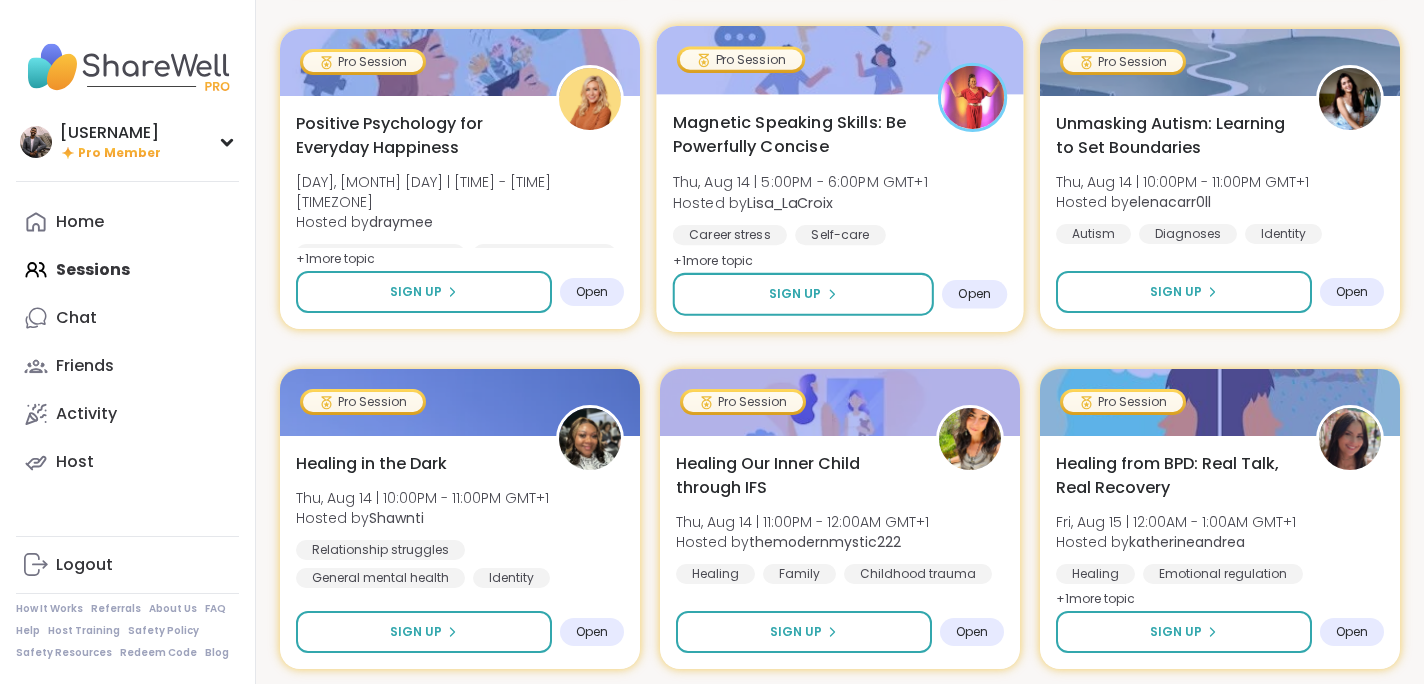 scroll, scrollTop: 1911, scrollLeft: 0, axis: vertical 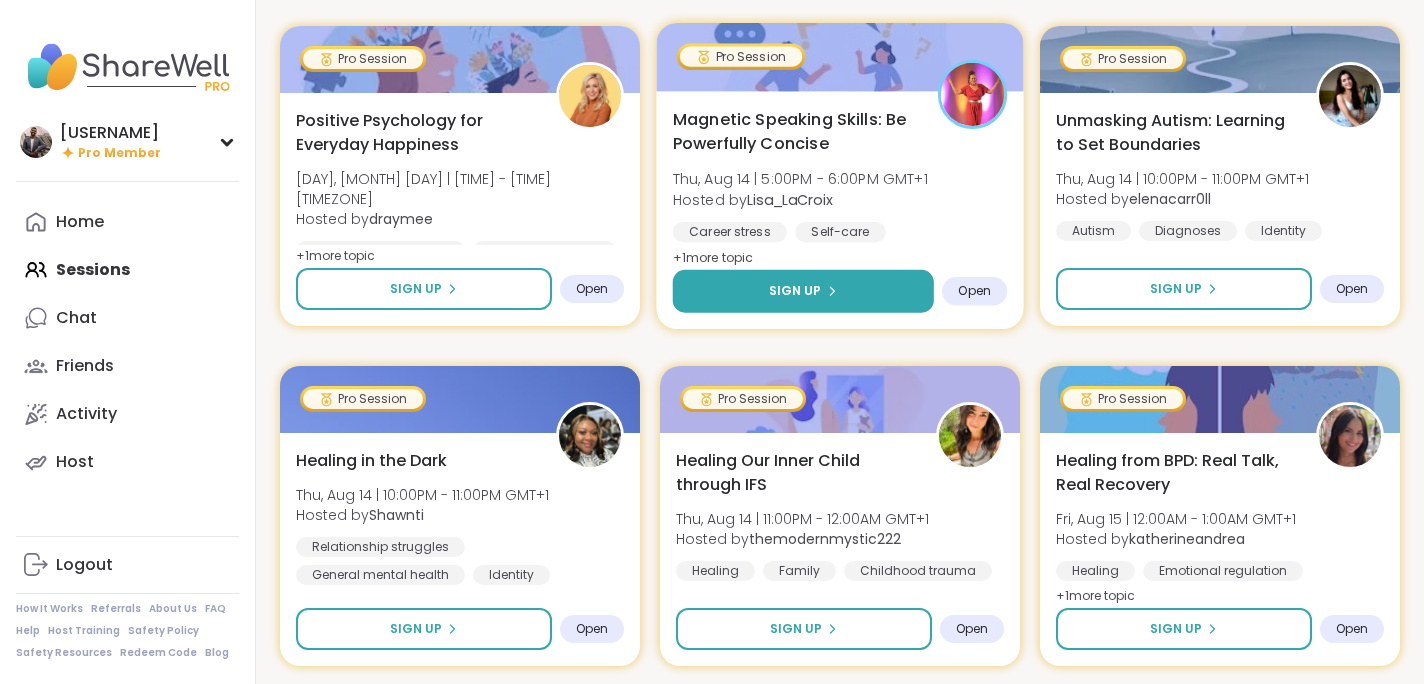 click on "Sign Up" at bounding box center (795, 291) 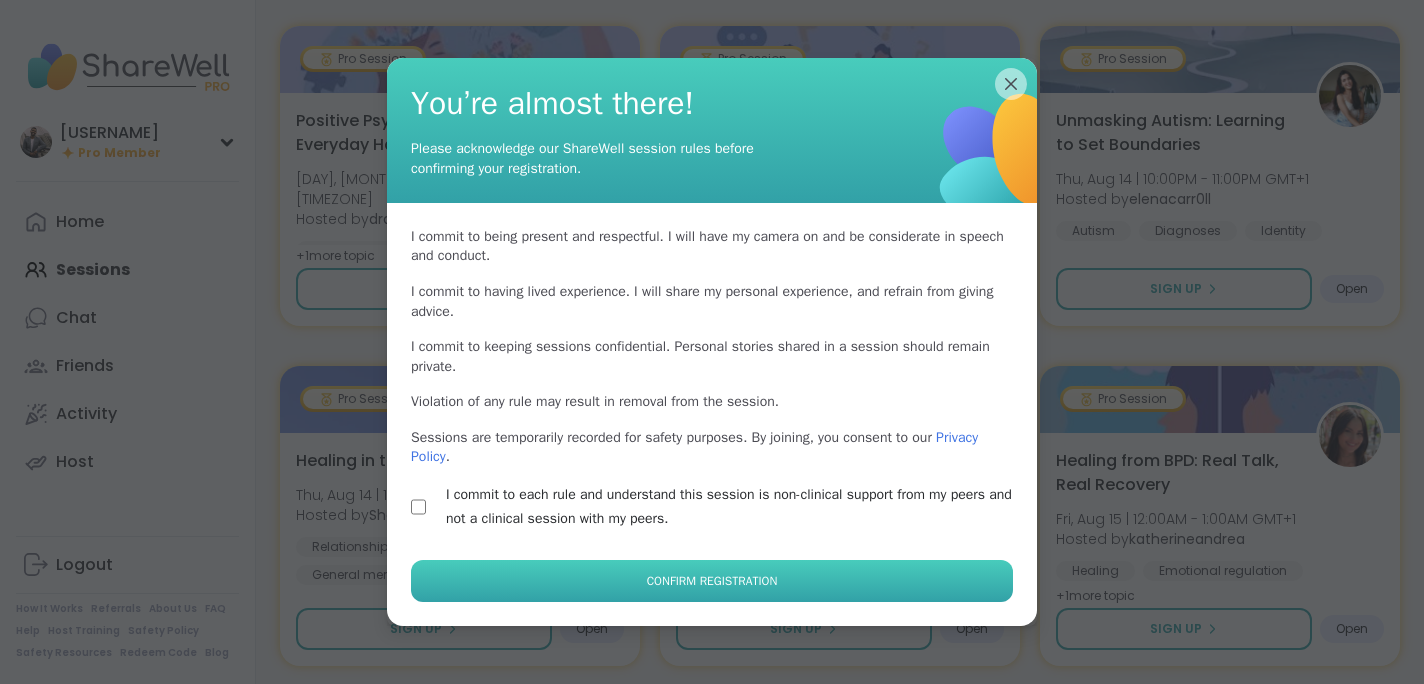 click on "Confirm Registration" at bounding box center (712, 581) 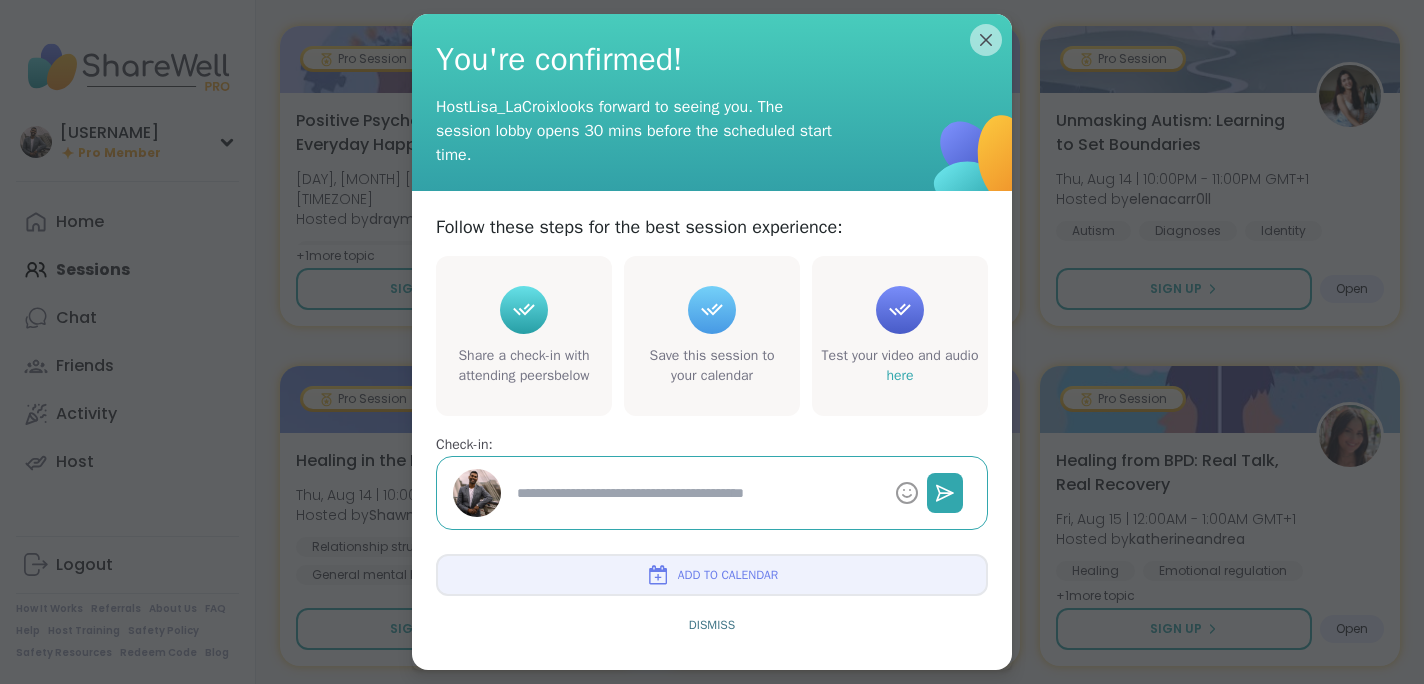 click at bounding box center (658, 575) 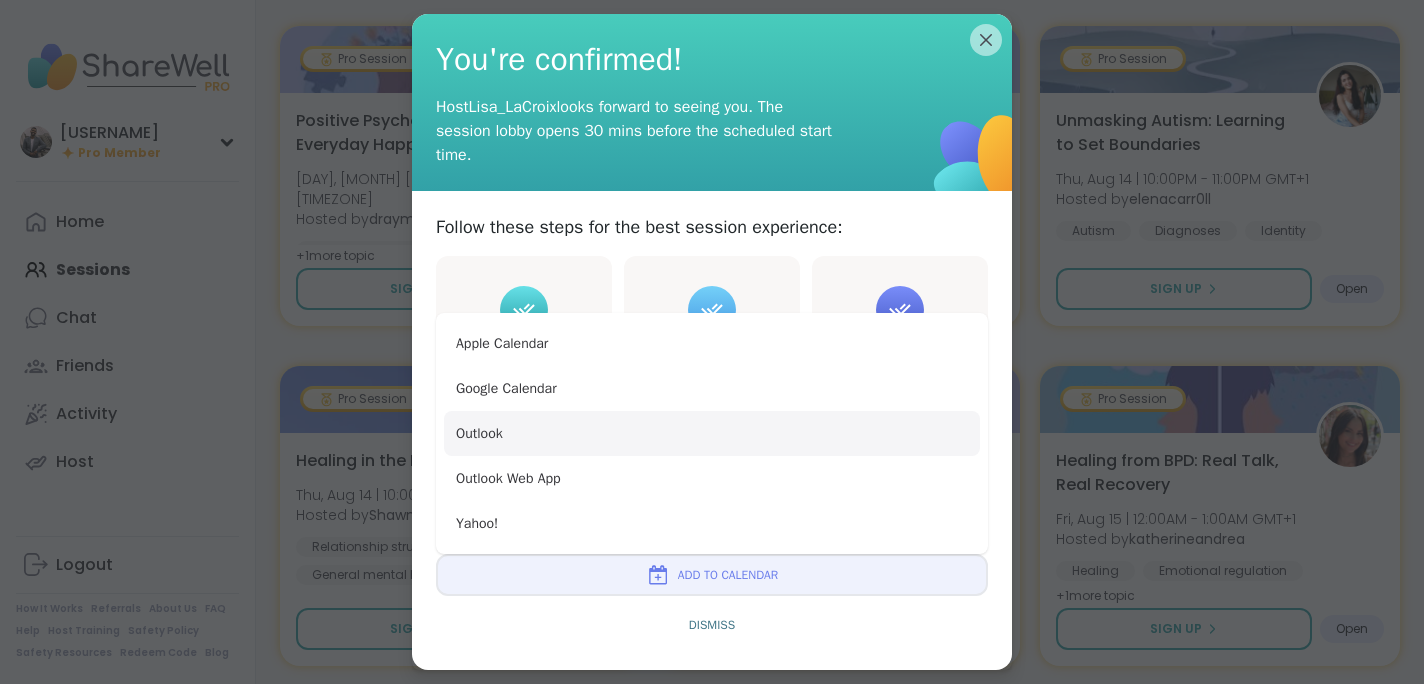click on "Outlook" at bounding box center [712, 433] 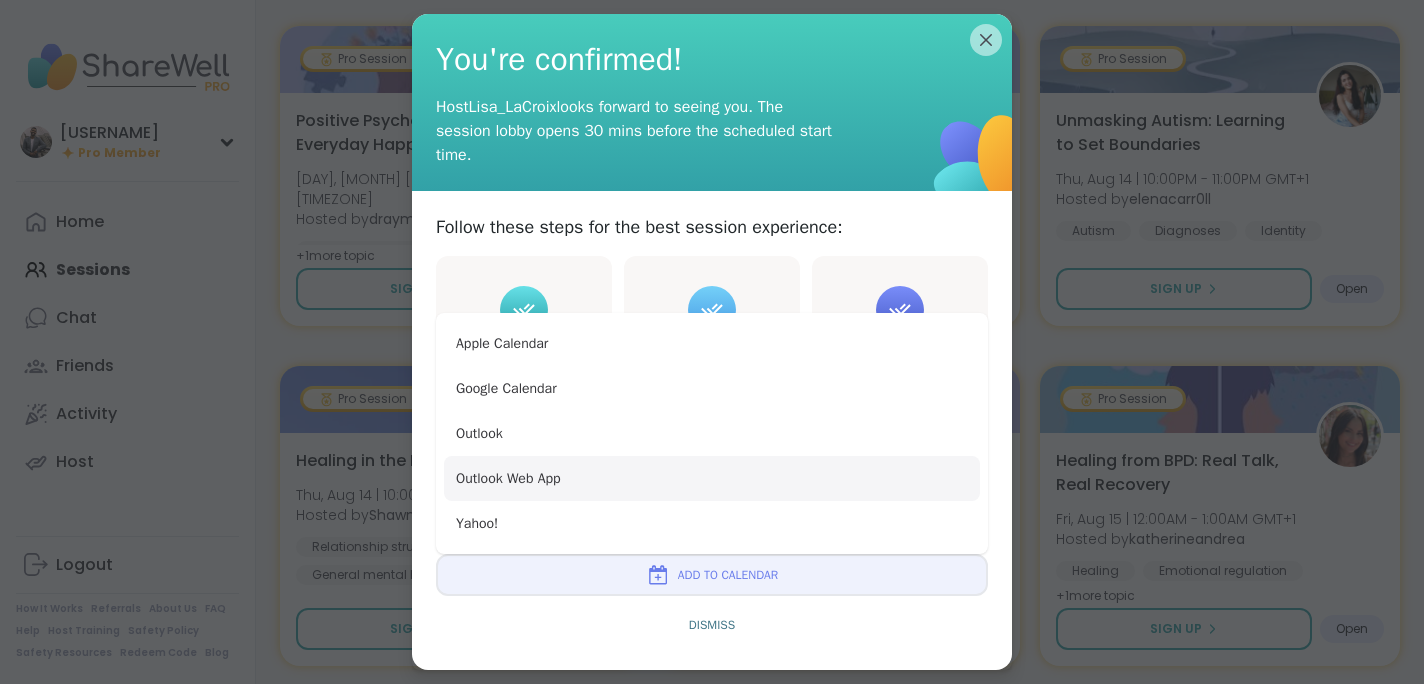 click on "Outlook Web App" at bounding box center (712, 478) 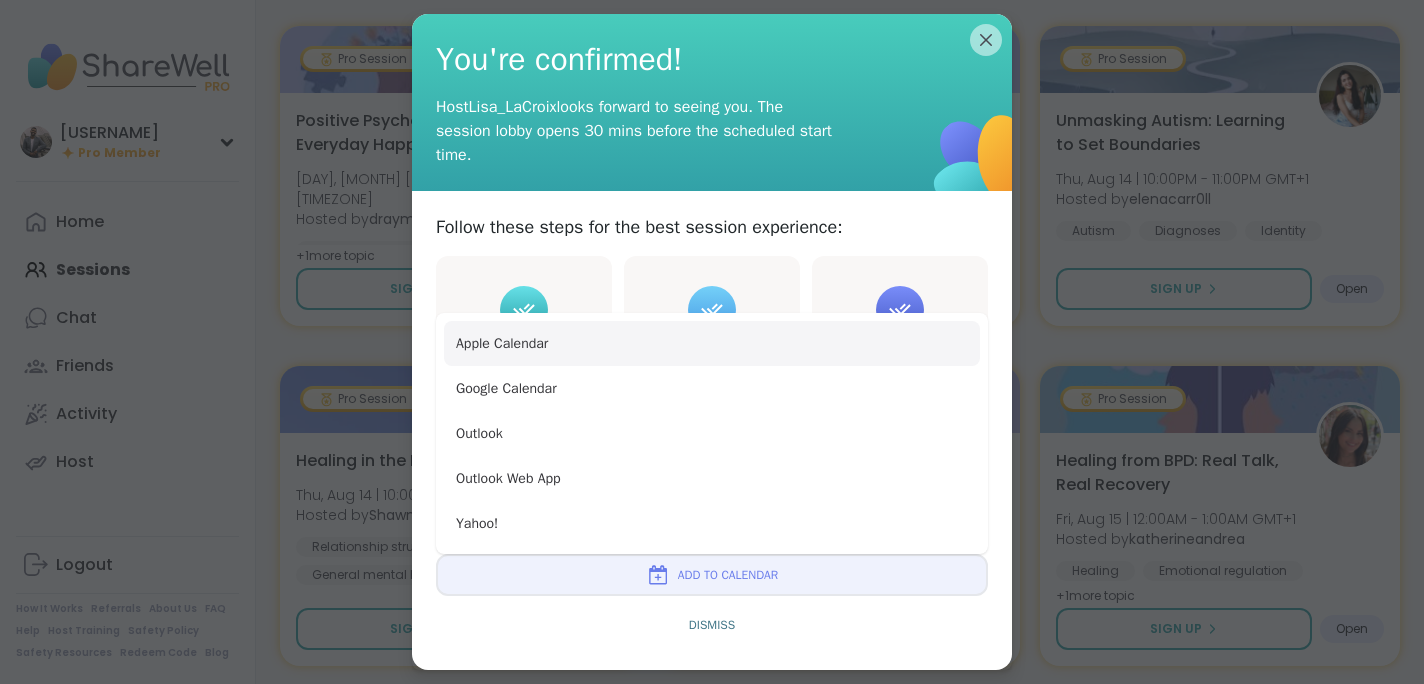click on "Apple Calendar" at bounding box center (712, 343) 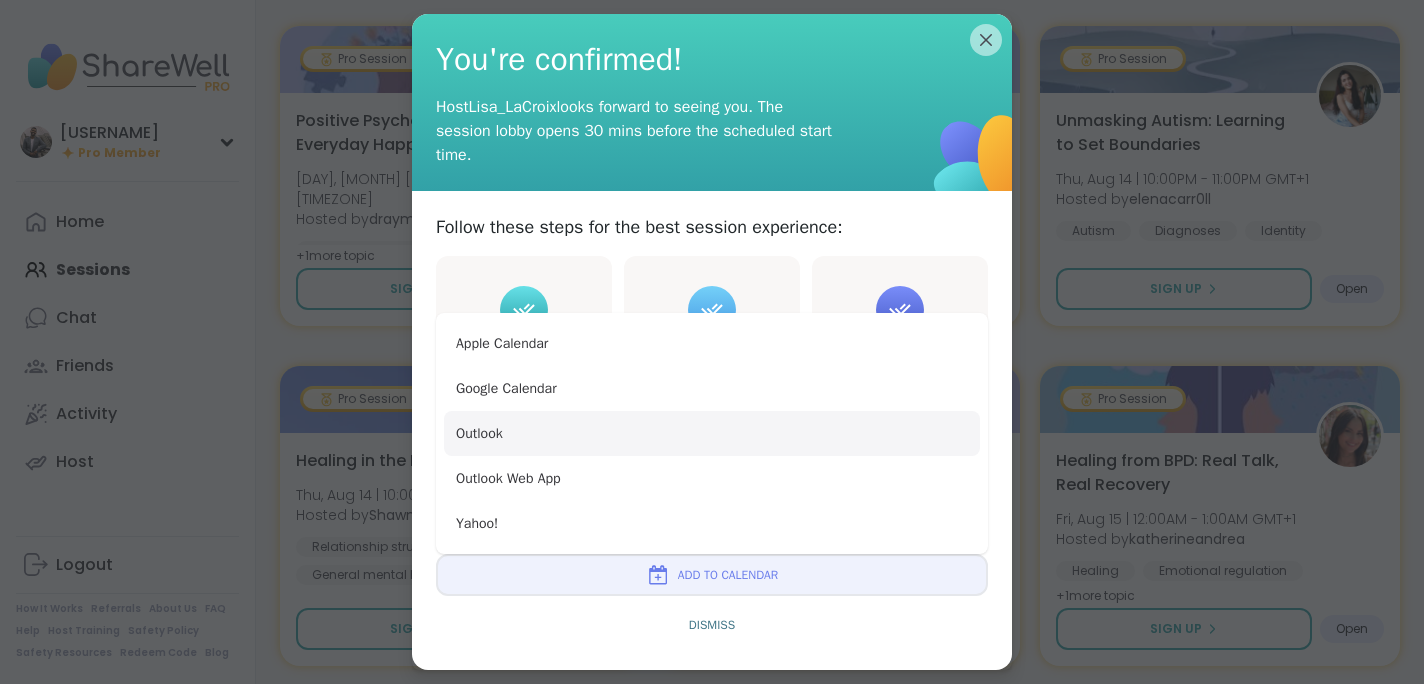 click on "Outlook" at bounding box center [712, 433] 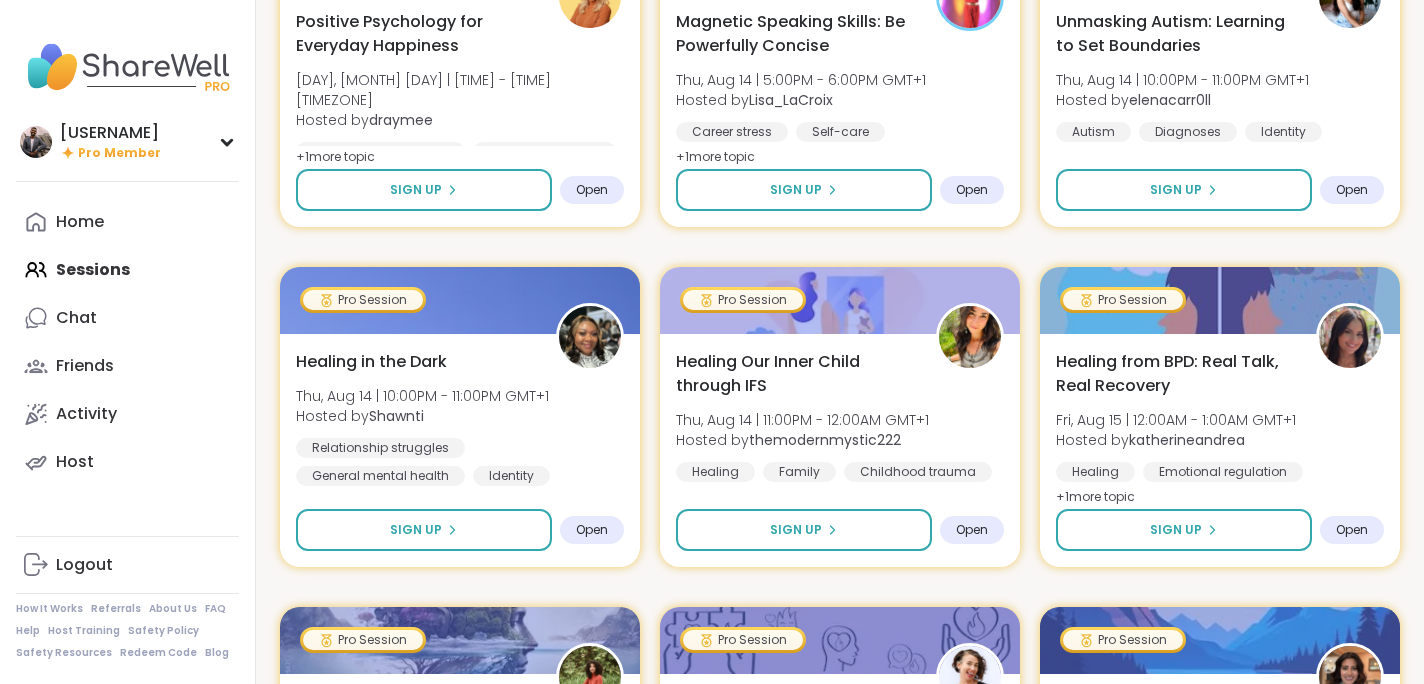 scroll, scrollTop: 2655, scrollLeft: 0, axis: vertical 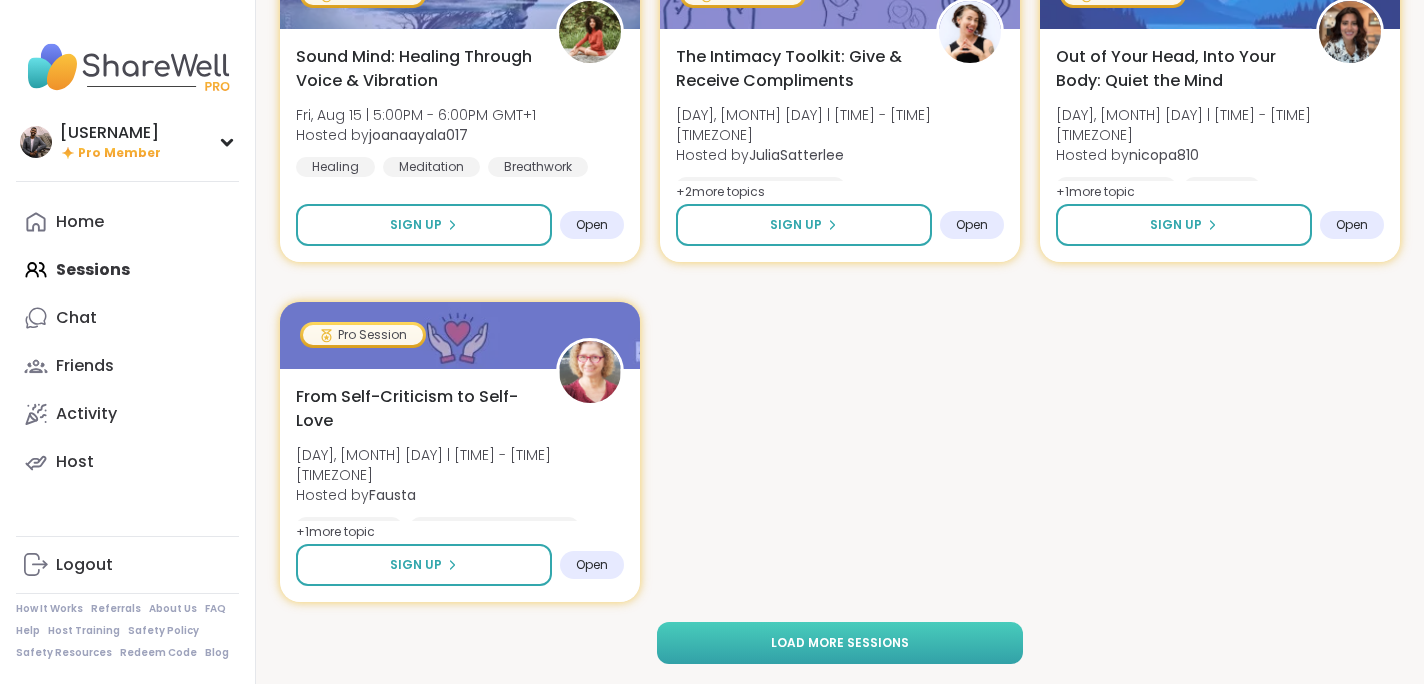 click on "Load more sessions" at bounding box center [839, 643] 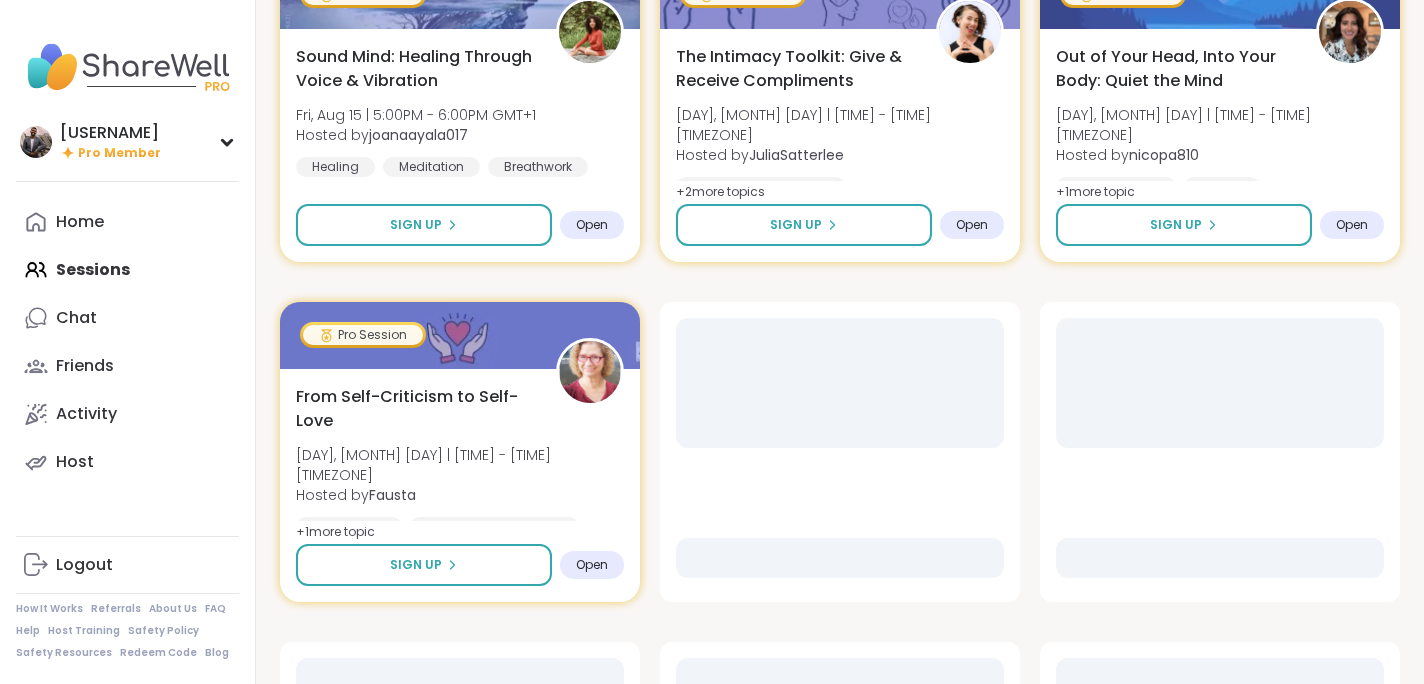 click at bounding box center (840, 788) 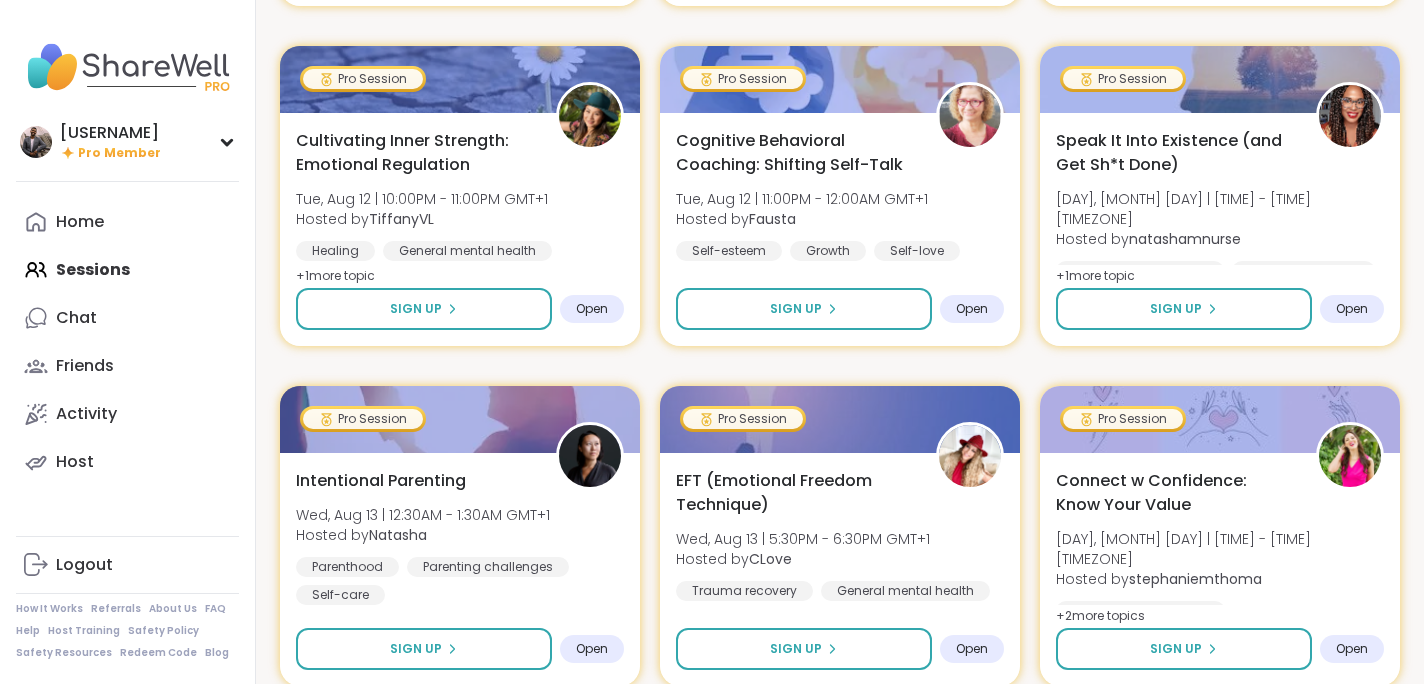 scroll, scrollTop: 0, scrollLeft: 0, axis: both 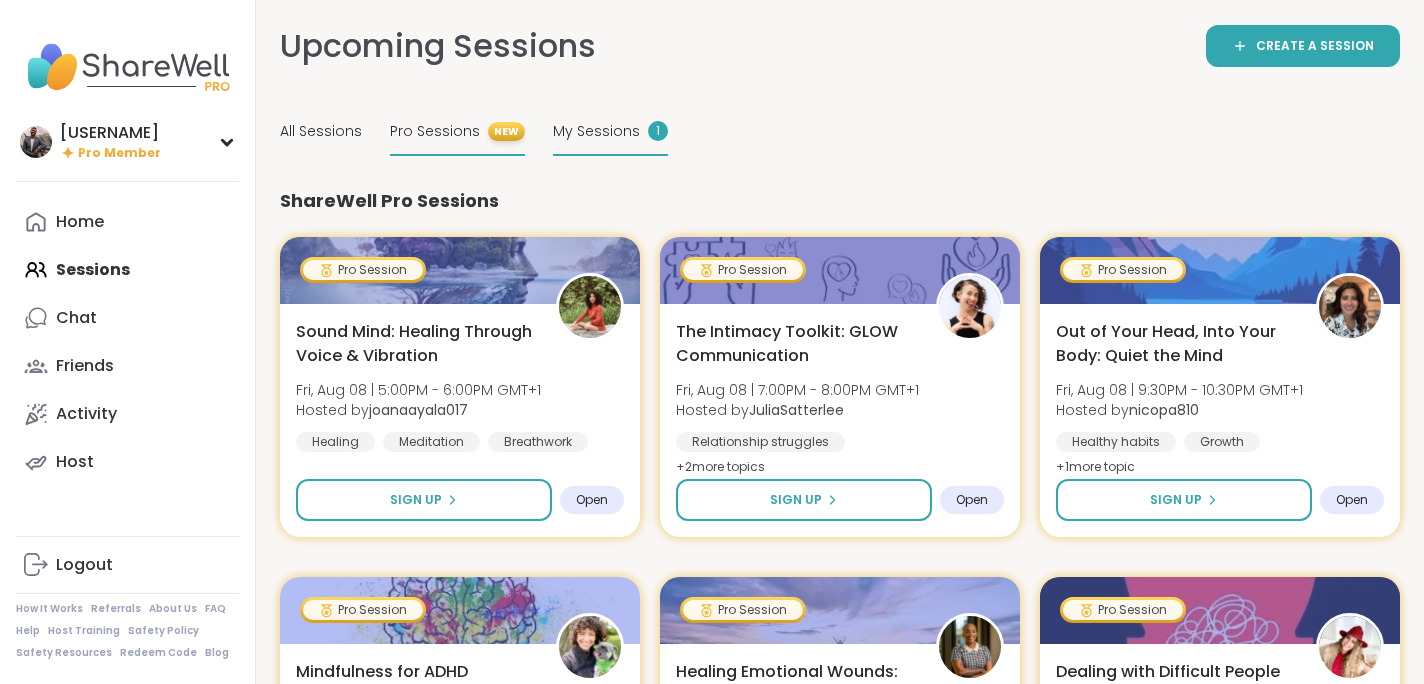 click on "My Sessions" at bounding box center (596, 131) 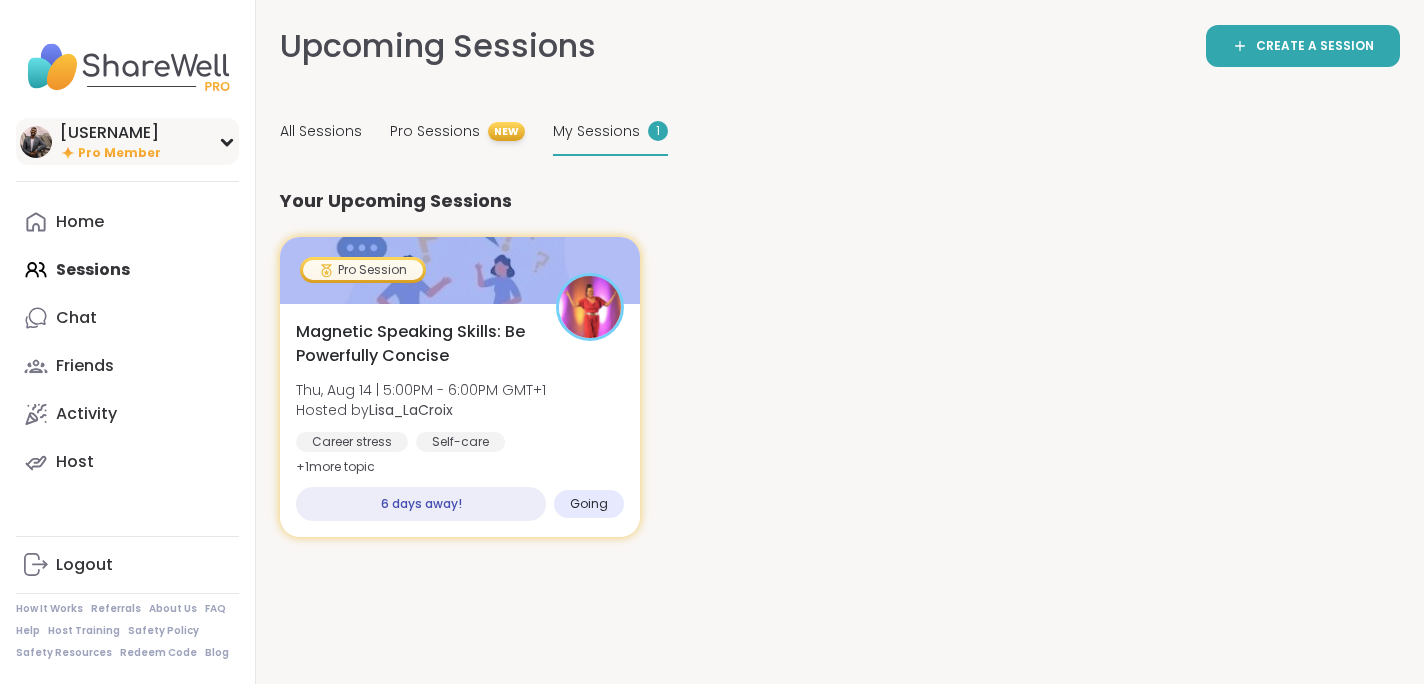 click on "ryanlakhan333 Pro Member" at bounding box center (127, 141) 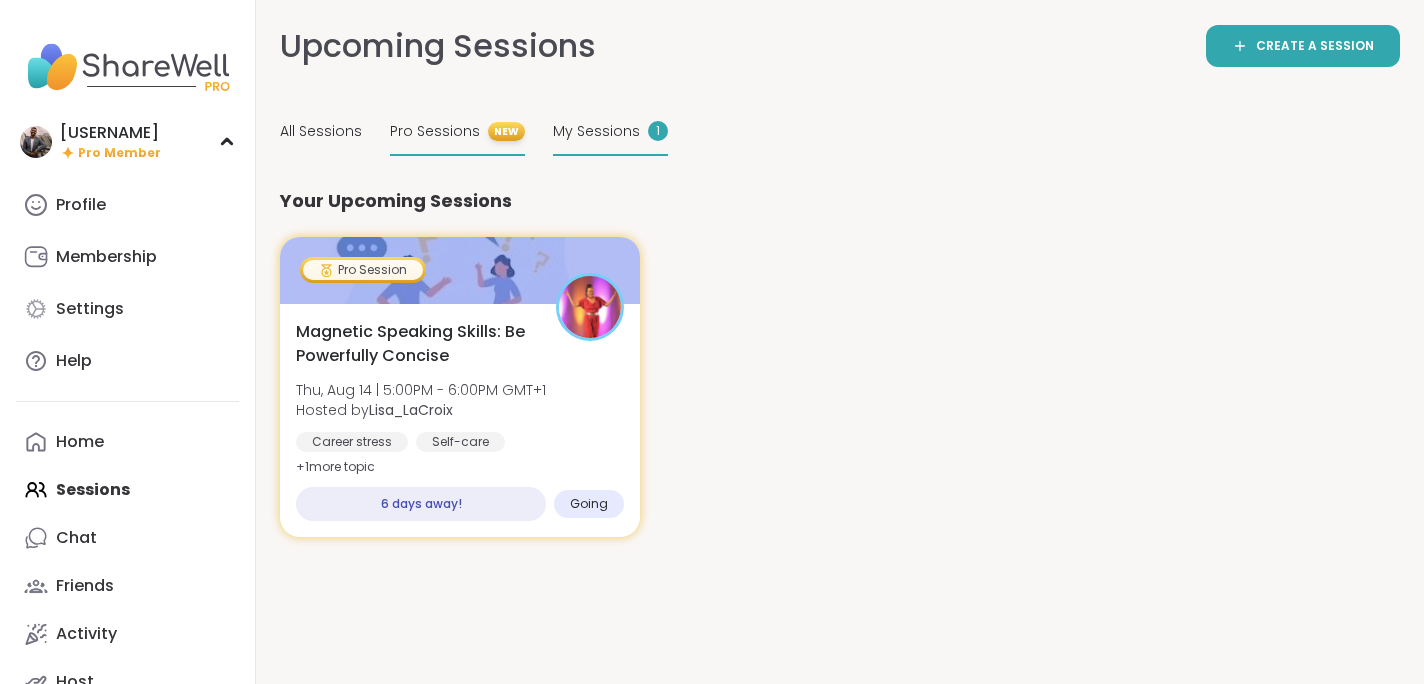click on "Pro Sessions" at bounding box center [435, 131] 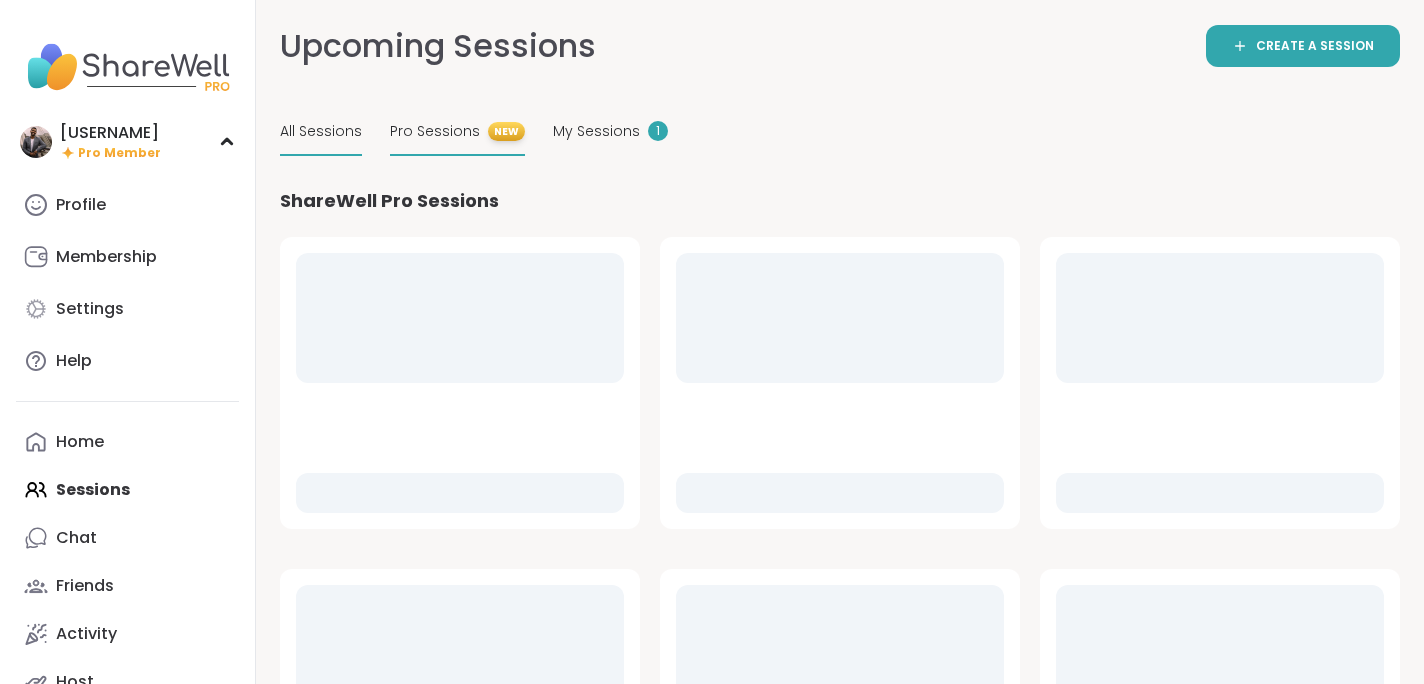 click on "All Sessions" at bounding box center (321, 132) 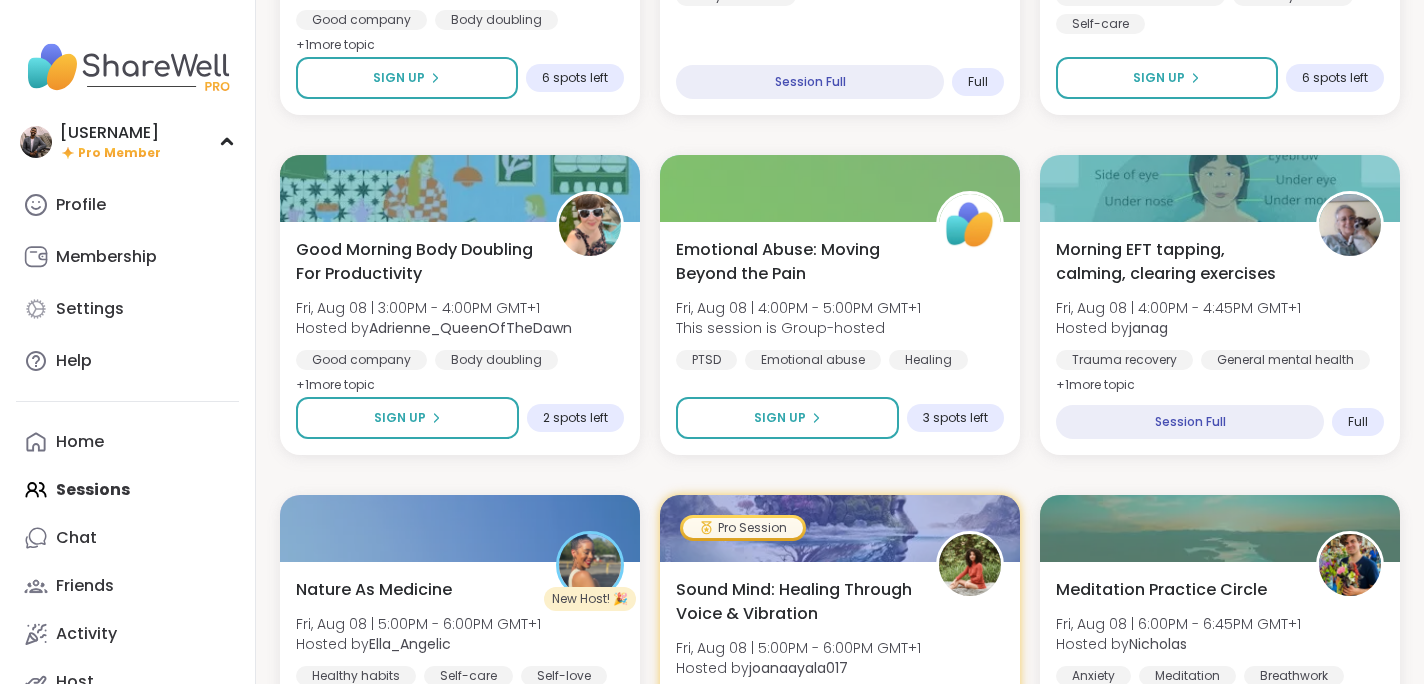 scroll, scrollTop: 1261, scrollLeft: 0, axis: vertical 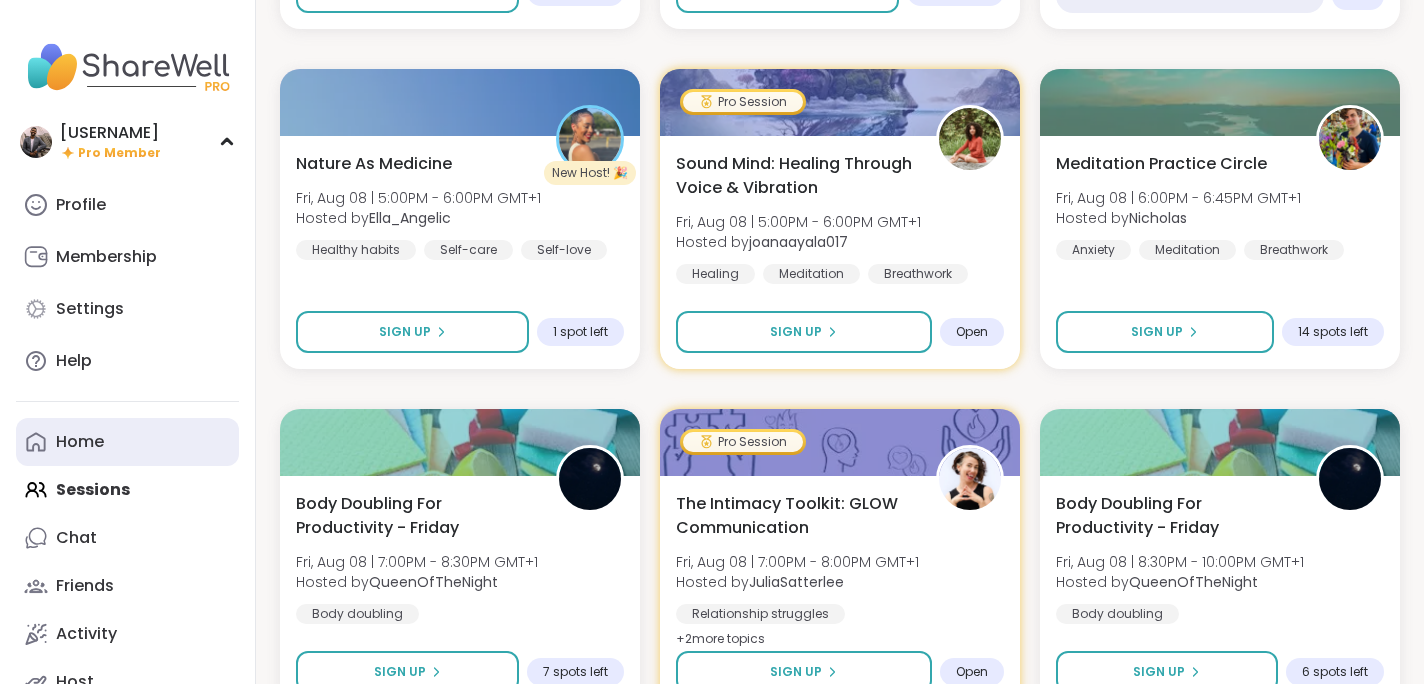 click on "Home" at bounding box center (127, 442) 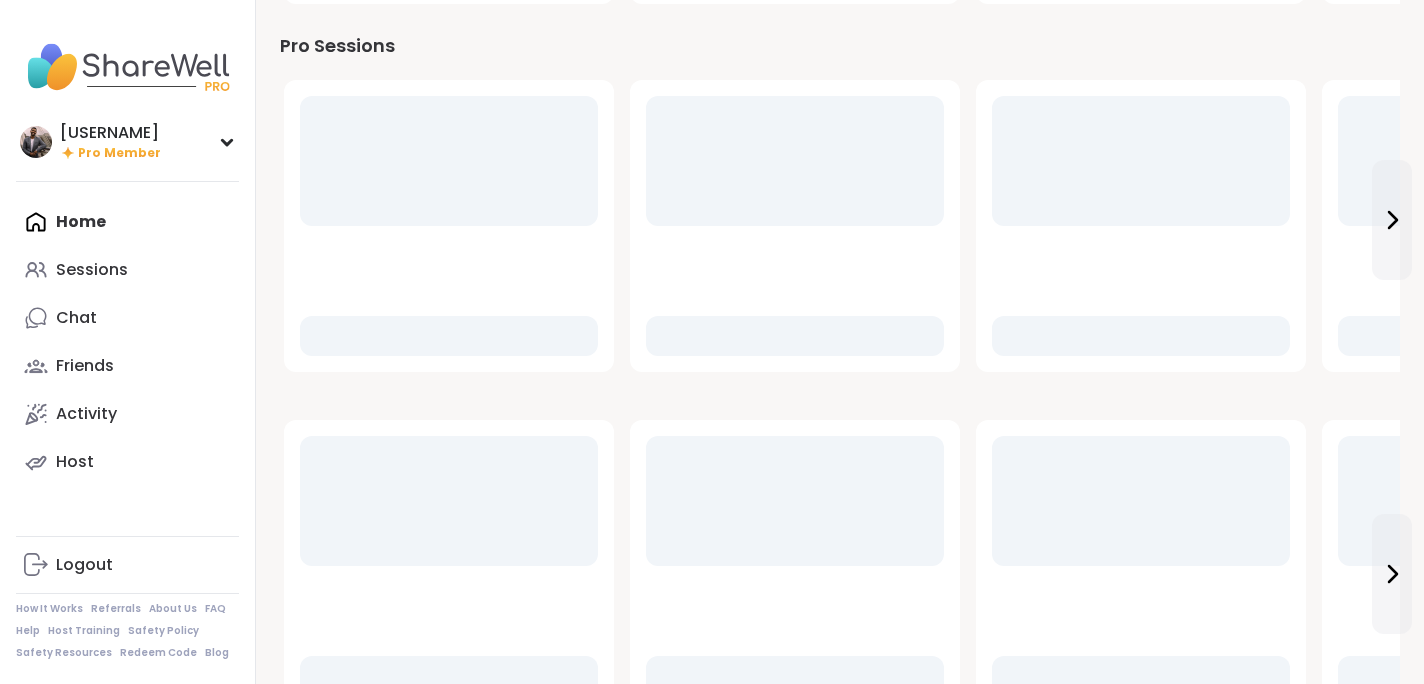 scroll, scrollTop: 0, scrollLeft: 0, axis: both 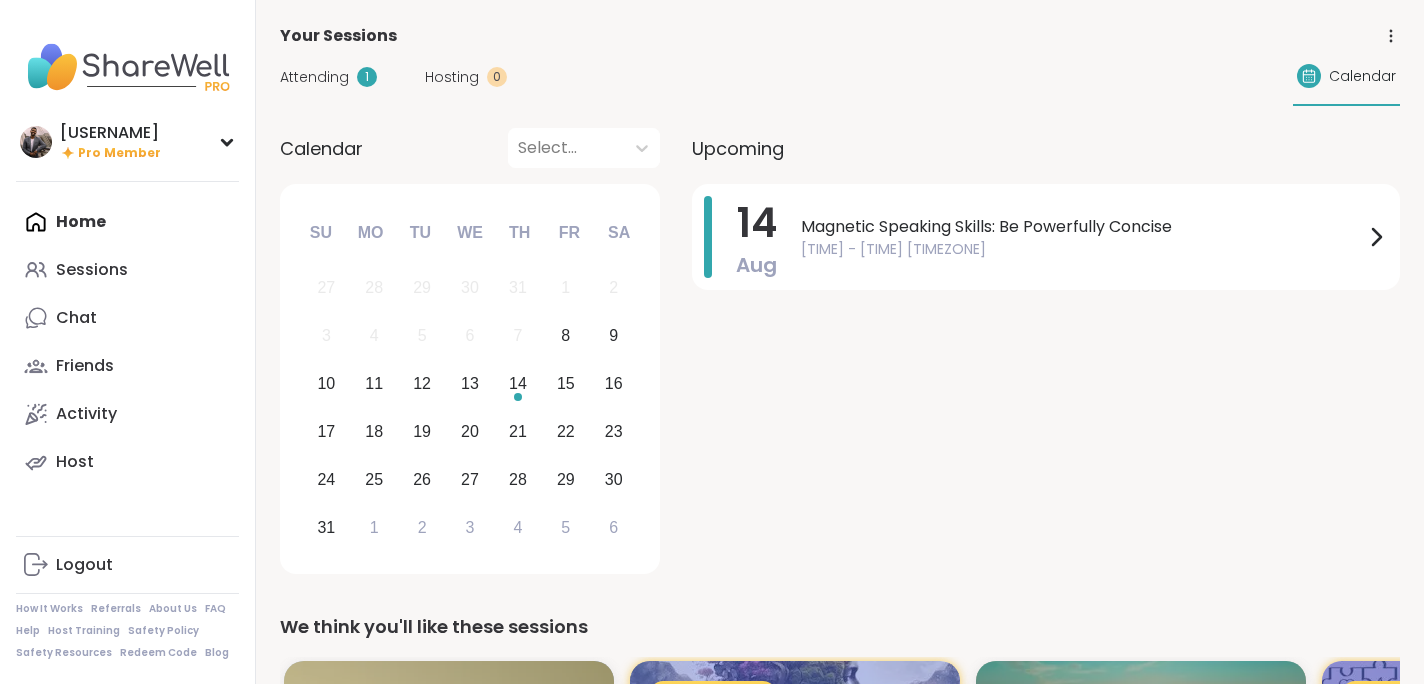 click on "Attending" at bounding box center [314, 77] 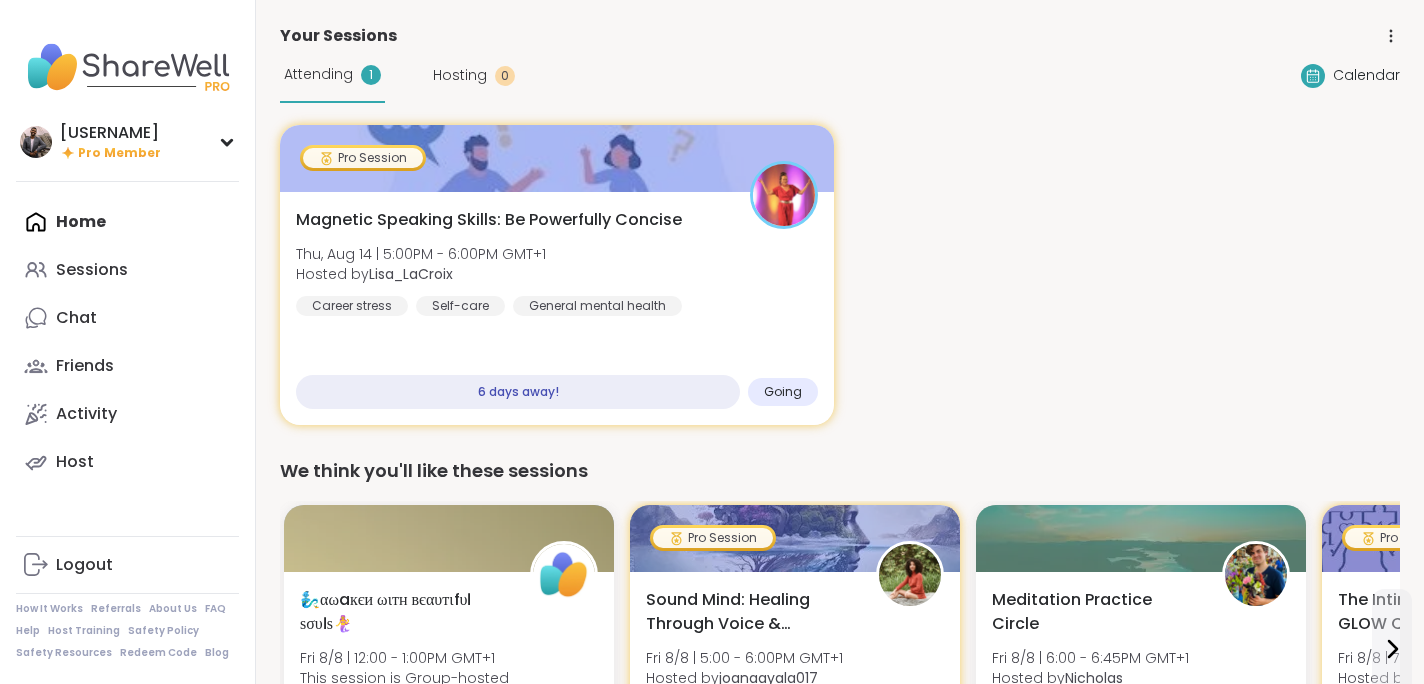 click on "Hosting" at bounding box center [460, 75] 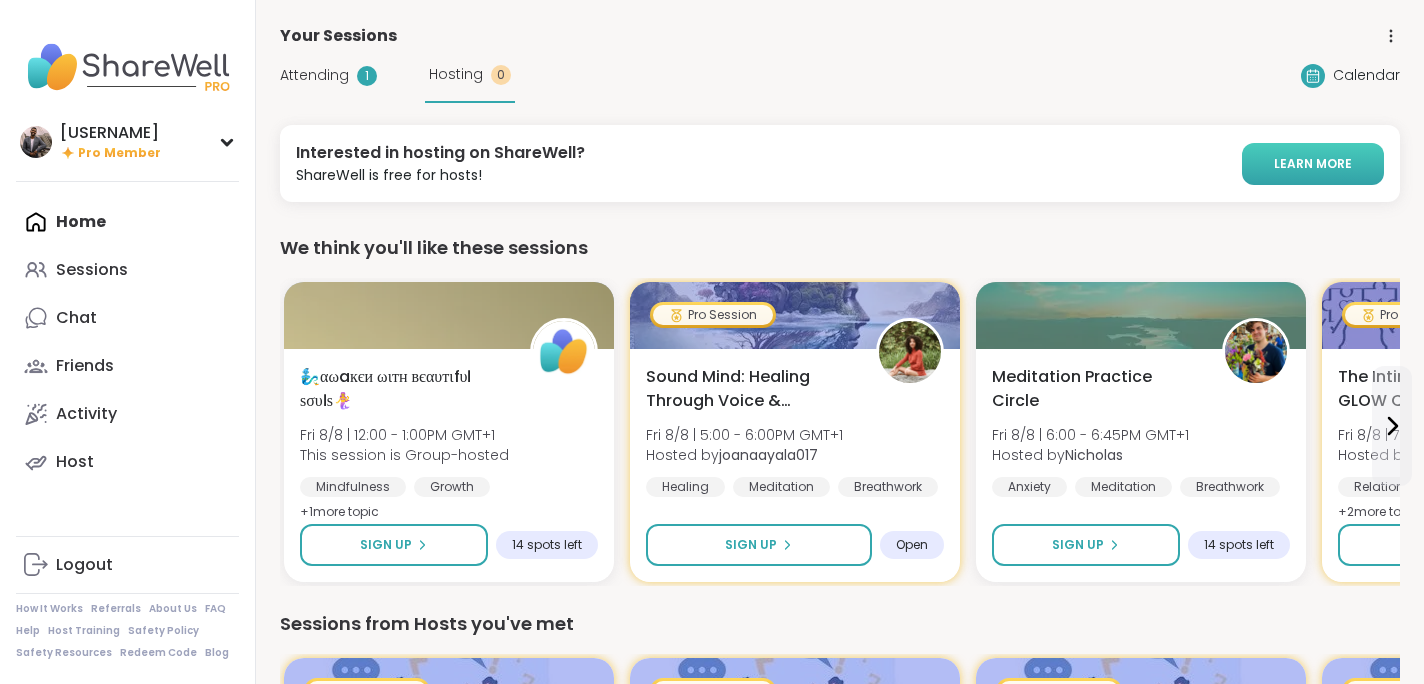 click on "LEARN MORE" at bounding box center (1313, 164) 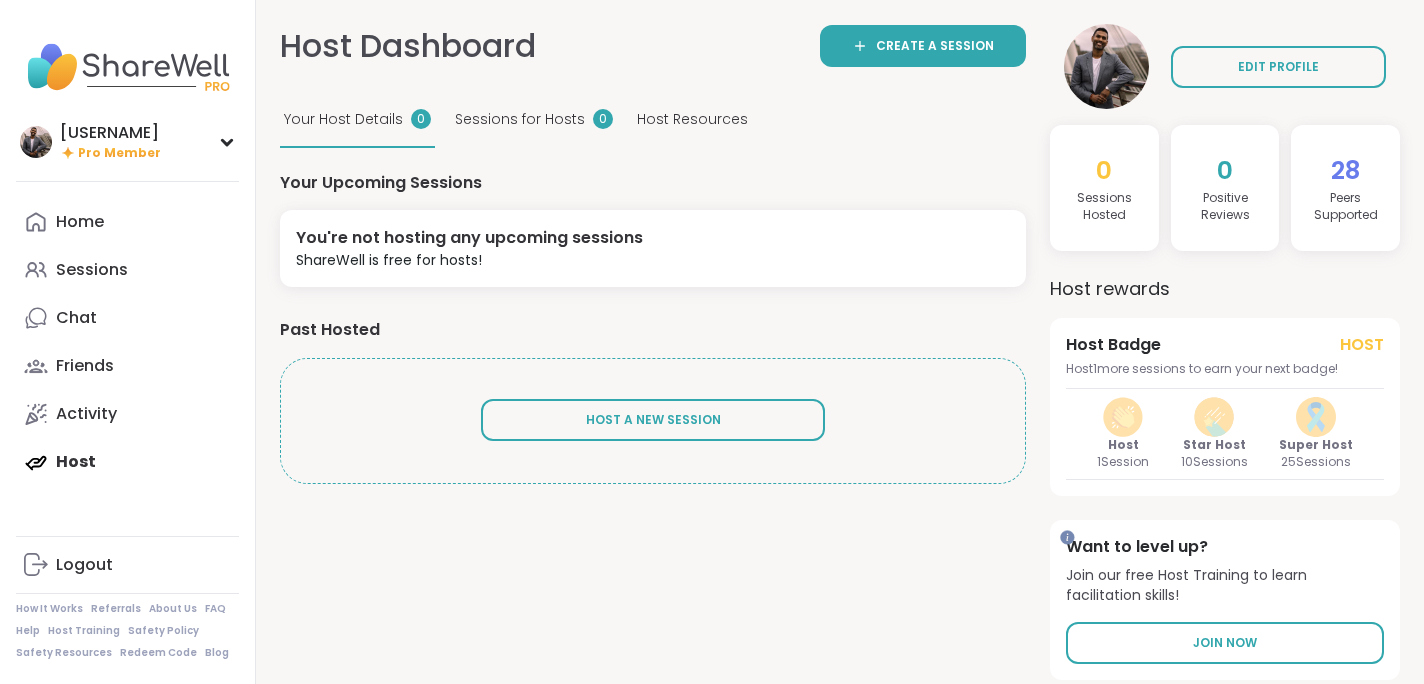 scroll, scrollTop: 0, scrollLeft: 0, axis: both 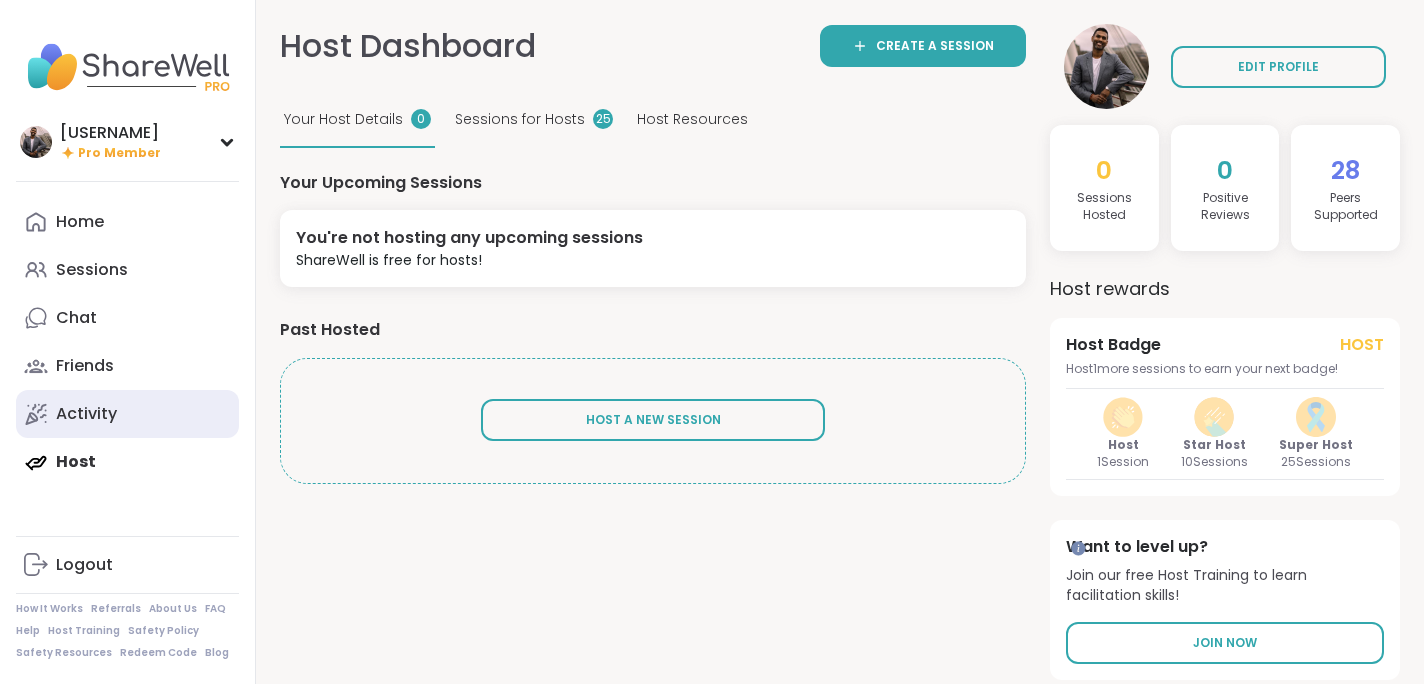 click on "Activity" at bounding box center (86, 414) 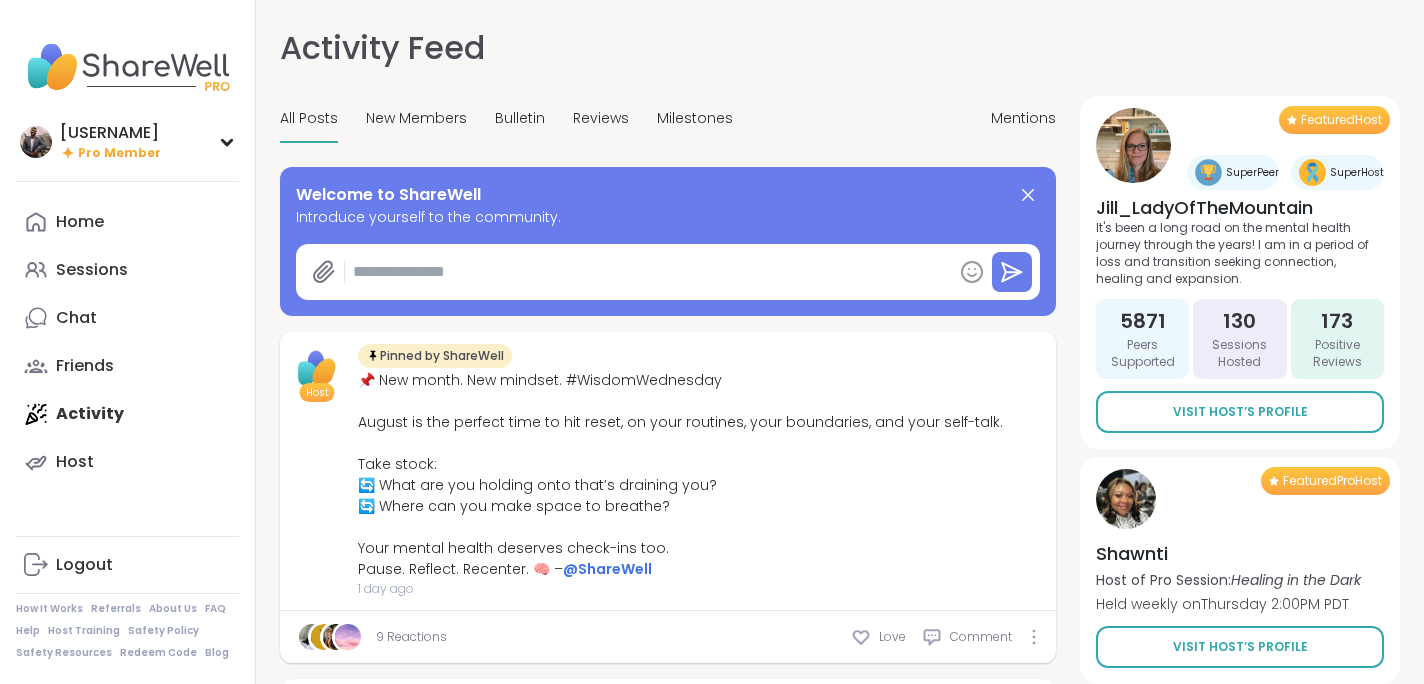 click on "ryanlakhan333 Pro Member Profile Membership Settings Help Home Sessions Chat Friends Activity Host Logout How It Works Referrals About Us FAQ Help Host Training Safety Policy Safety Resources Redeem Code Blog" at bounding box center [128, 342] 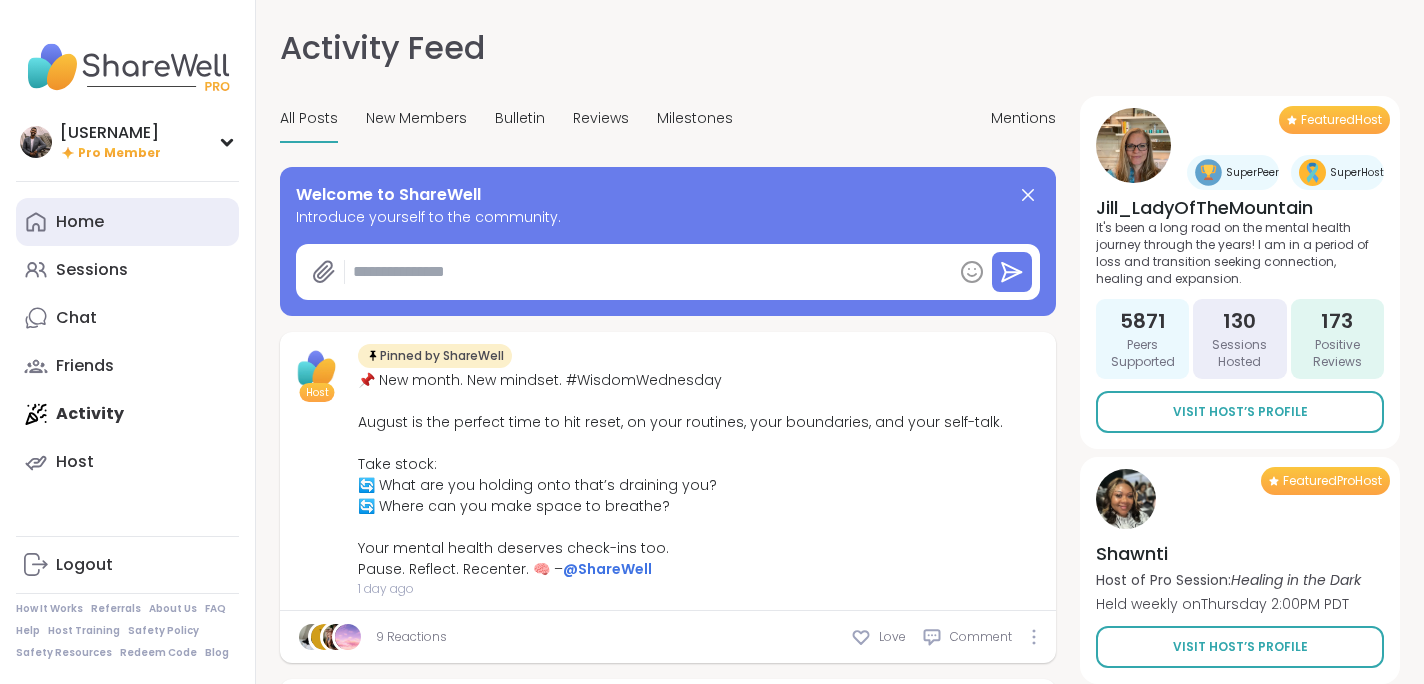 click on "Home" at bounding box center [80, 222] 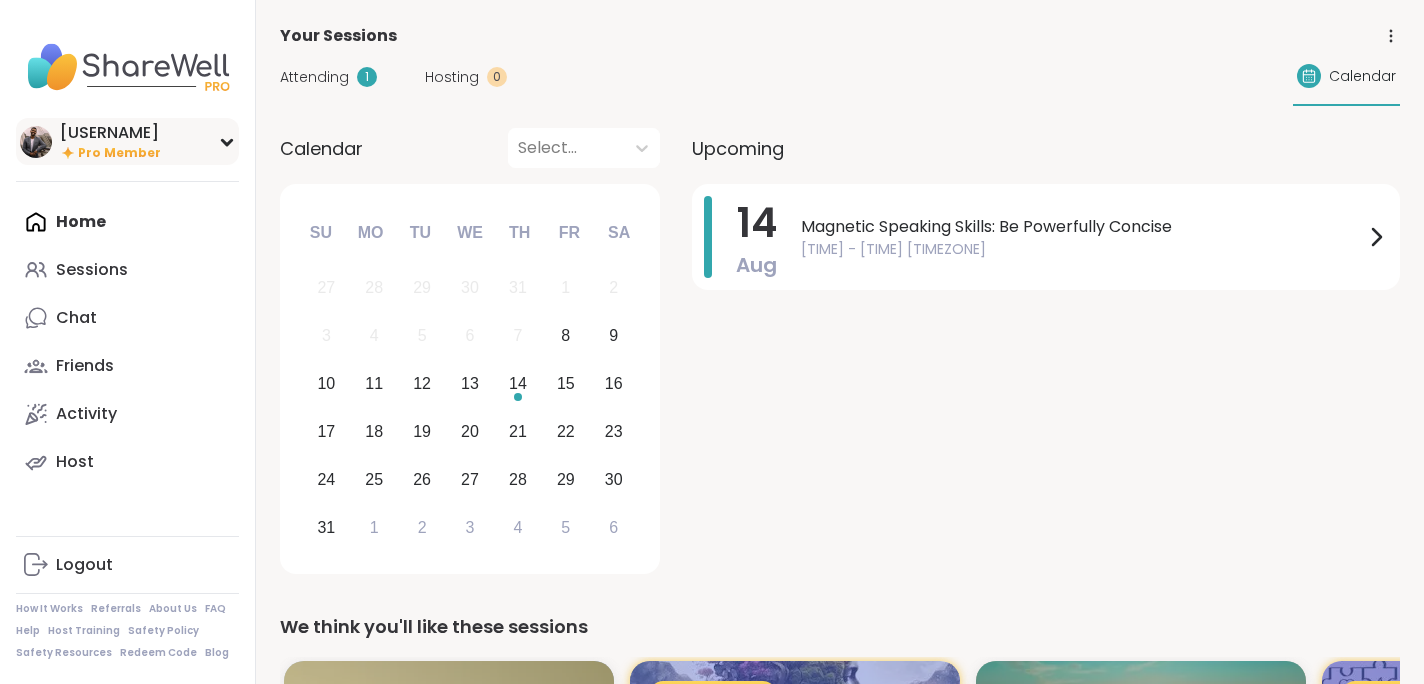 click on "Pro Member" at bounding box center (119, 153) 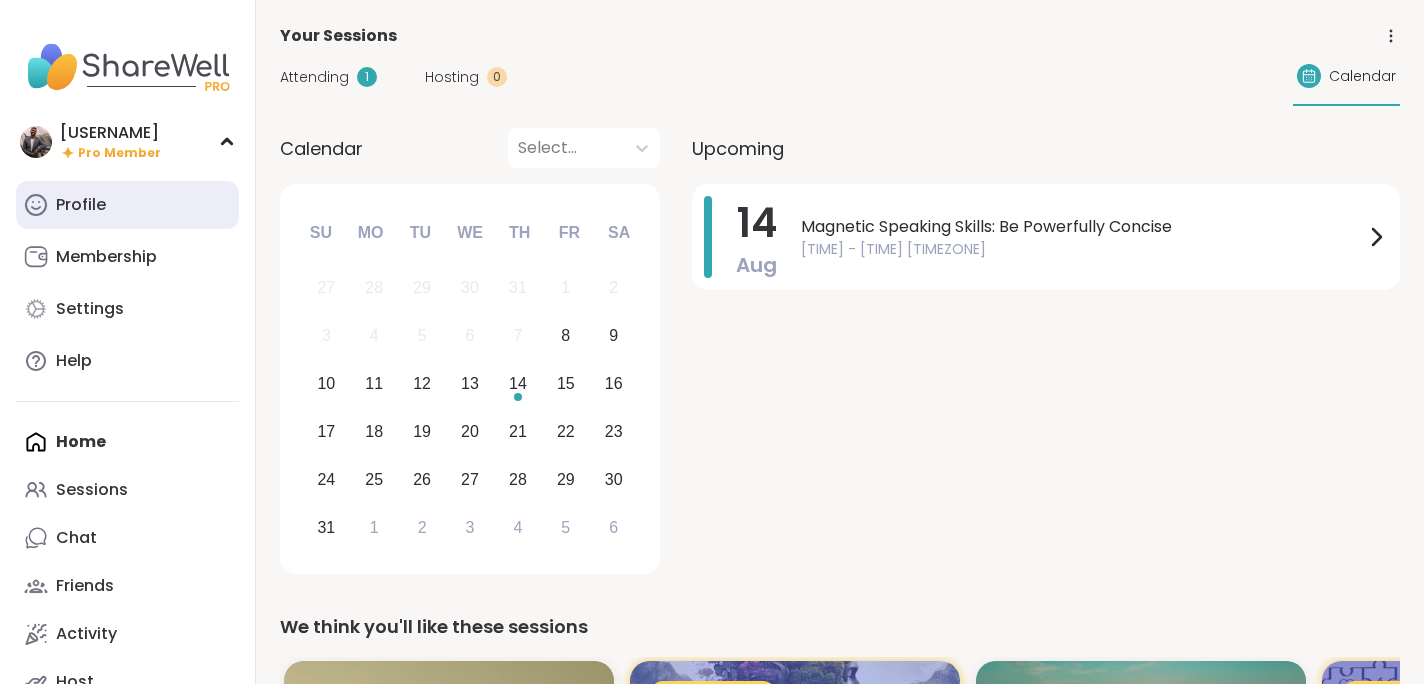 click on "Profile" at bounding box center (81, 205) 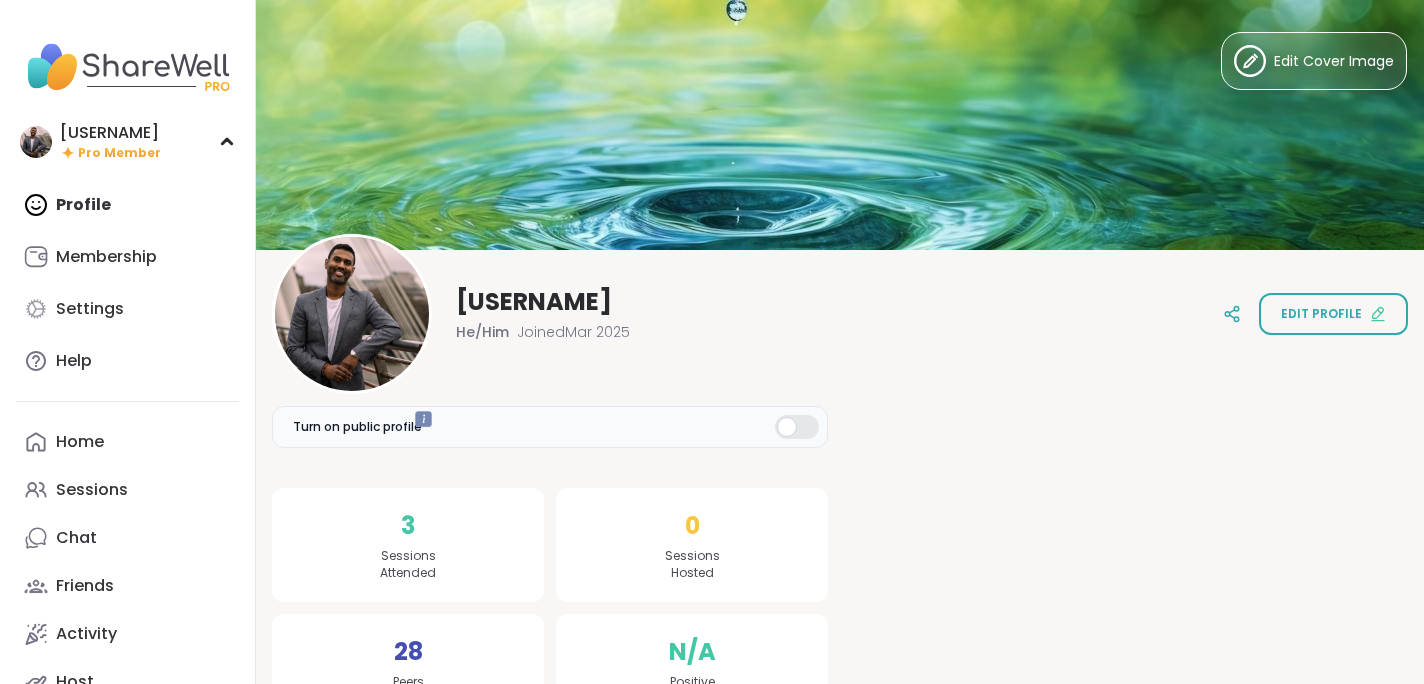 scroll, scrollTop: 0, scrollLeft: 0, axis: both 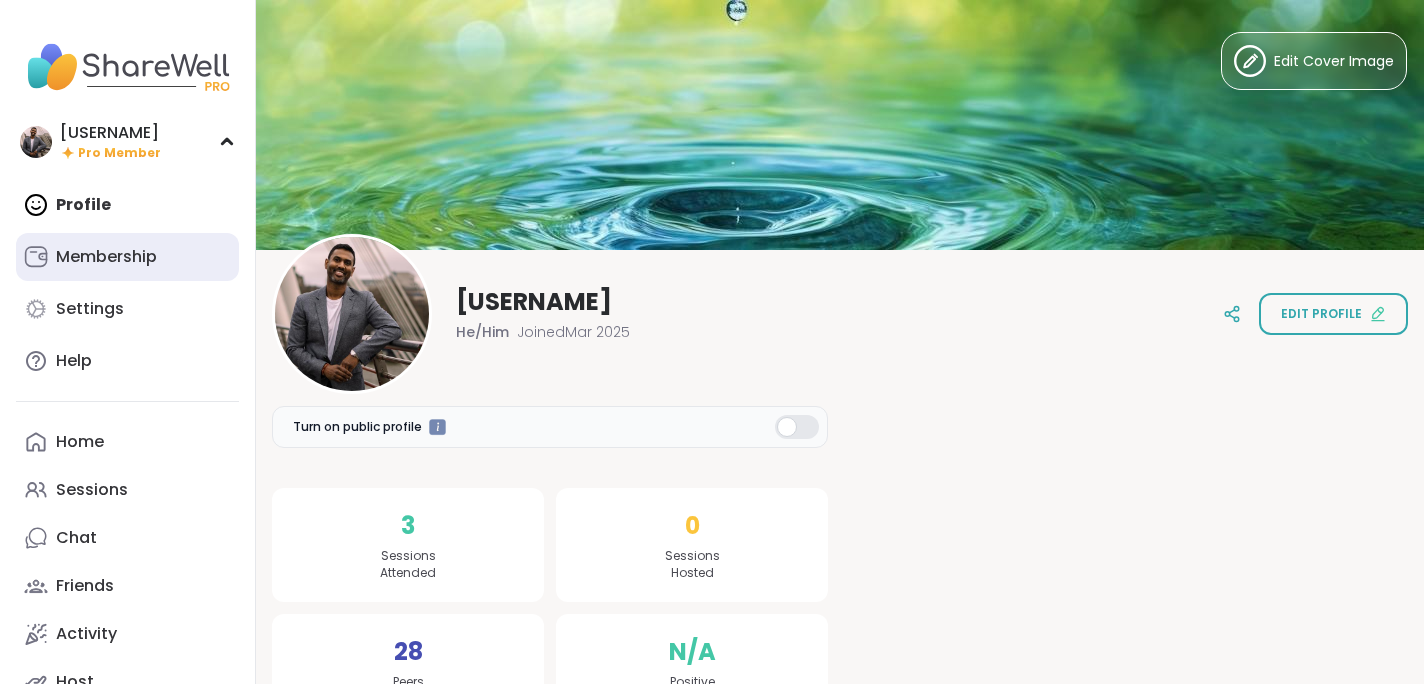 click on "Membership" at bounding box center [127, 257] 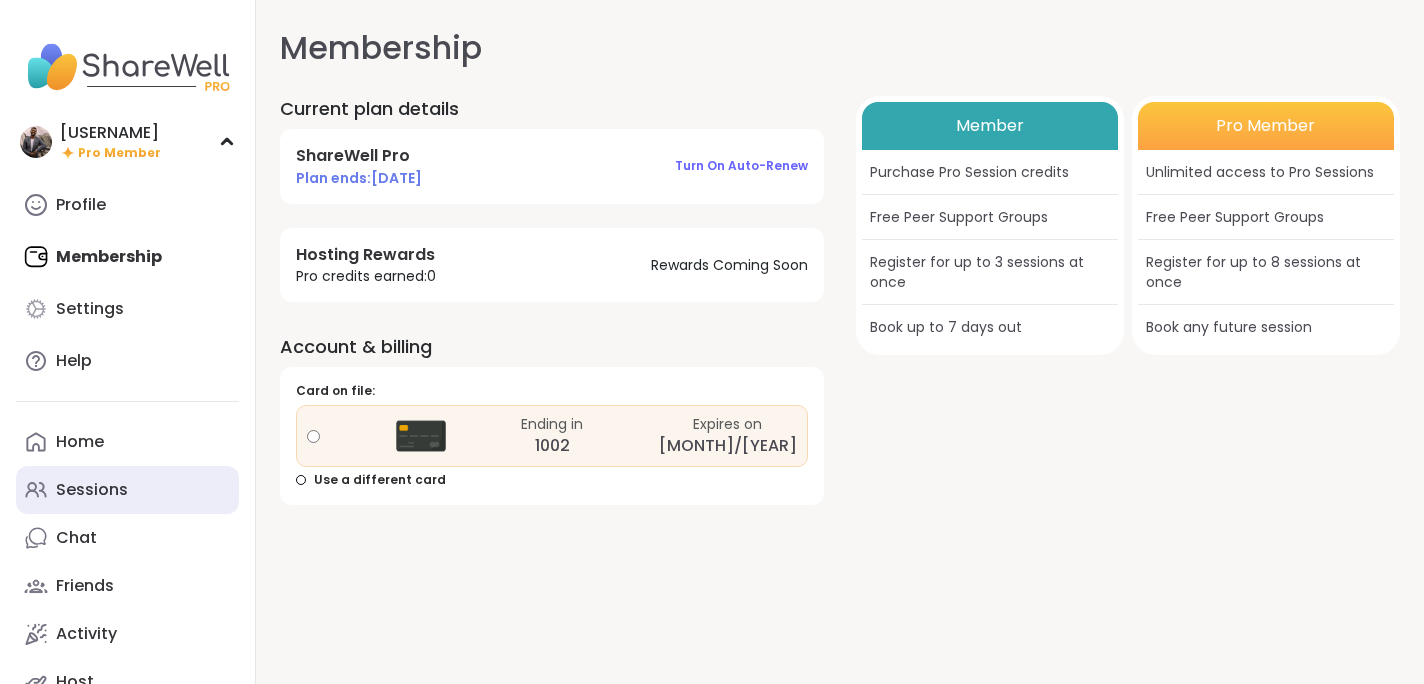 scroll, scrollTop: 20, scrollLeft: 0, axis: vertical 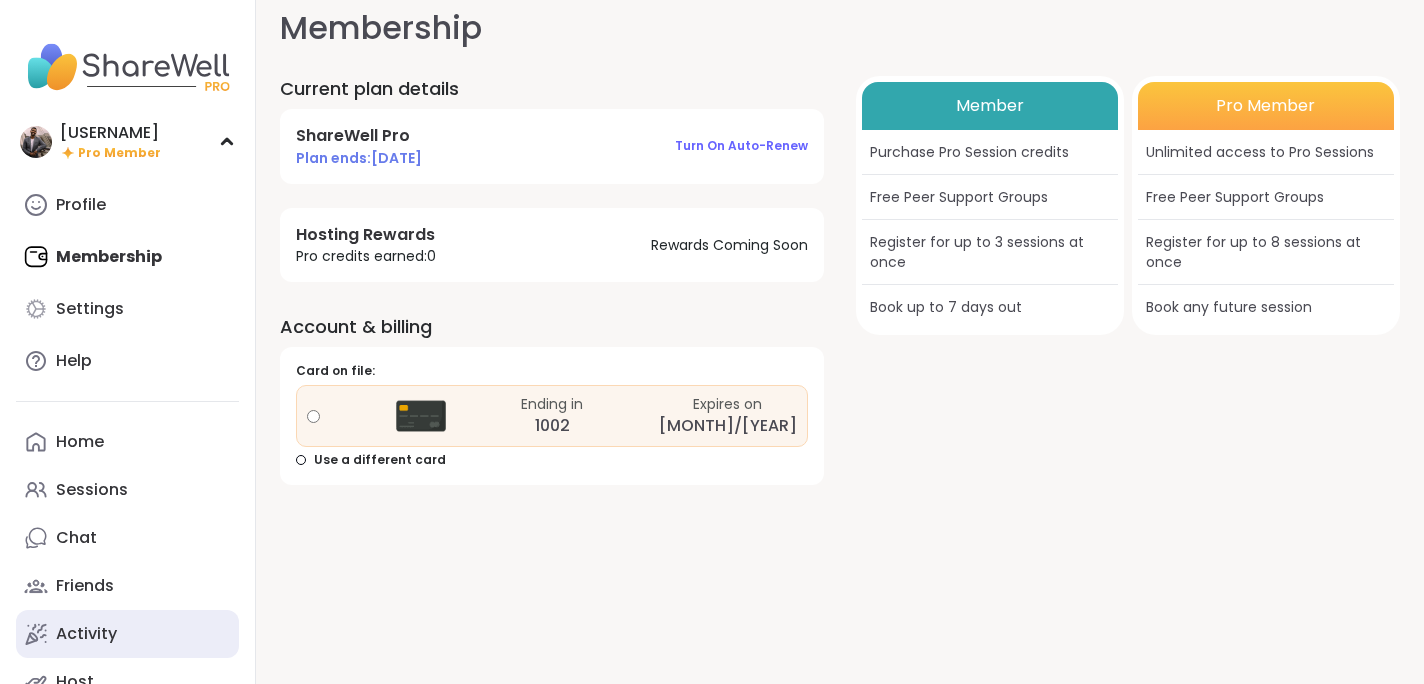click on "Activity" at bounding box center [86, 634] 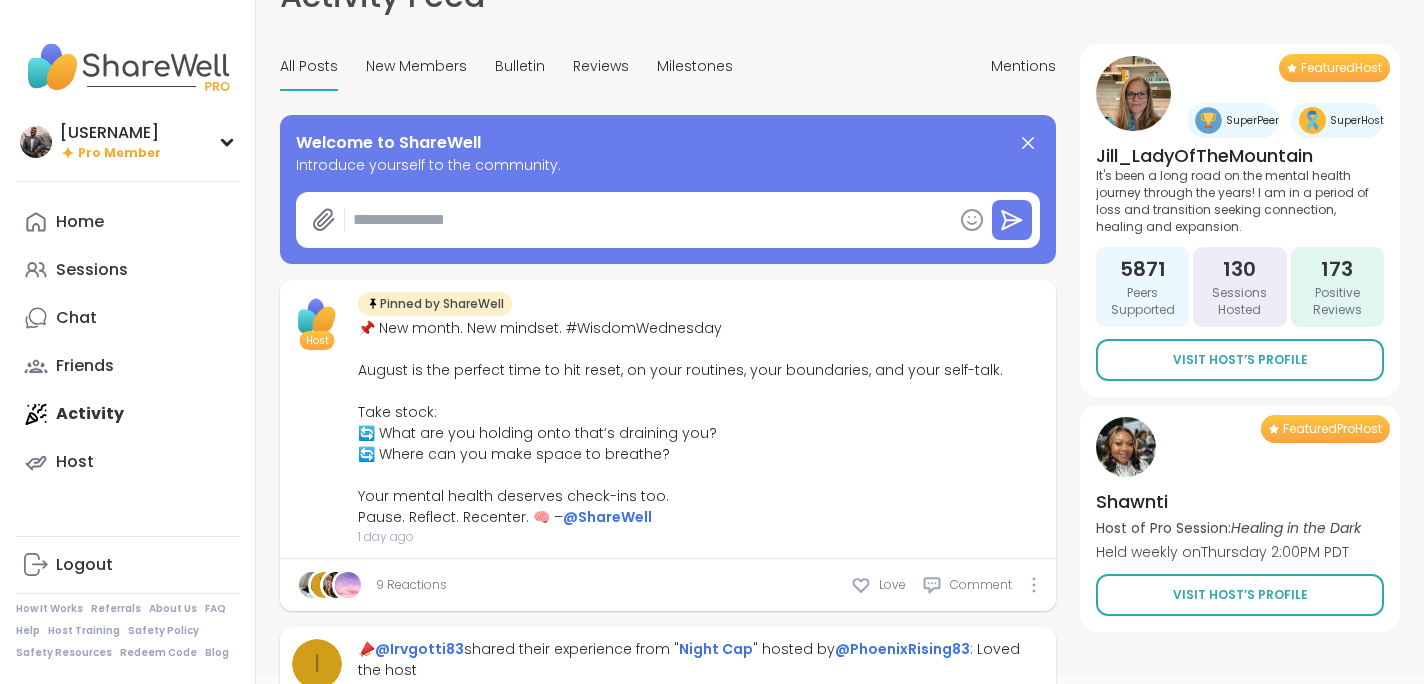 scroll, scrollTop: 0, scrollLeft: 0, axis: both 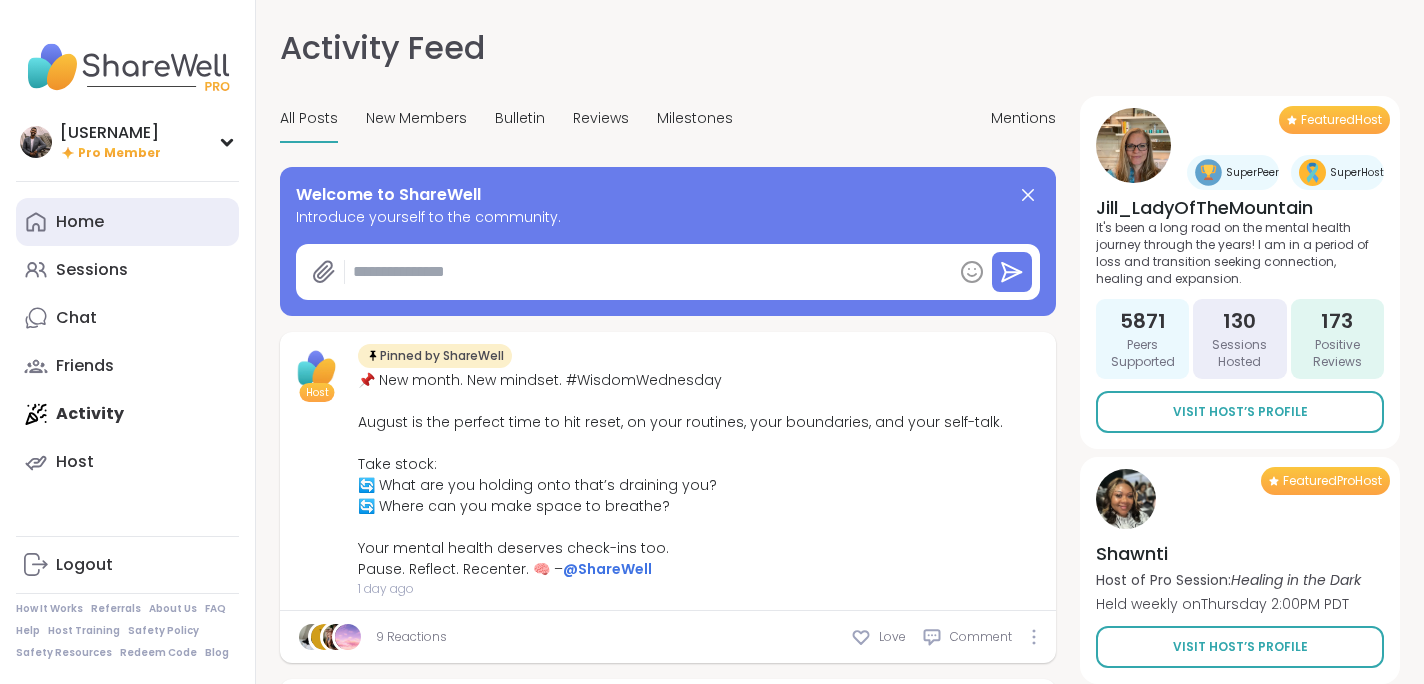 click on "Home" at bounding box center [80, 222] 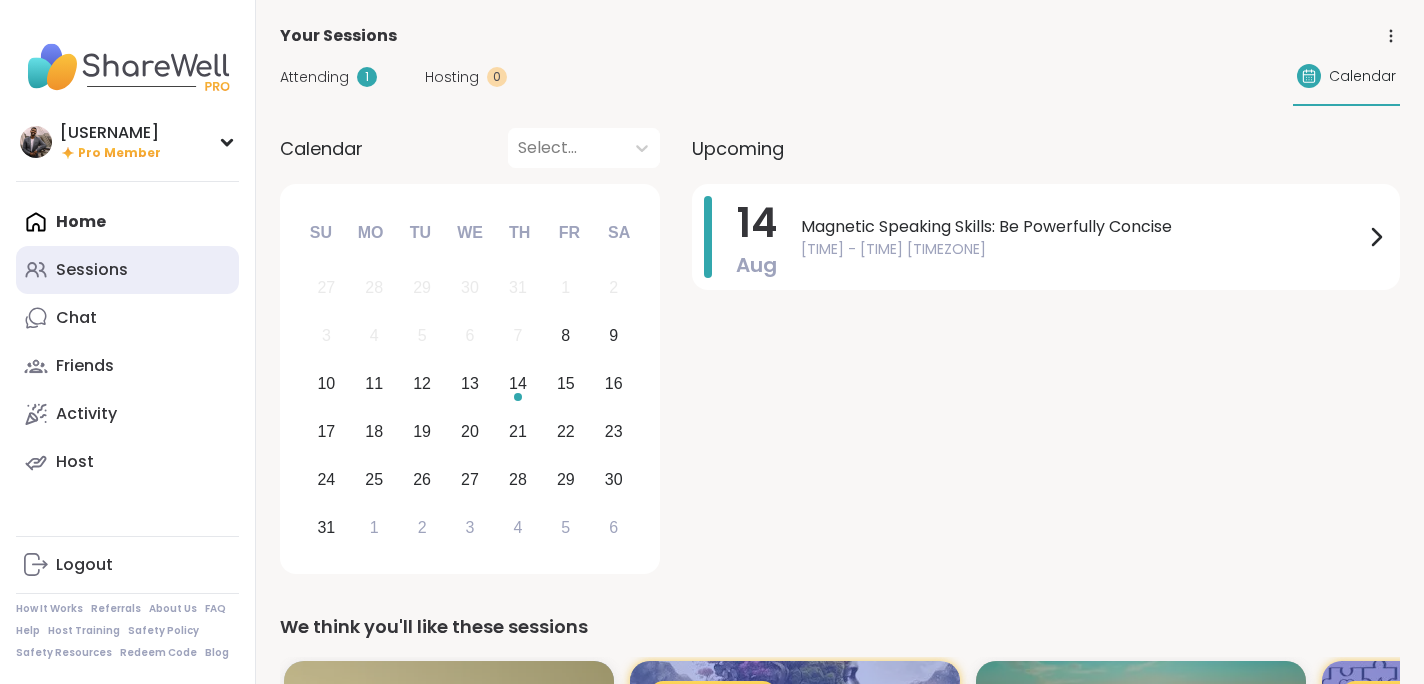 click on "Sessions" at bounding box center [92, 270] 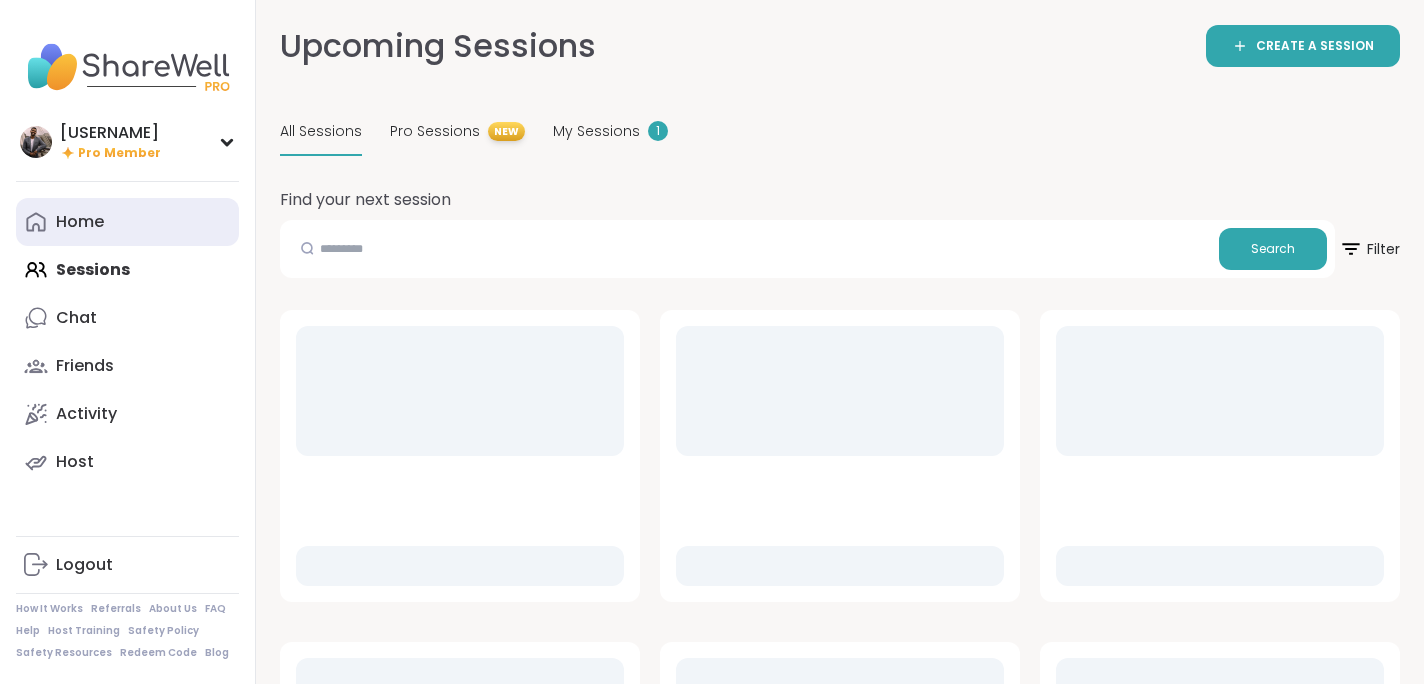 click on "Home" at bounding box center (127, 222) 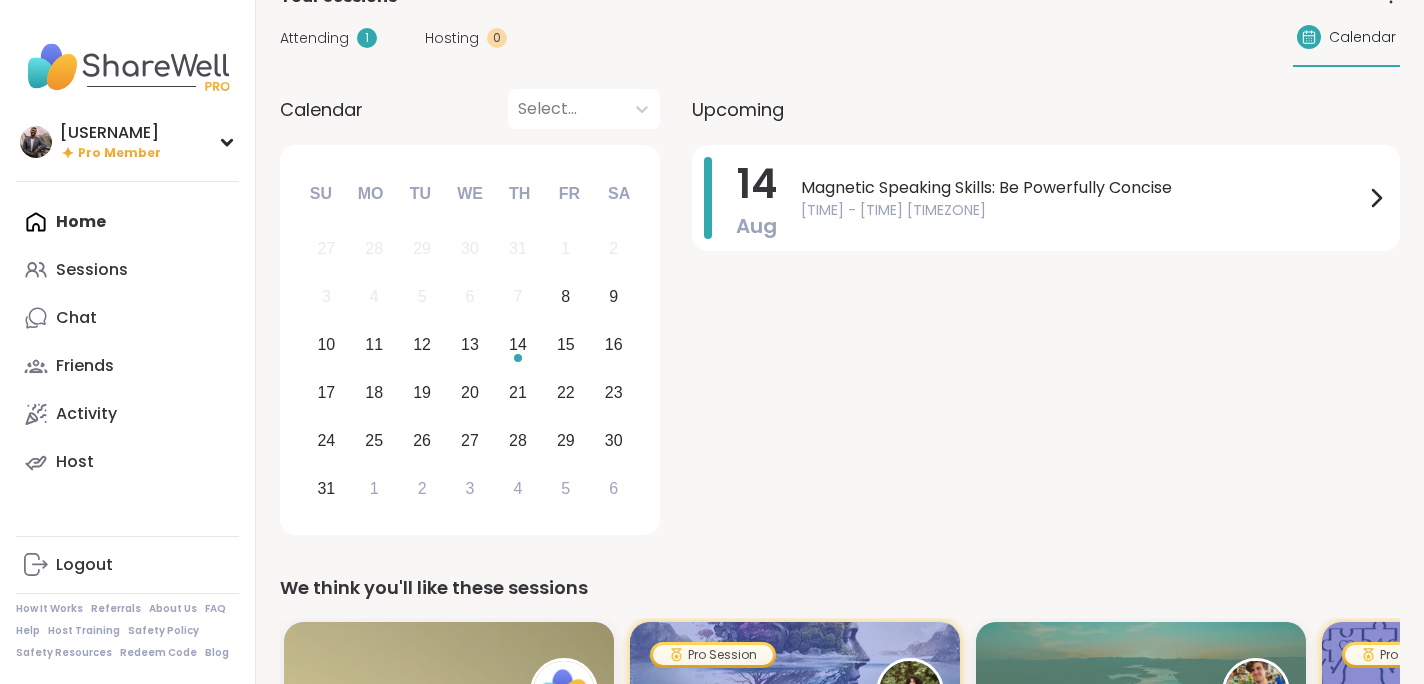scroll, scrollTop: 0, scrollLeft: 0, axis: both 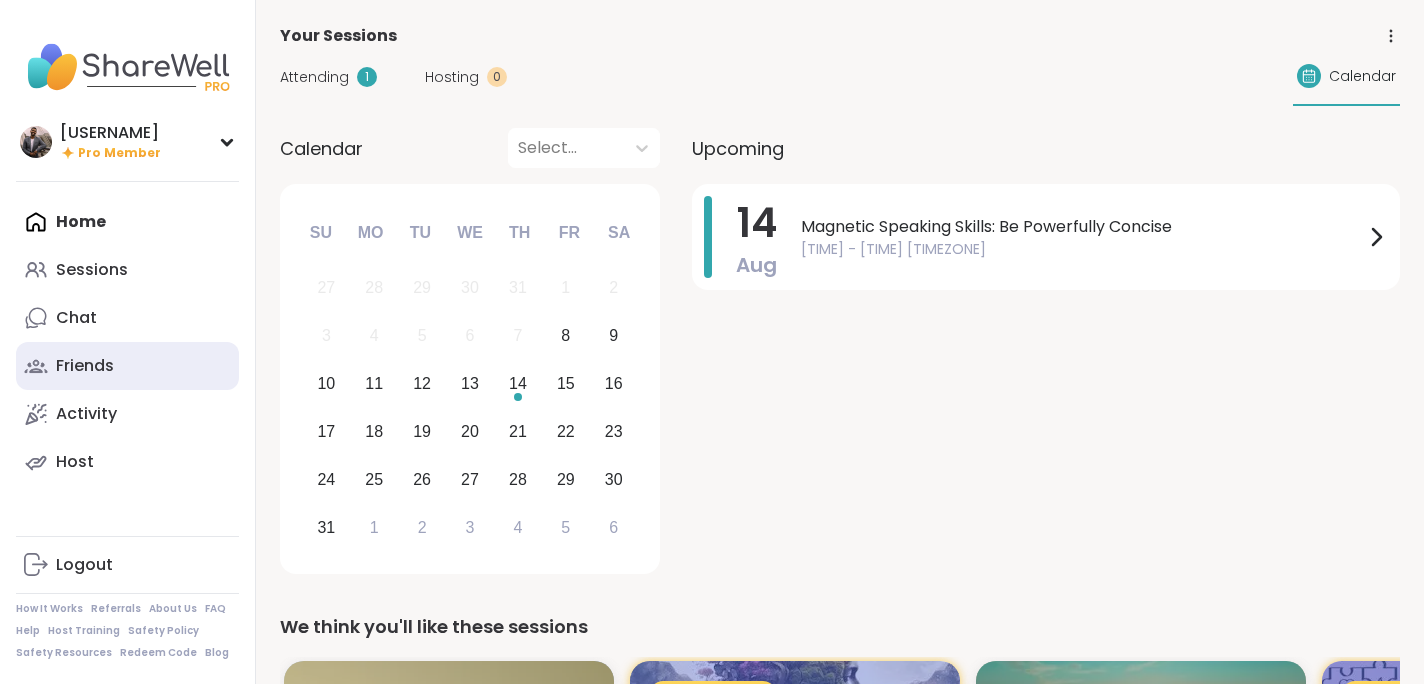 click on "Friends" at bounding box center [127, 366] 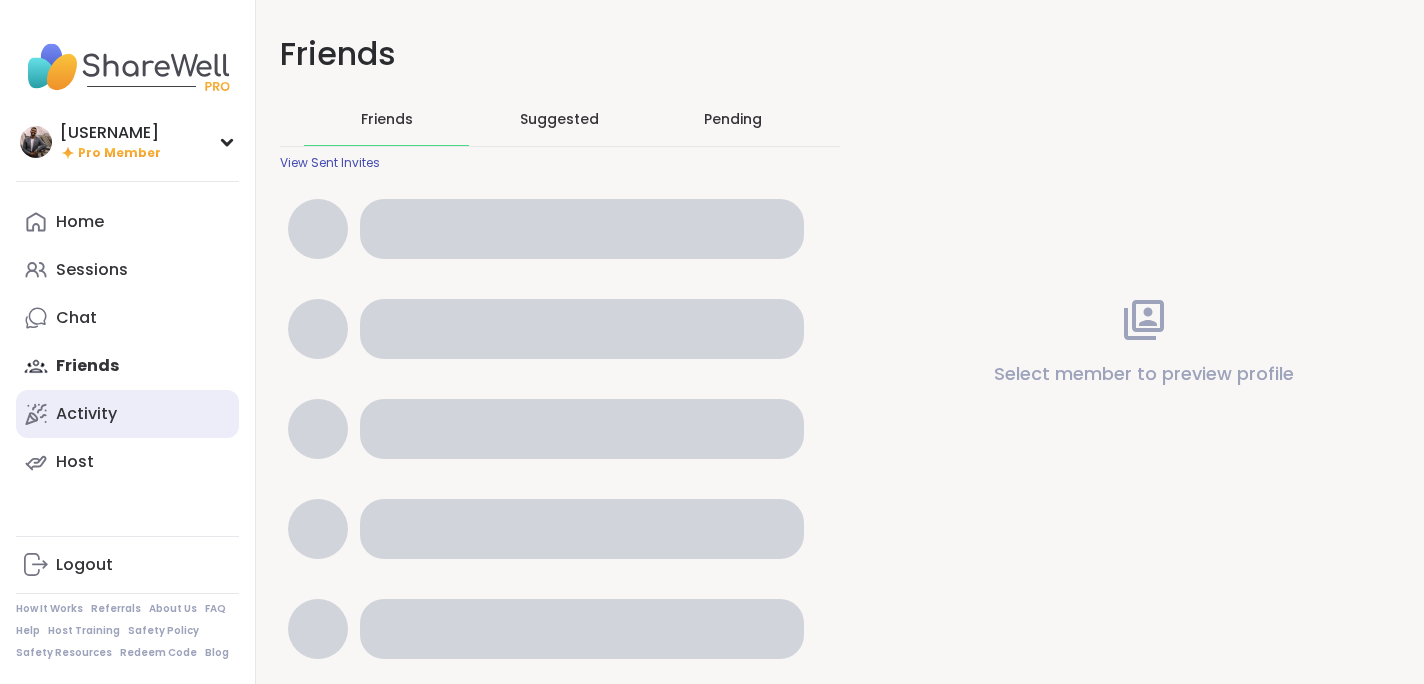 click on "Activity" at bounding box center (127, 414) 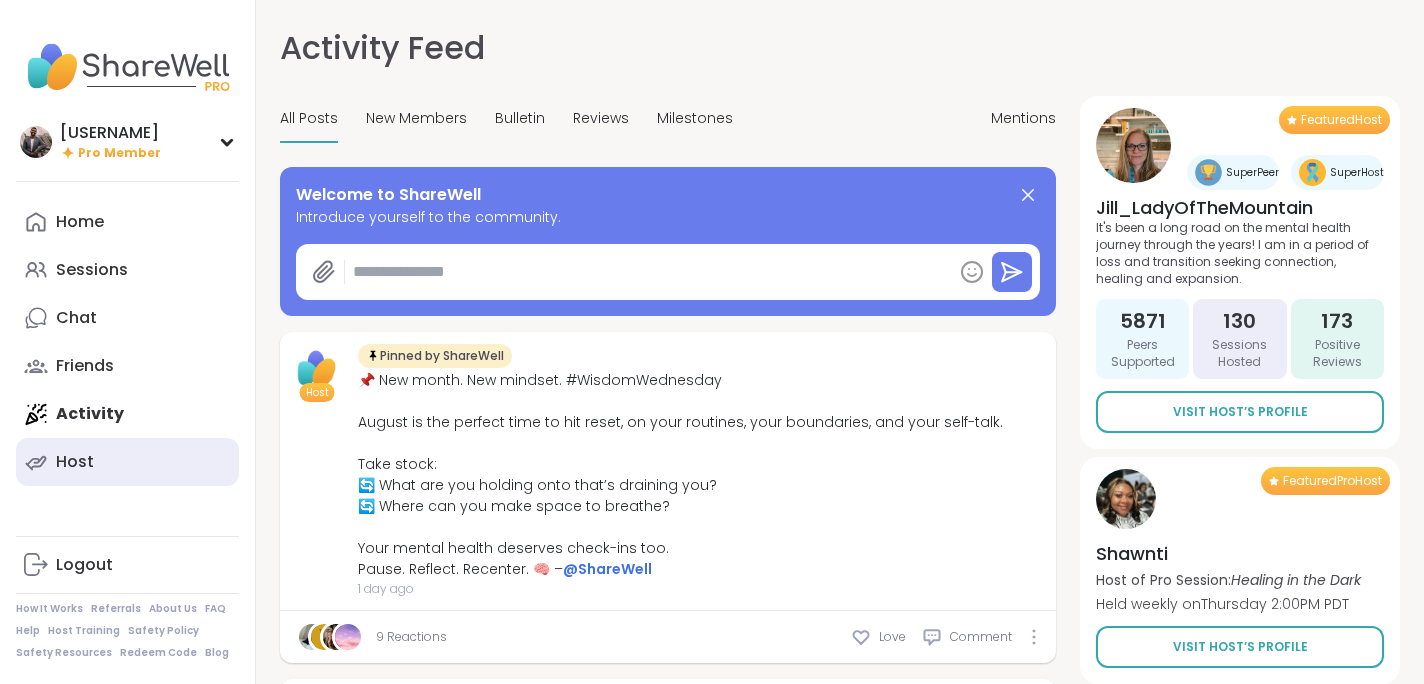 click on "Host" at bounding box center [127, 462] 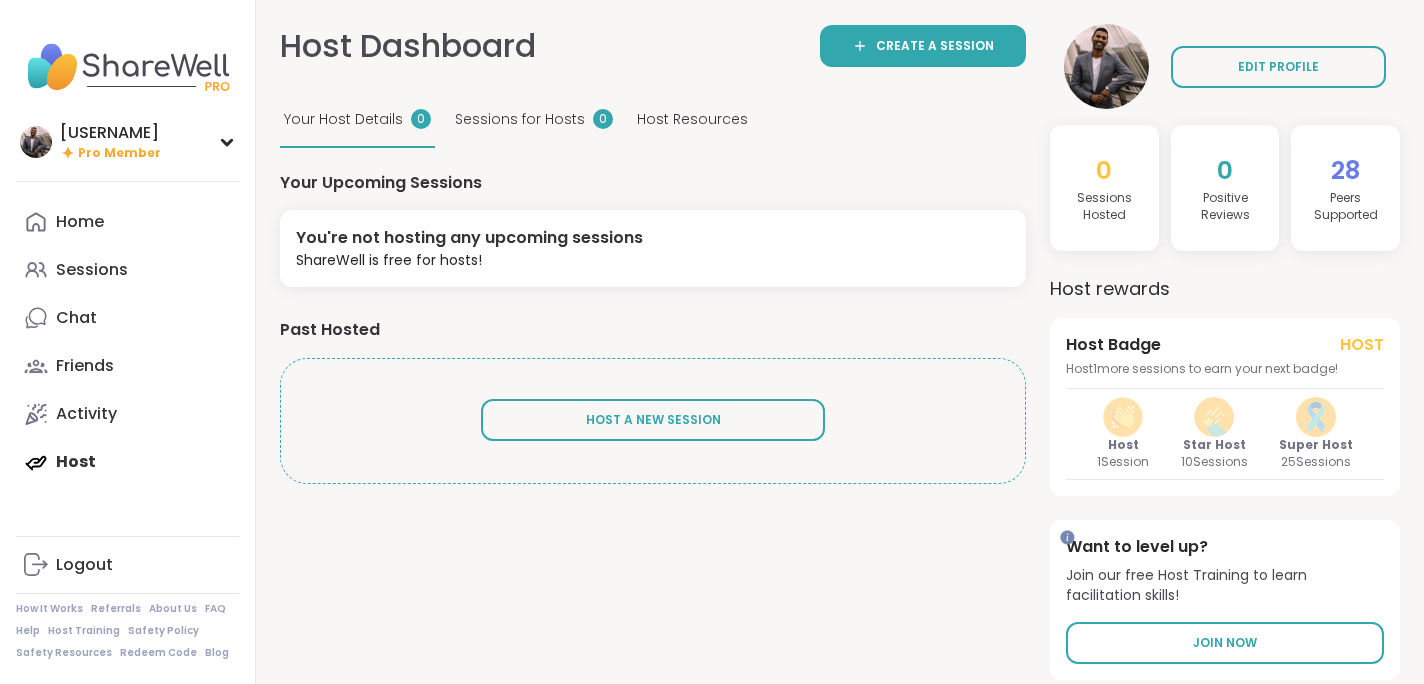 scroll, scrollTop: 0, scrollLeft: 0, axis: both 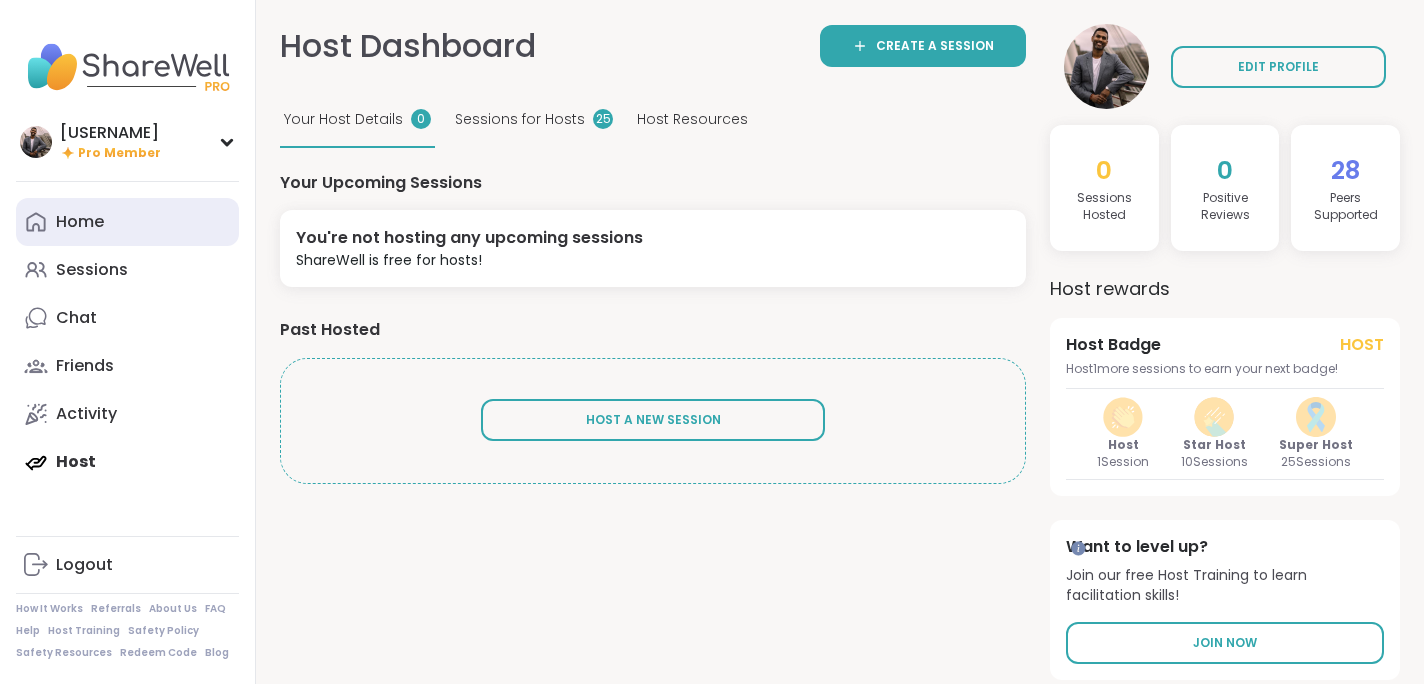 click on "Home" at bounding box center [127, 222] 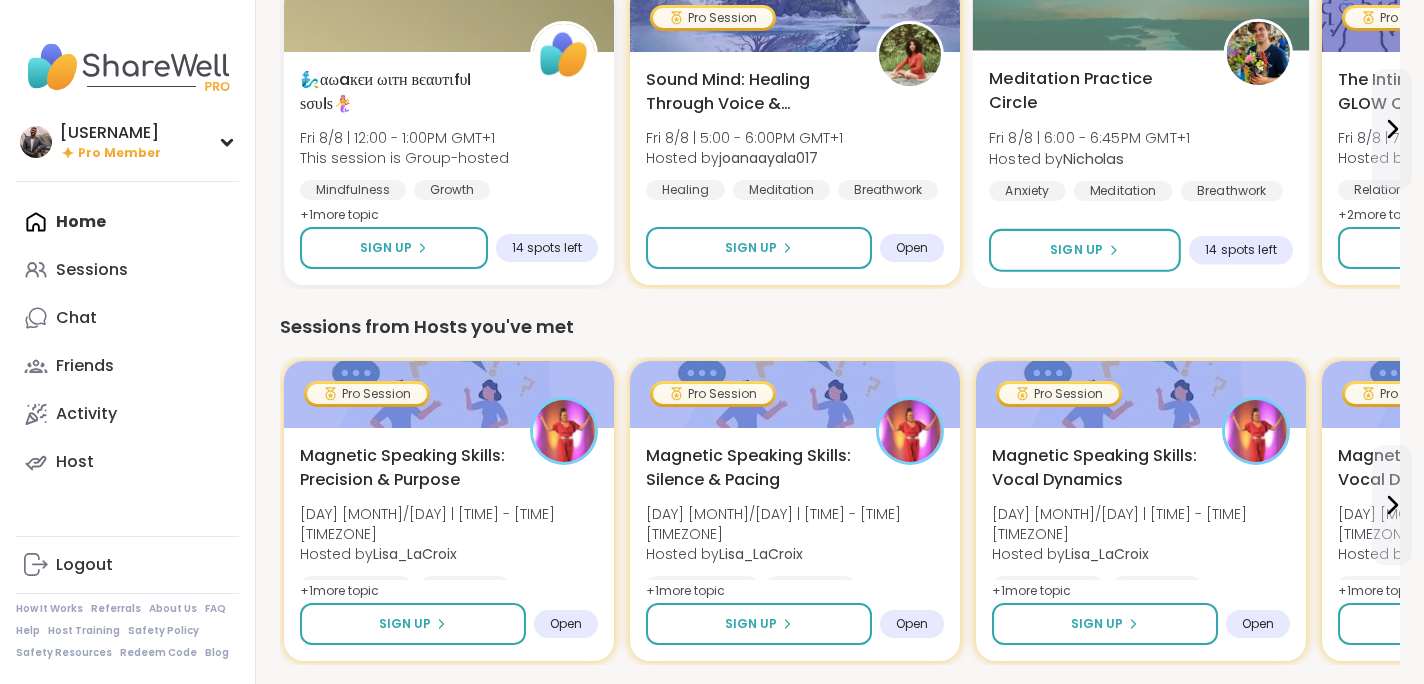 scroll, scrollTop: 679, scrollLeft: 0, axis: vertical 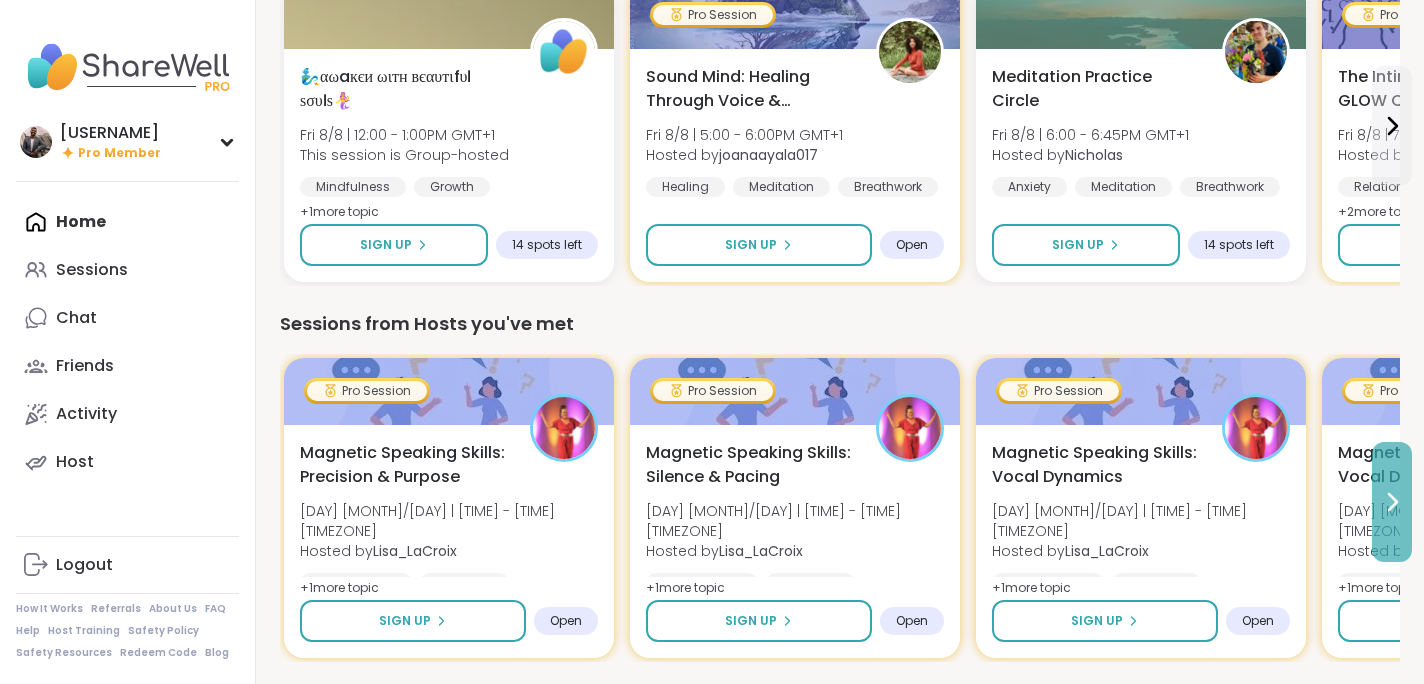click 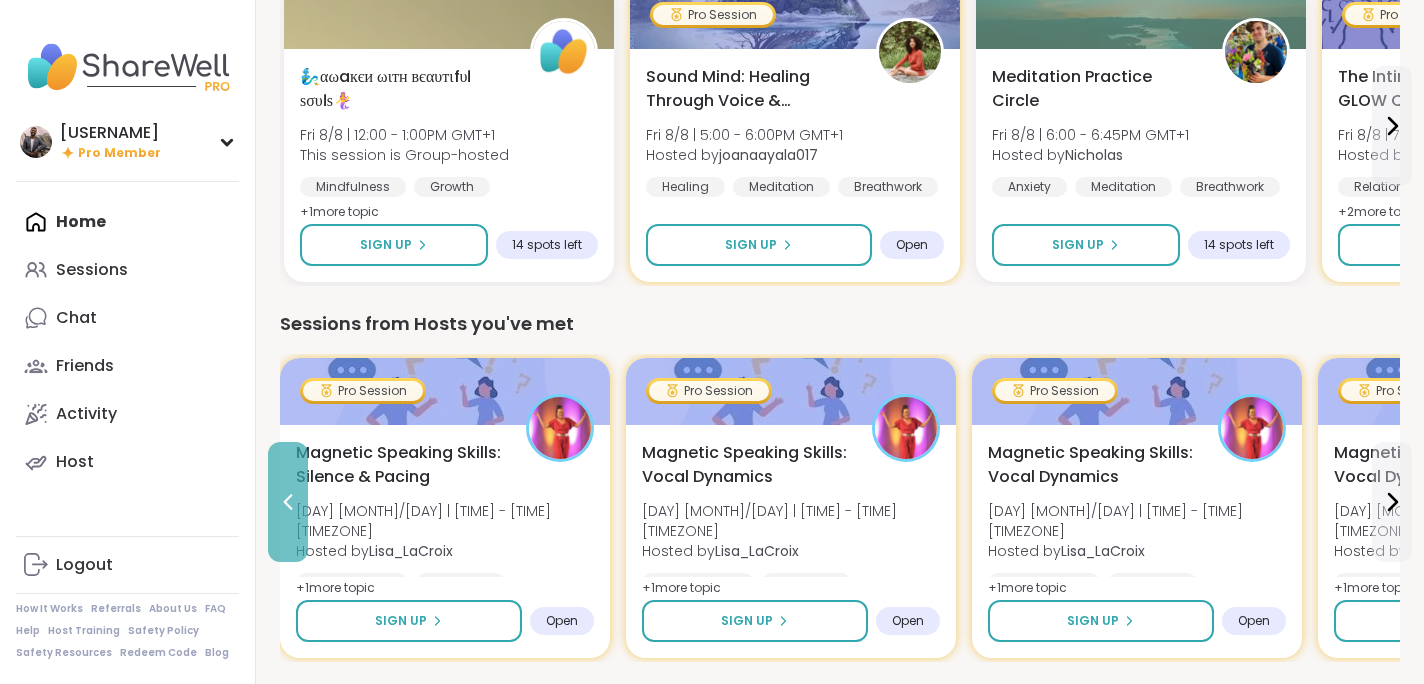 click 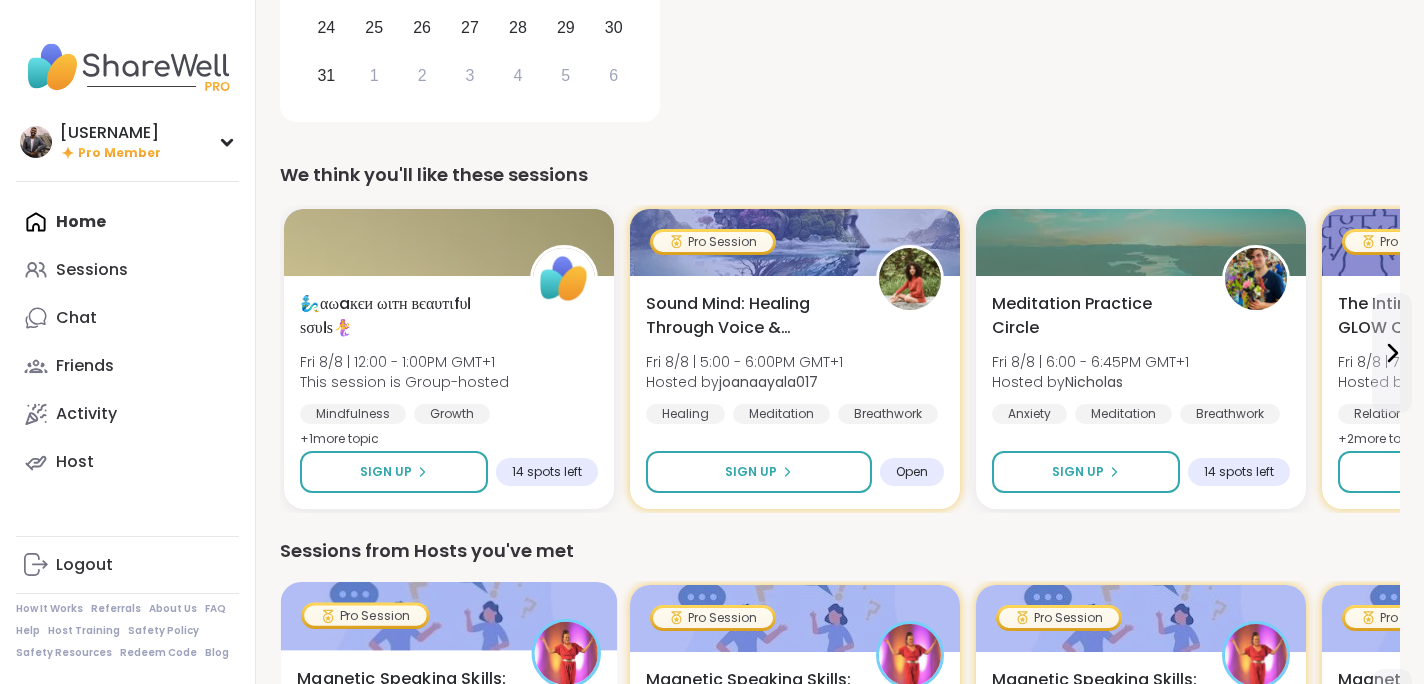 scroll, scrollTop: 820, scrollLeft: 0, axis: vertical 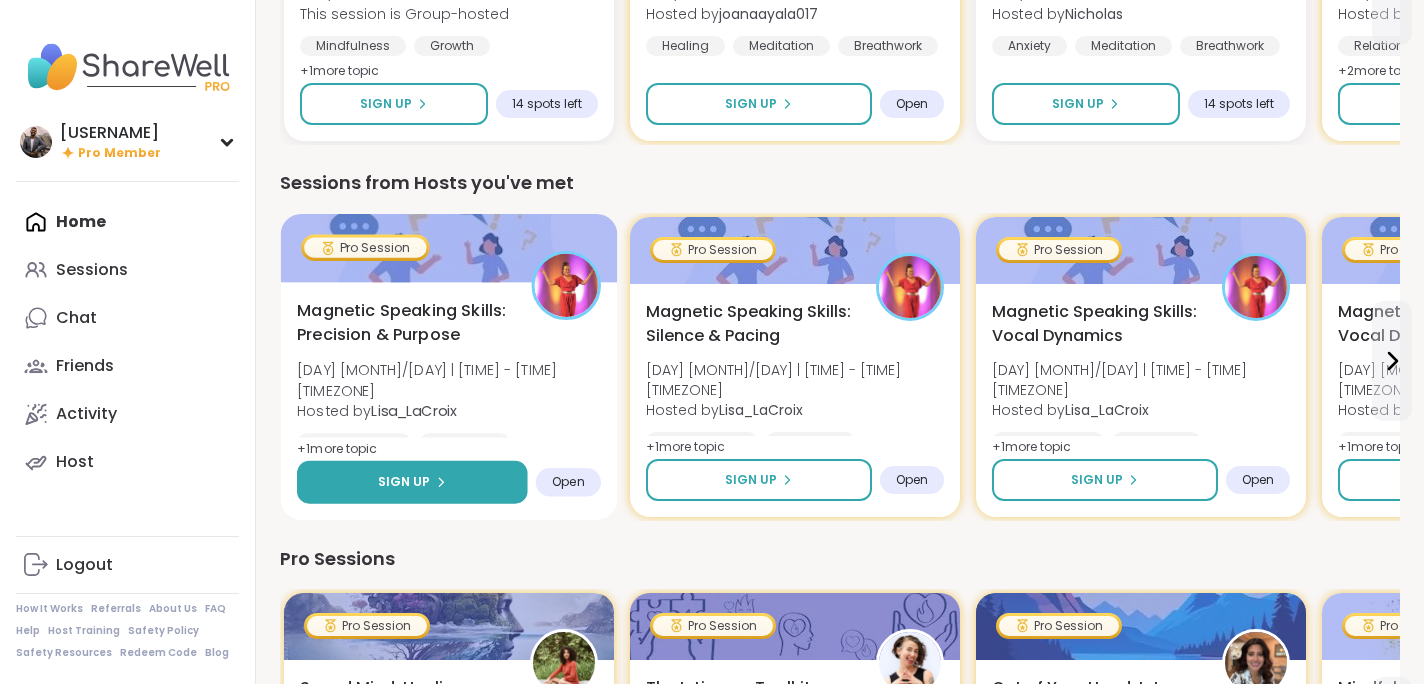 click on "Sign Up" at bounding box center (412, 482) 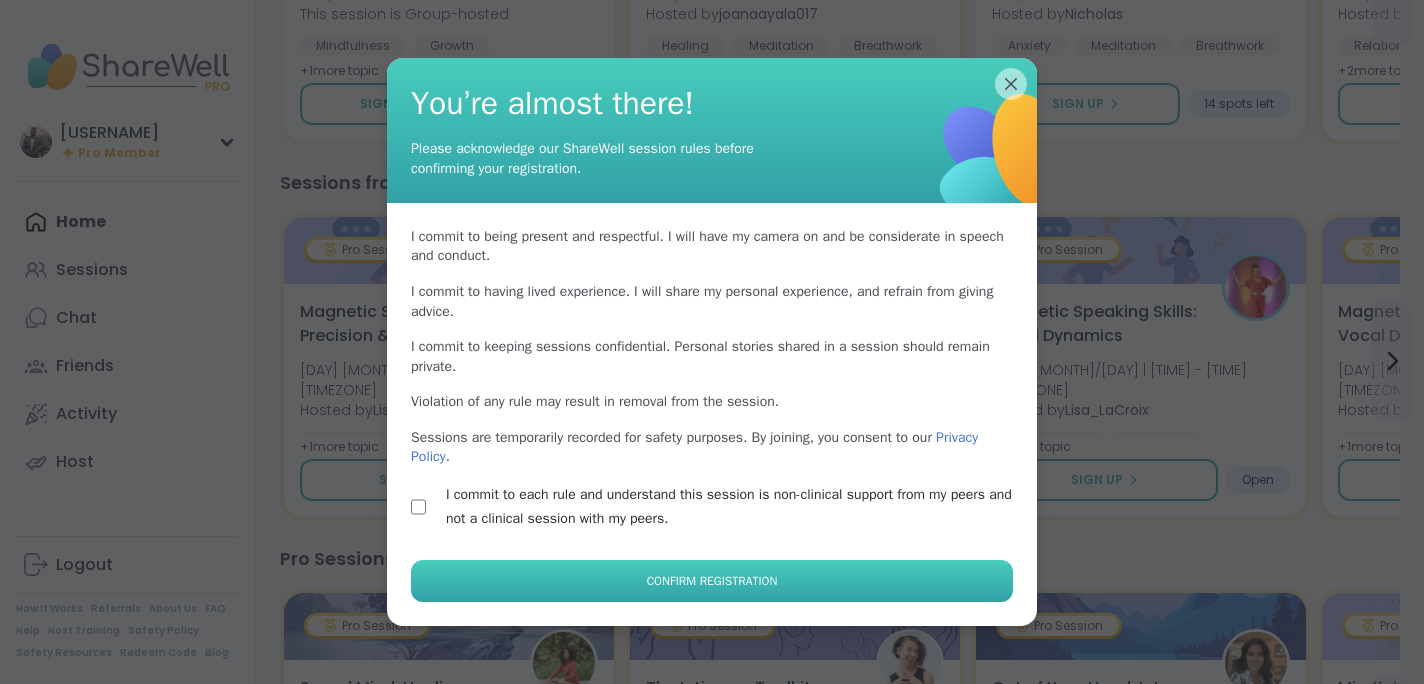 click on "Confirm Registration" at bounding box center [712, 581] 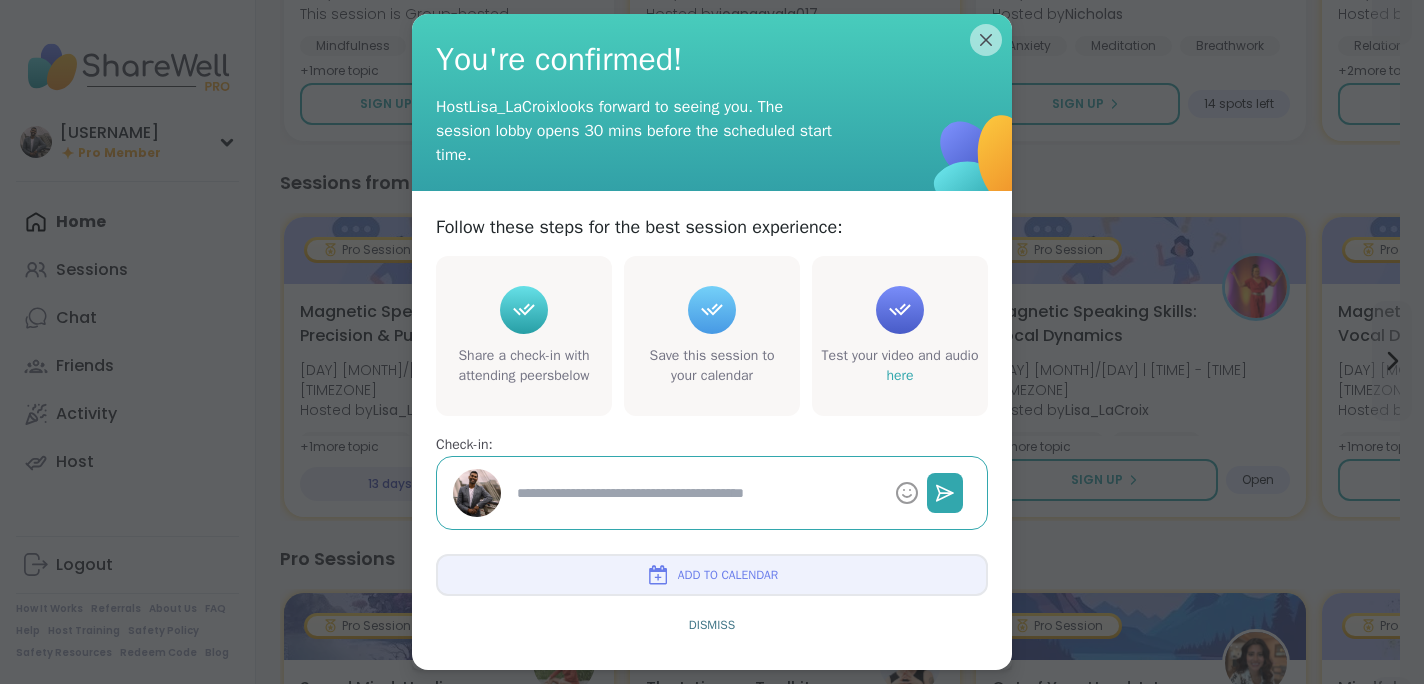 click on "Add to Calendar" at bounding box center [728, 575] 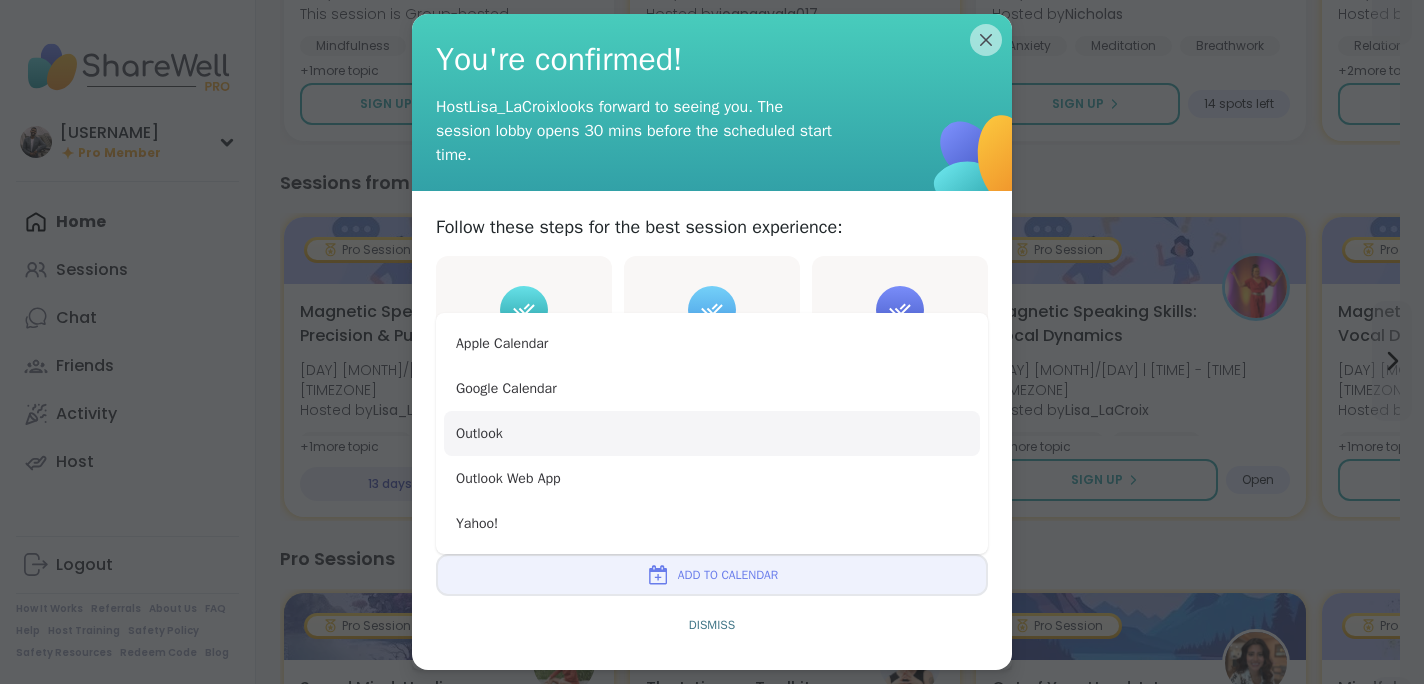 click on "Outlook" at bounding box center [712, 433] 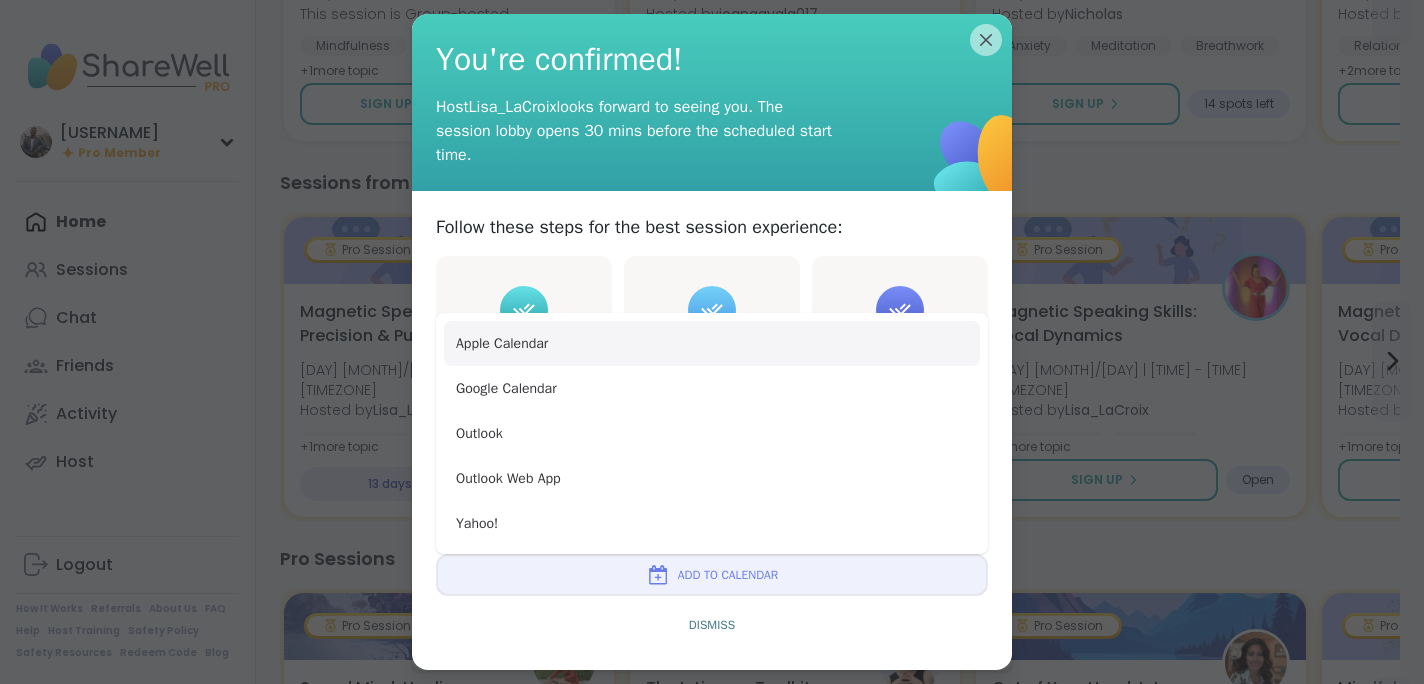 click on "Apple Calendar" at bounding box center (712, 343) 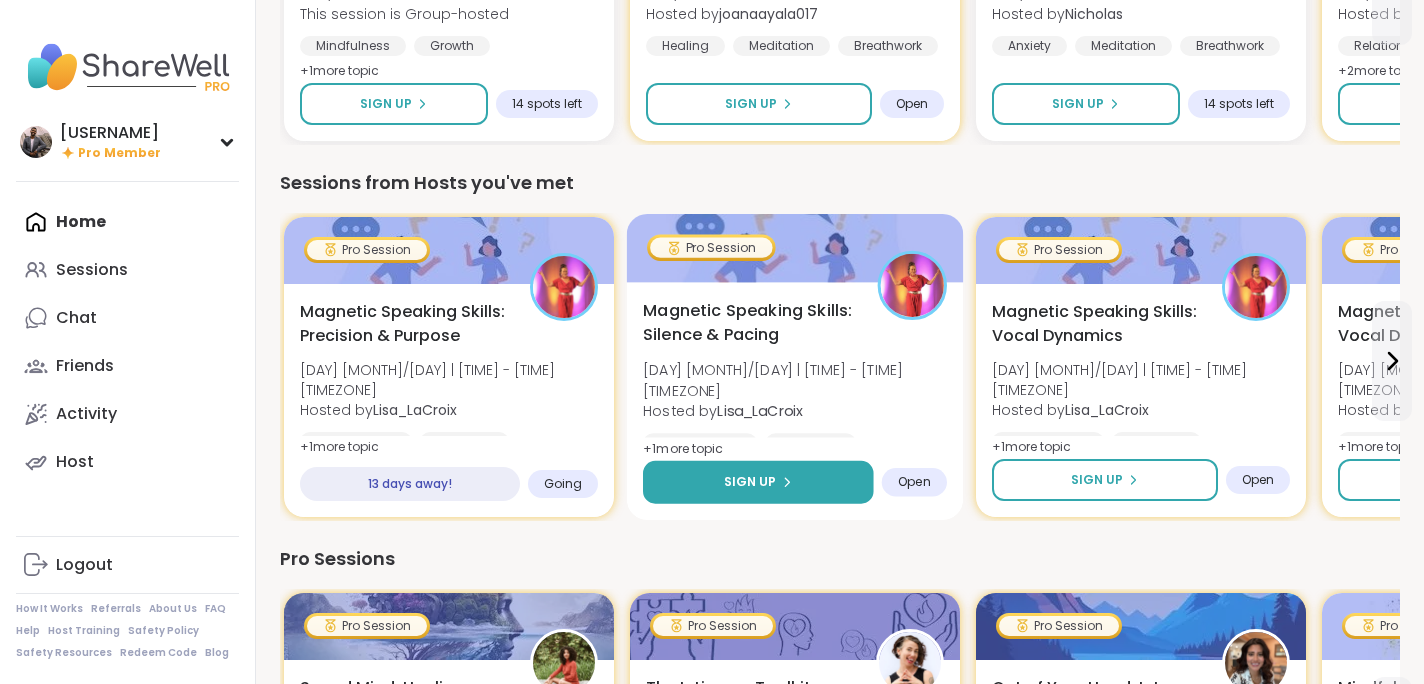 click on "Sign Up" at bounding box center [750, 482] 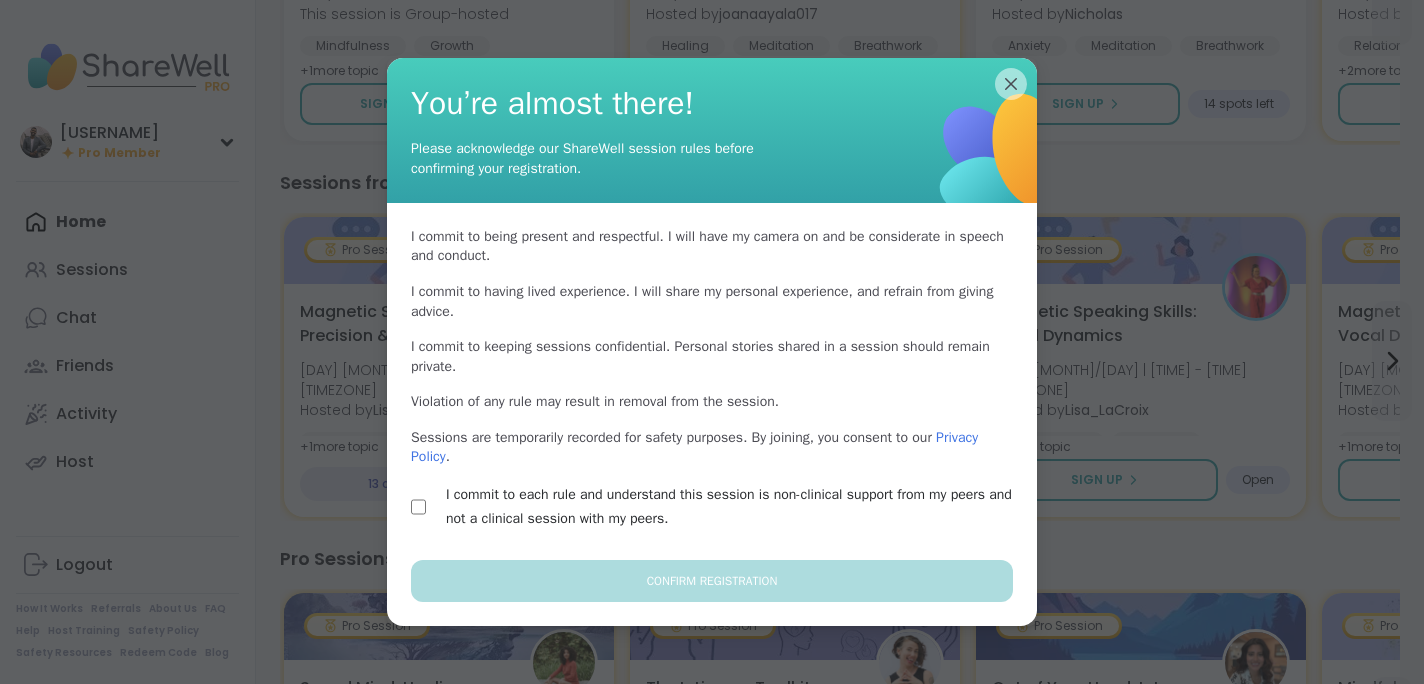 click on "I commit to each rule and understand this session is non-clinical support from my peers and not a clinical session with my peers." at bounding box center (712, 507) 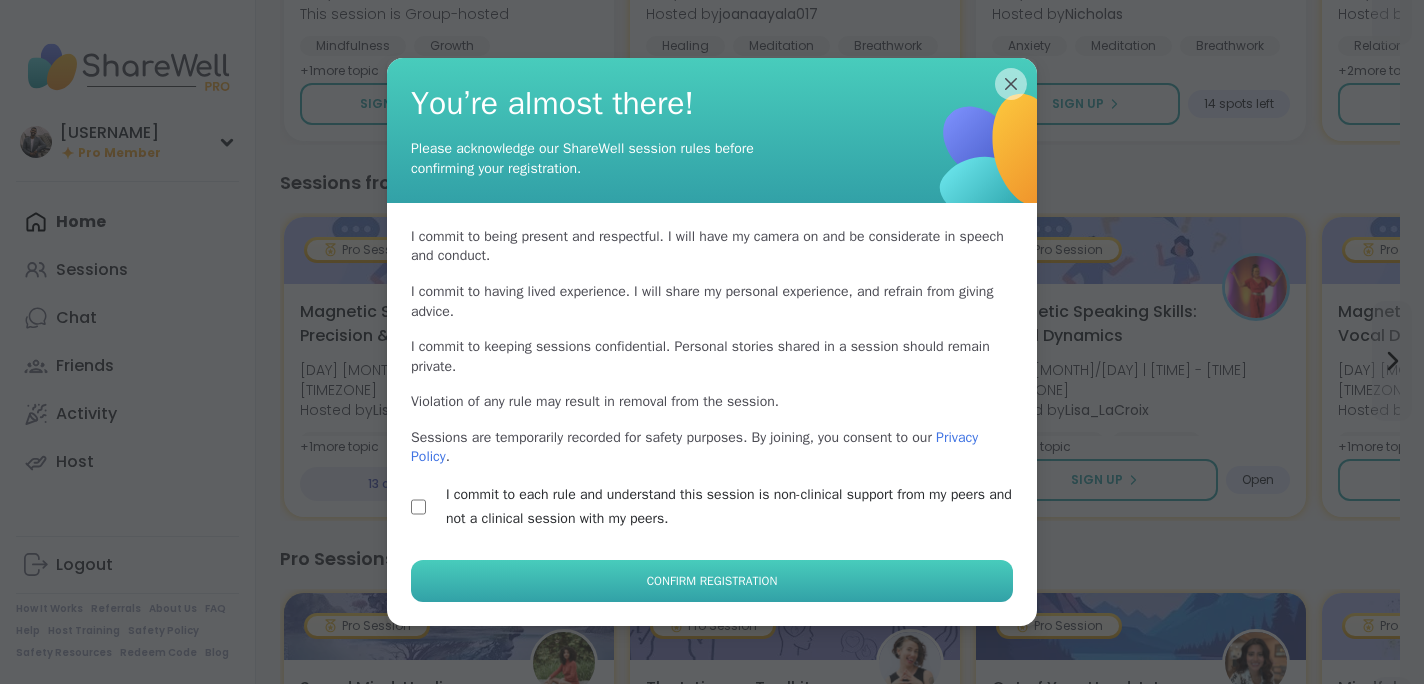 click on "Confirm Registration" at bounding box center [712, 581] 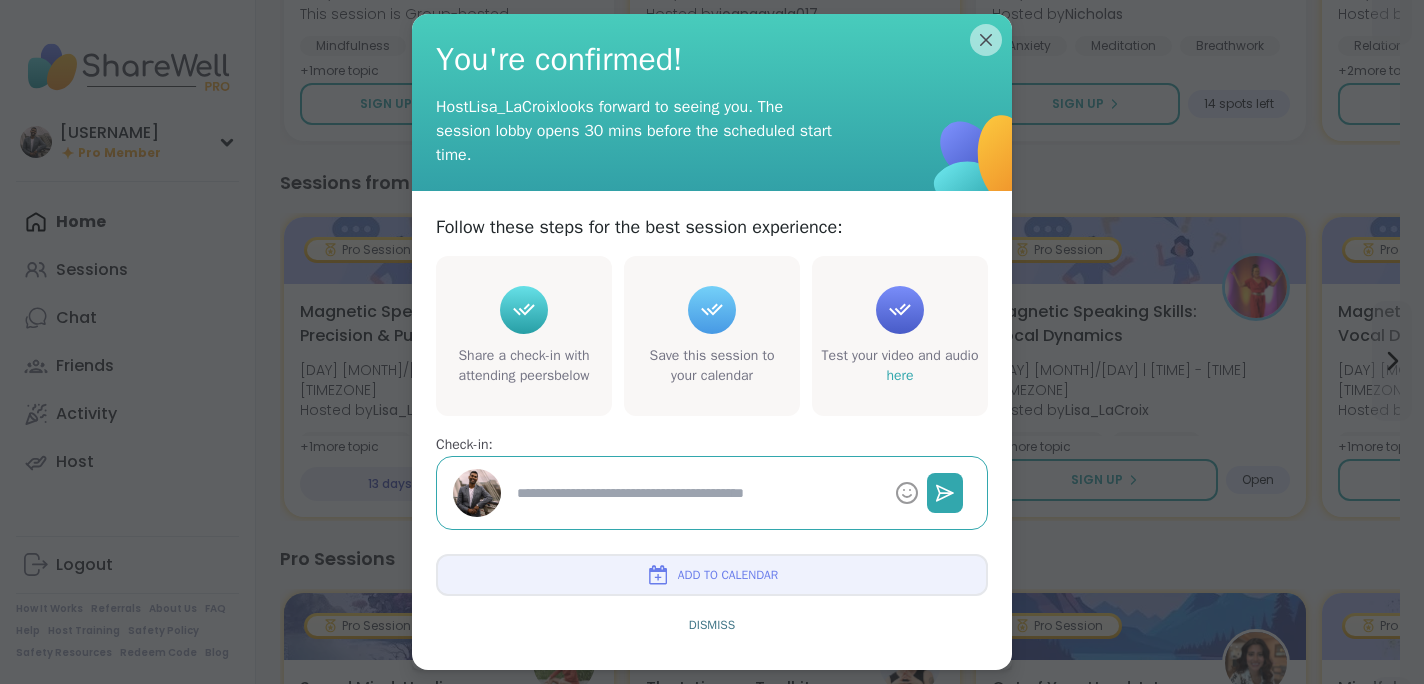 click on "Add to Calendar" at bounding box center [712, 575] 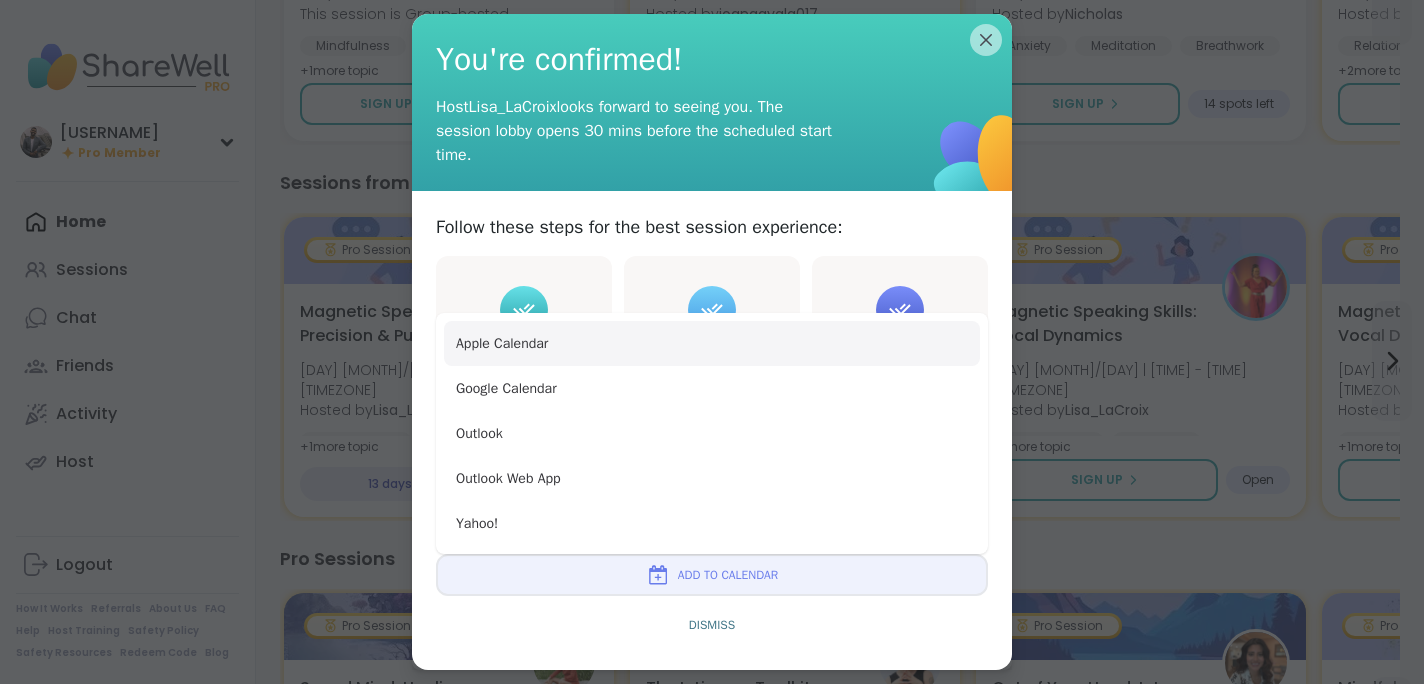 click on "Apple Calendar" at bounding box center (712, 343) 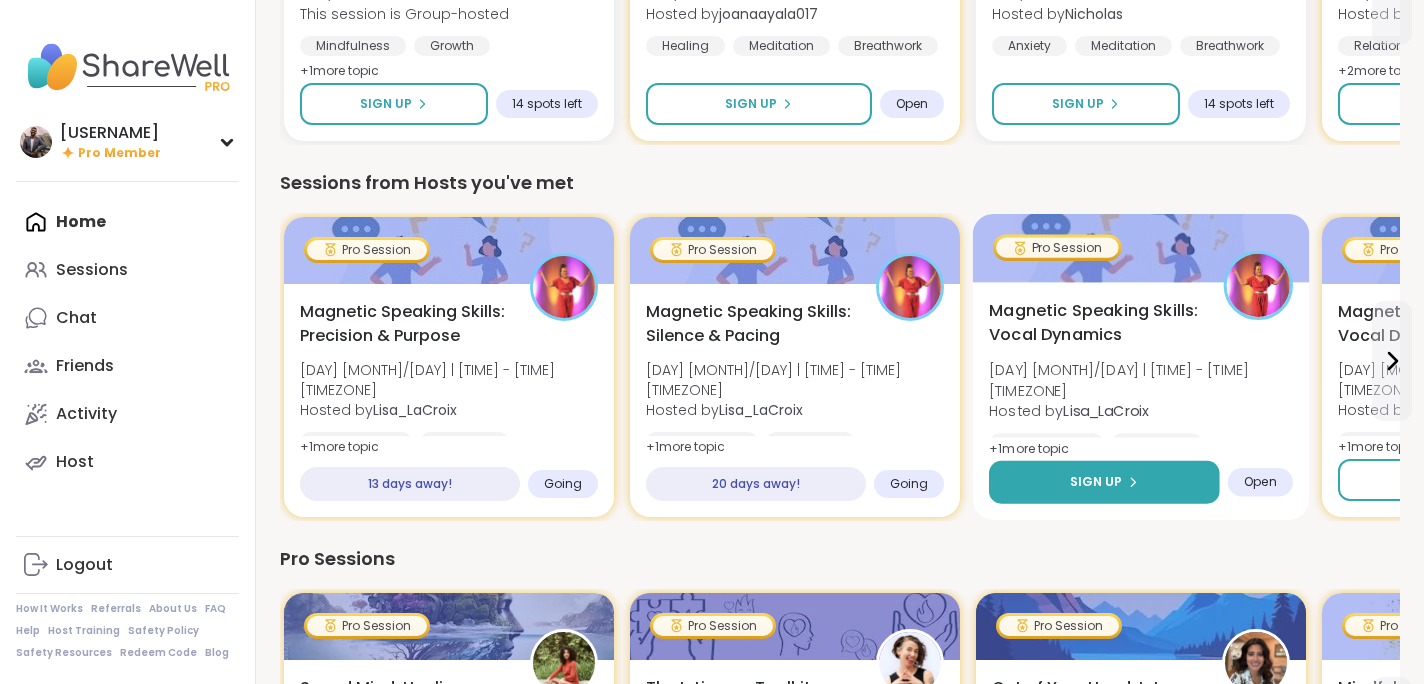 click on "Sign Up" at bounding box center (1104, 482) 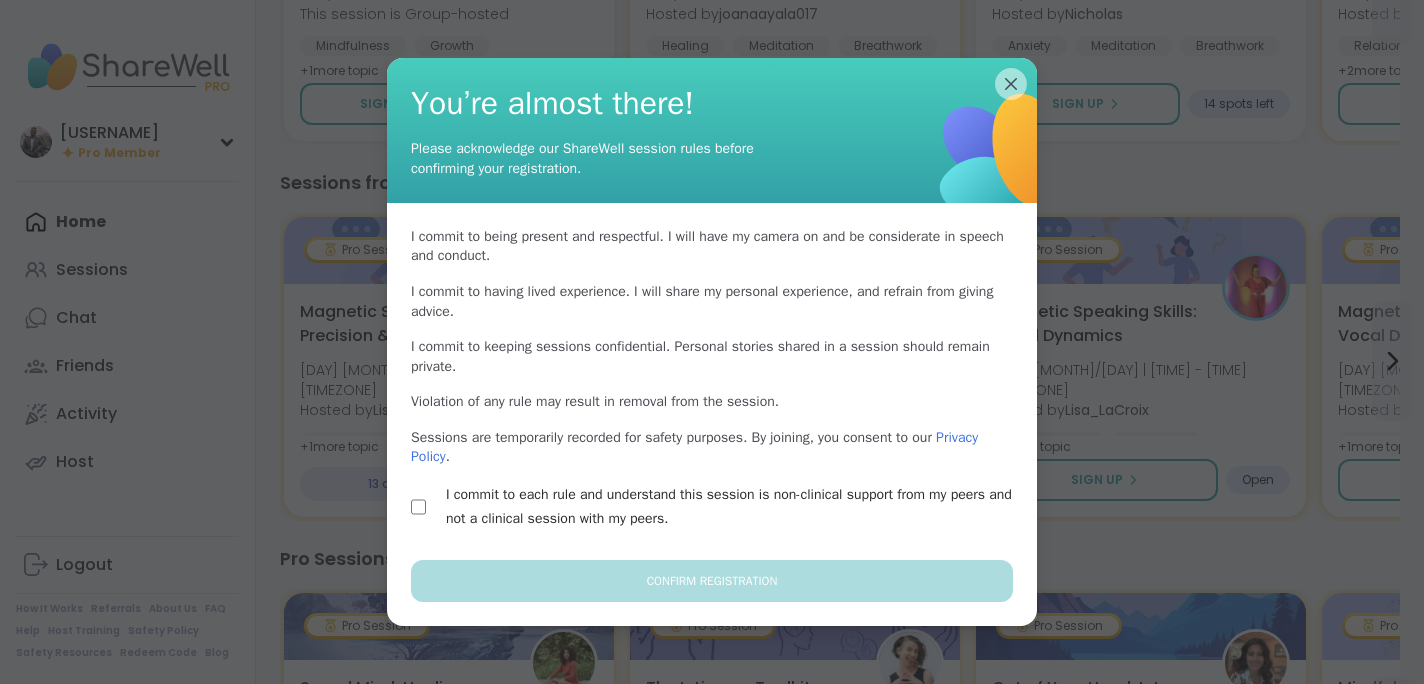 click on "I commit to being present and respectful . I will have my camera on and be considerate in speech and conduct. I commit to having lived experience . I will share my personal experience, and refrain from giving advice. I commit to keeping sessions confidential . Personal stories shared in a session should remain private. Violation of any rule may result in removal from the session. Sessions are temporarily recorded for safety purposes. By joining, you consent to our   Privacy Policy . I commit to each rule and understand this session is non-clinical support from my peers and not a clinical session with my peers." at bounding box center [712, 381] 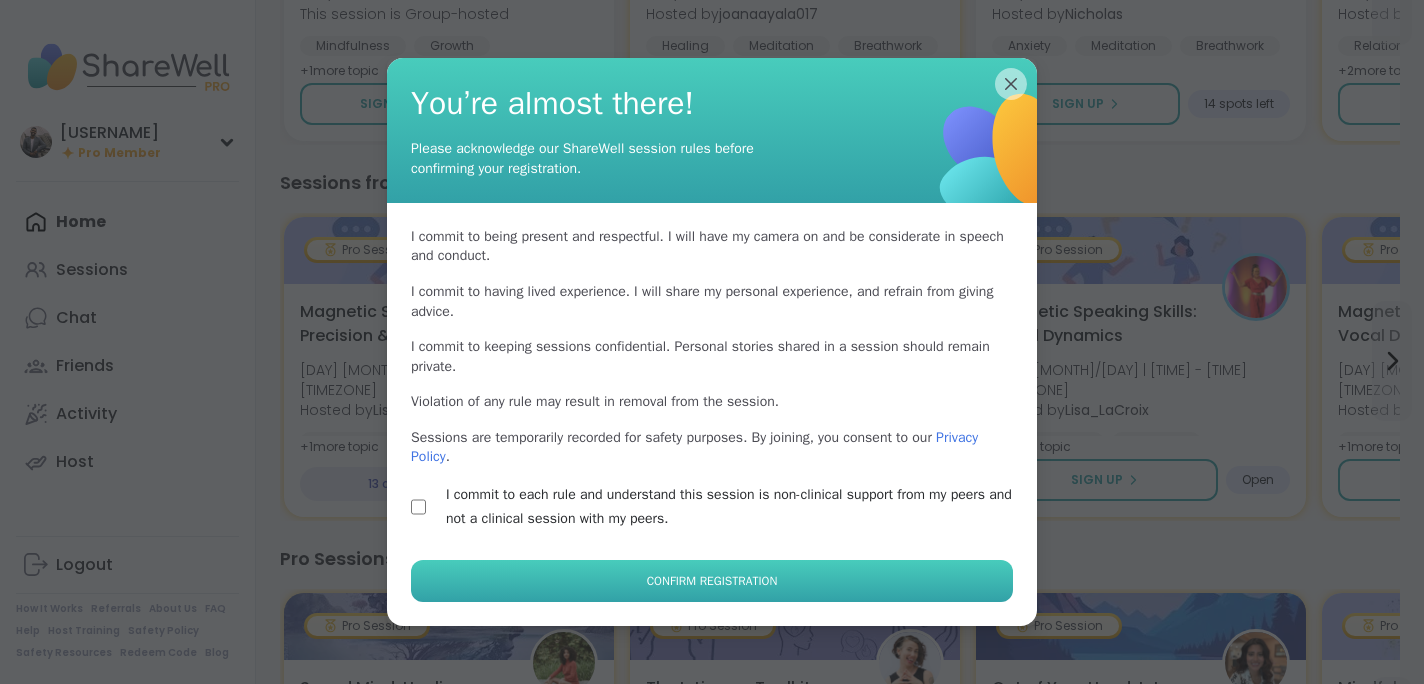 click on "Confirm Registration" at bounding box center (712, 581) 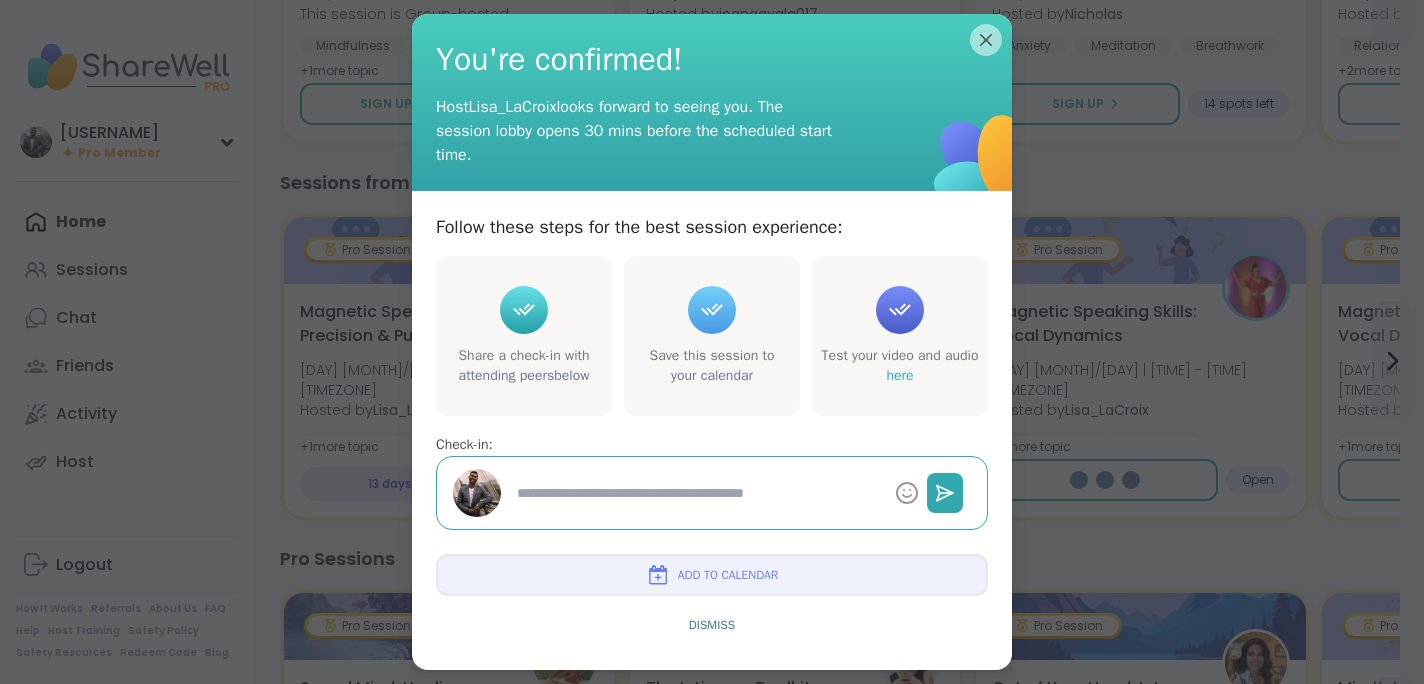 type on "*" 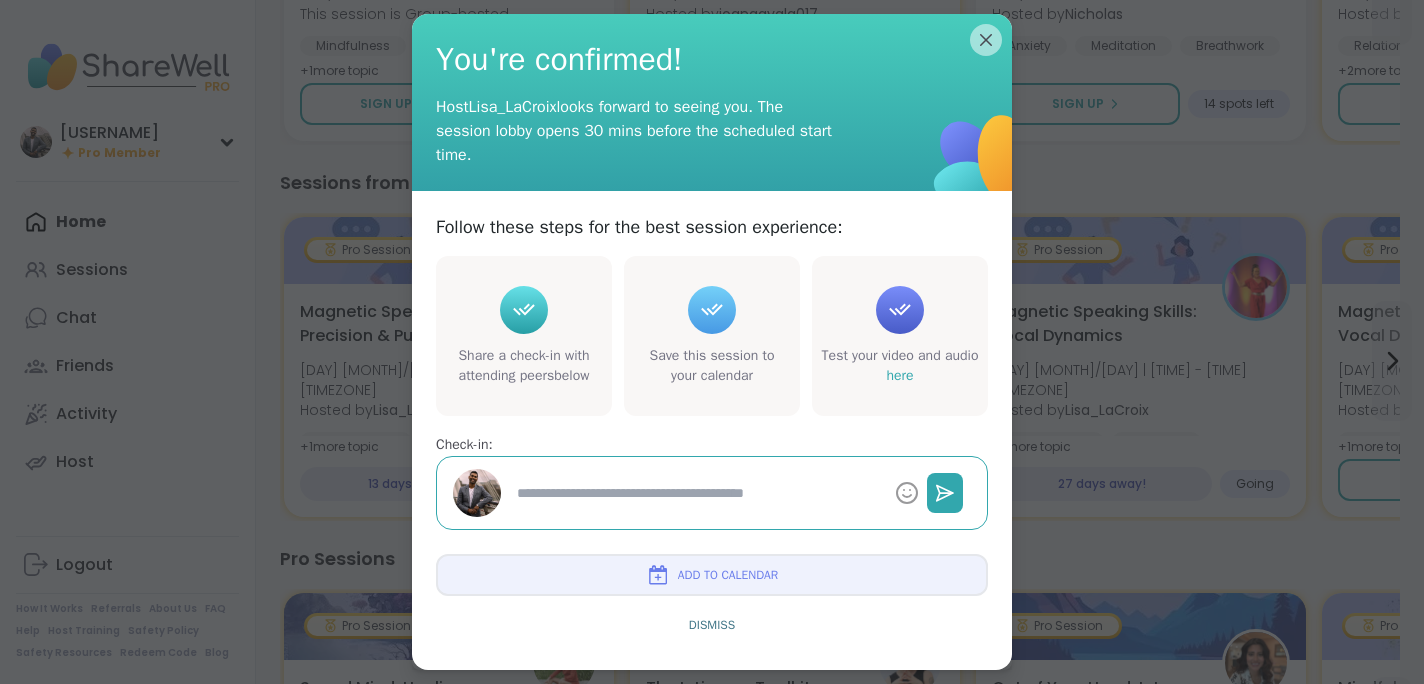 click on "Add to Calendar" at bounding box center [712, 575] 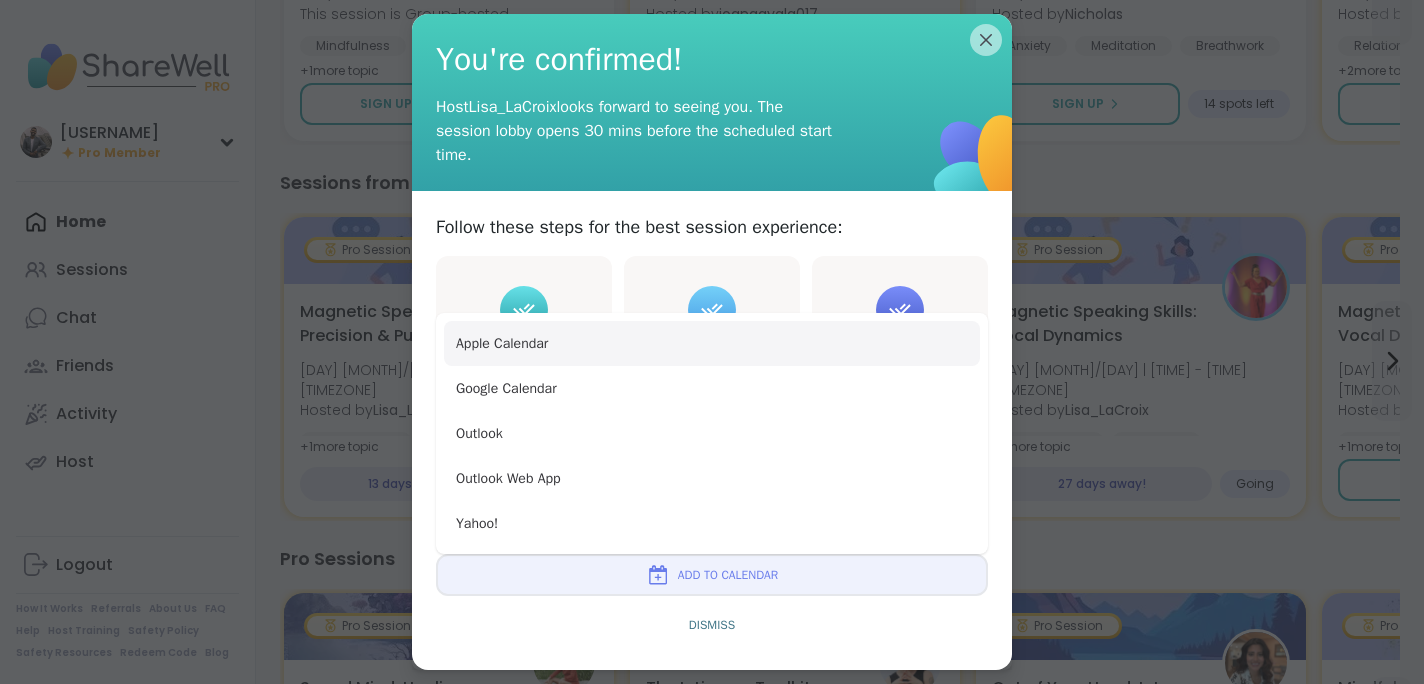 click on "Apple Calendar" at bounding box center [712, 343] 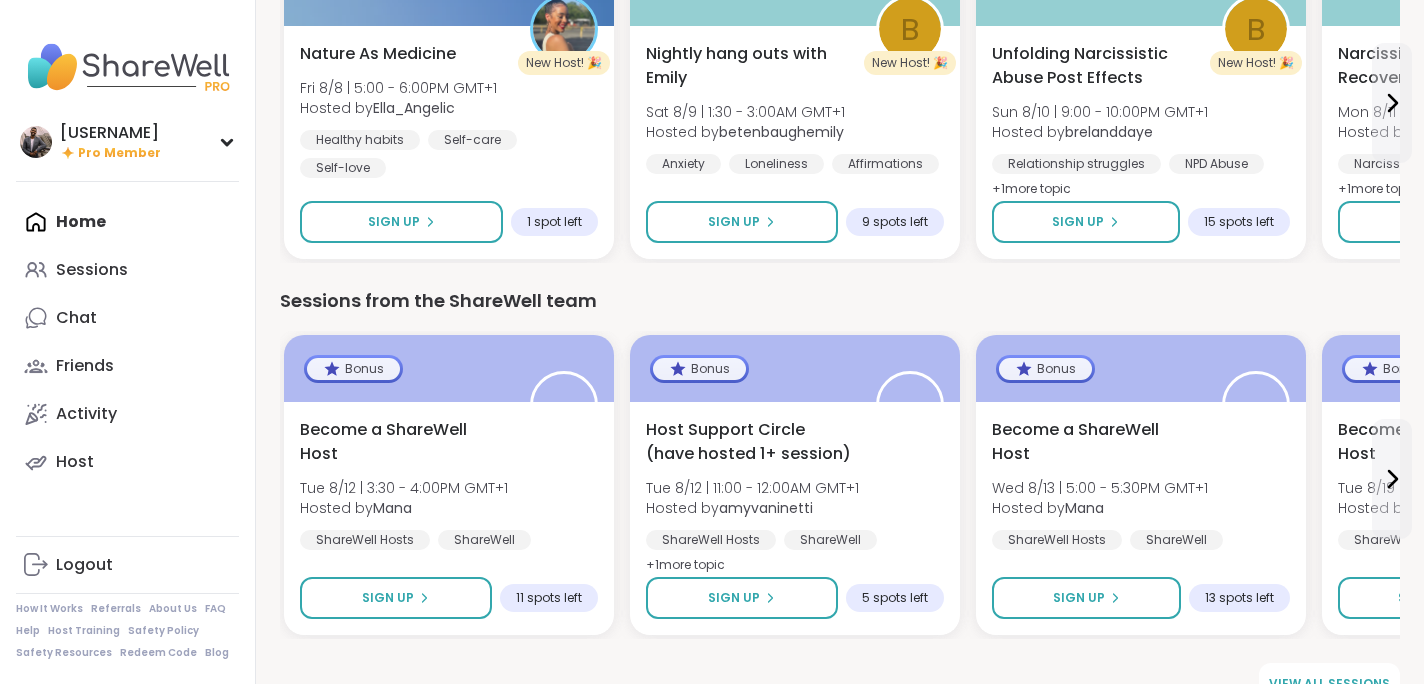 scroll, scrollTop: 2622, scrollLeft: 0, axis: vertical 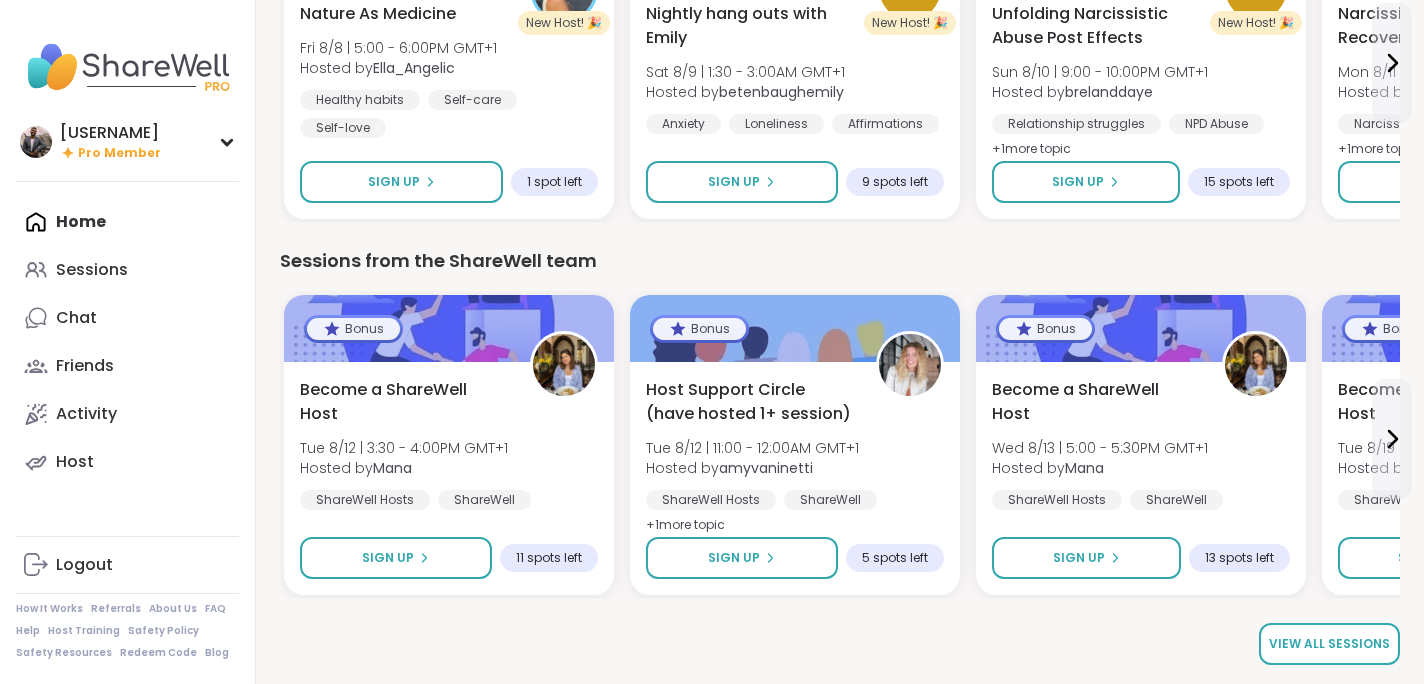 click on "View all sessions" at bounding box center [1329, 644] 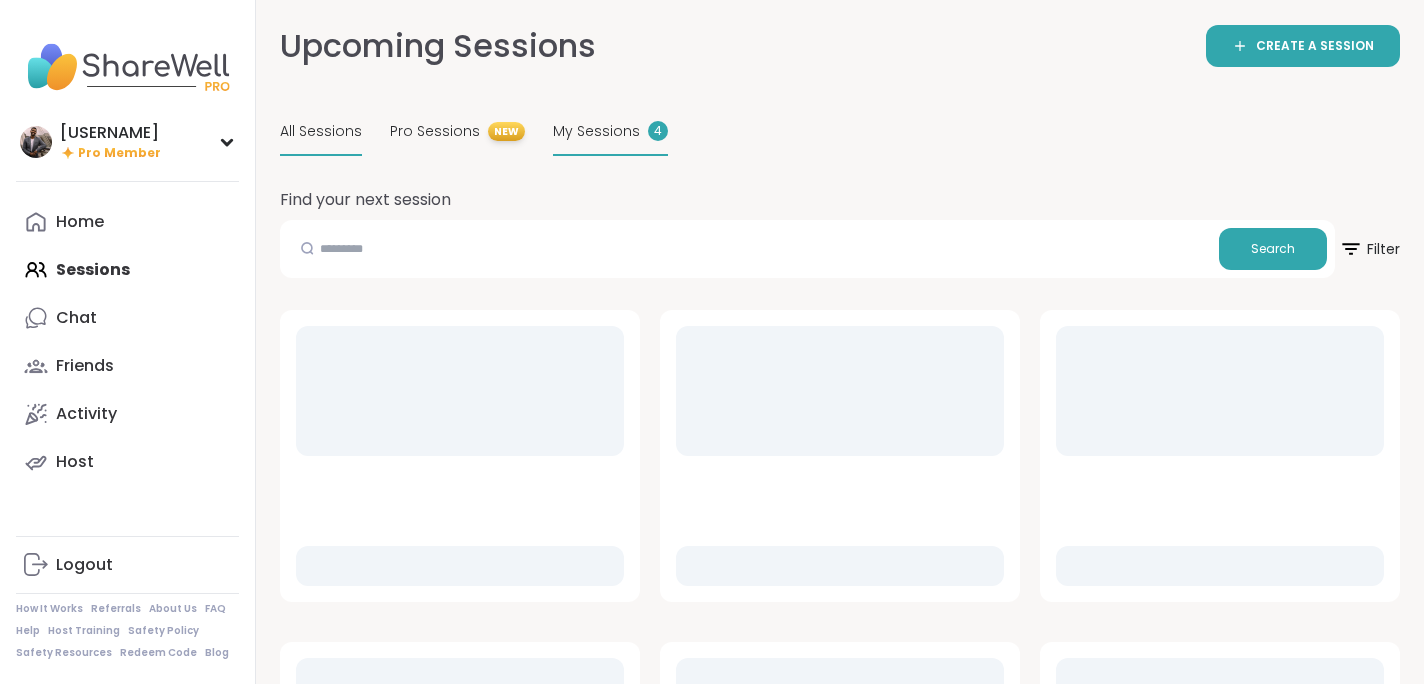 click on "My Sessions" at bounding box center (596, 131) 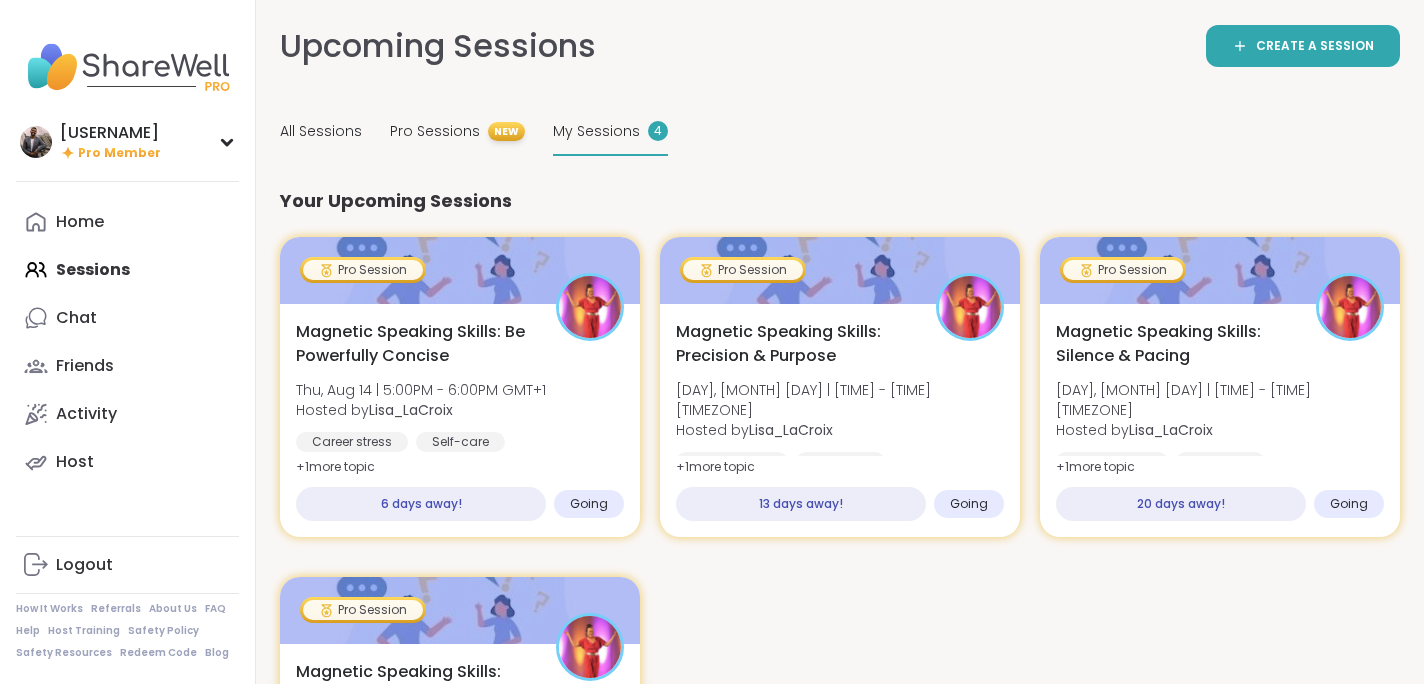 click on "My Sessions" at bounding box center (596, 131) 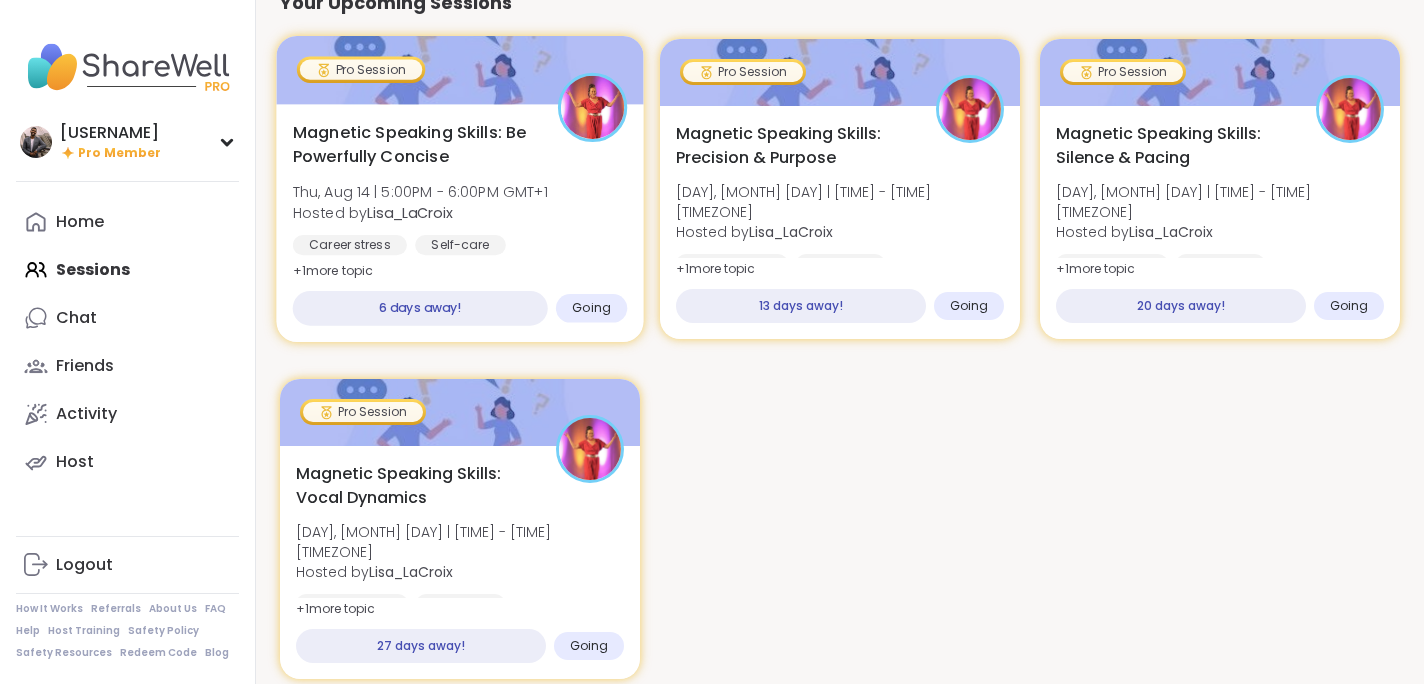 scroll, scrollTop: 213, scrollLeft: 0, axis: vertical 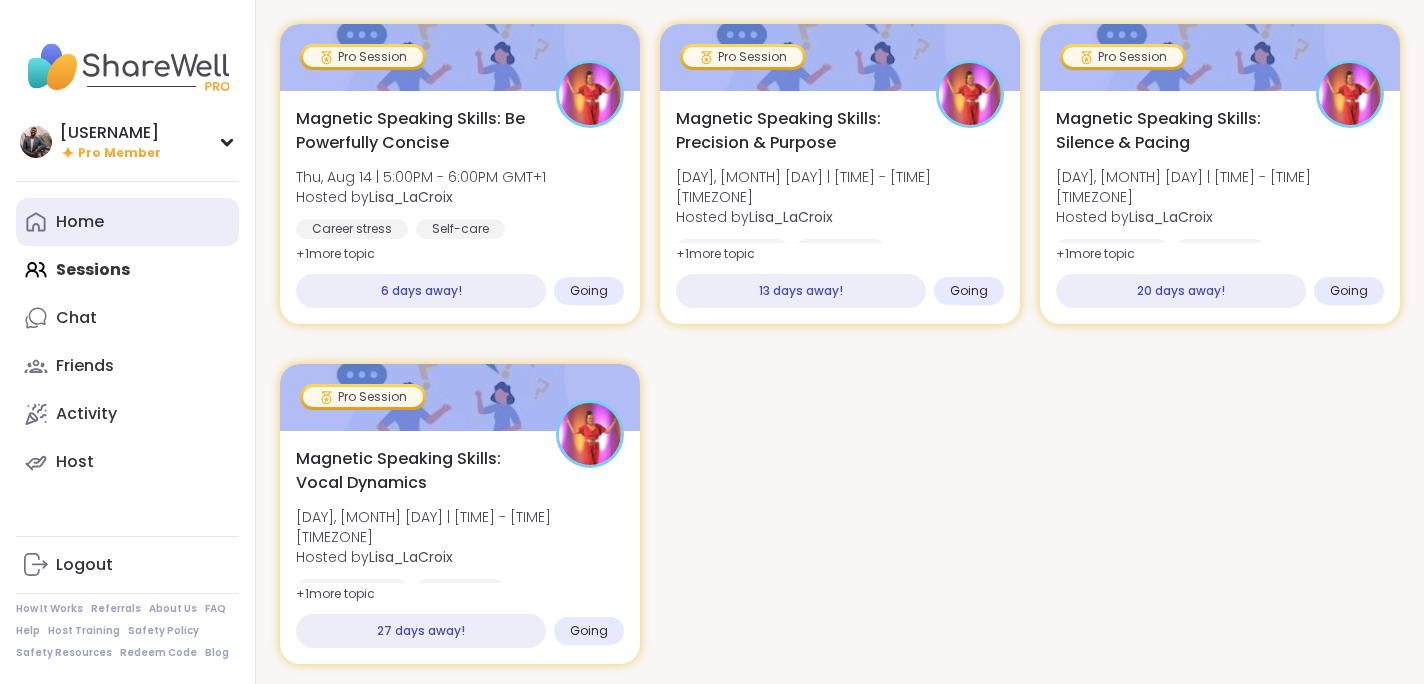 click on "Home" at bounding box center [80, 222] 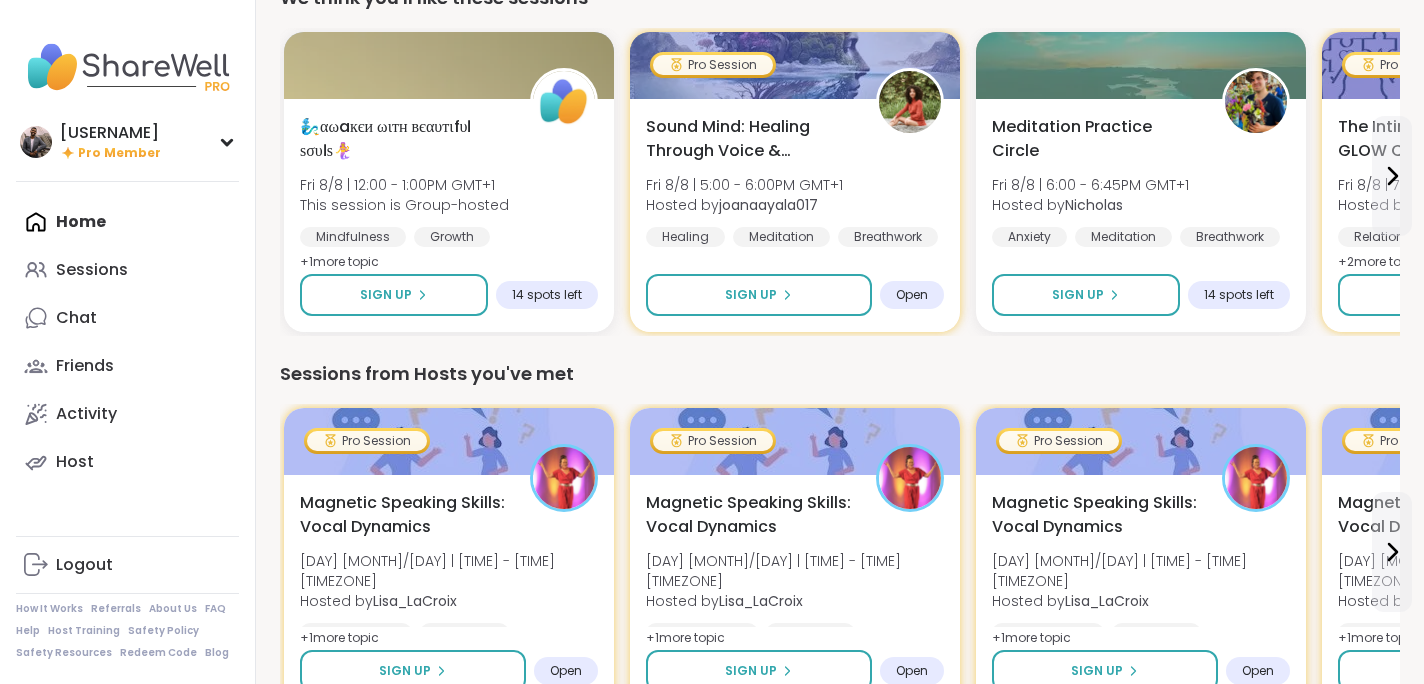 scroll, scrollTop: 0, scrollLeft: 0, axis: both 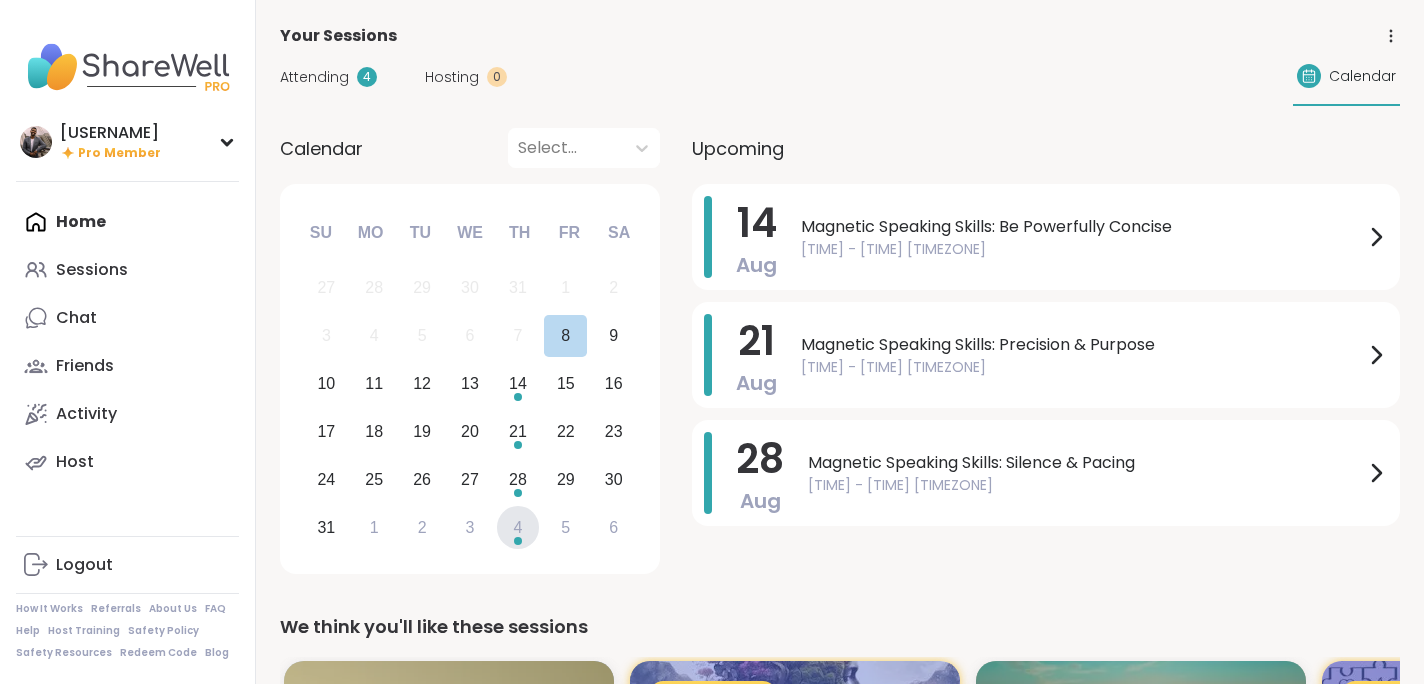 click at bounding box center [518, 541] 